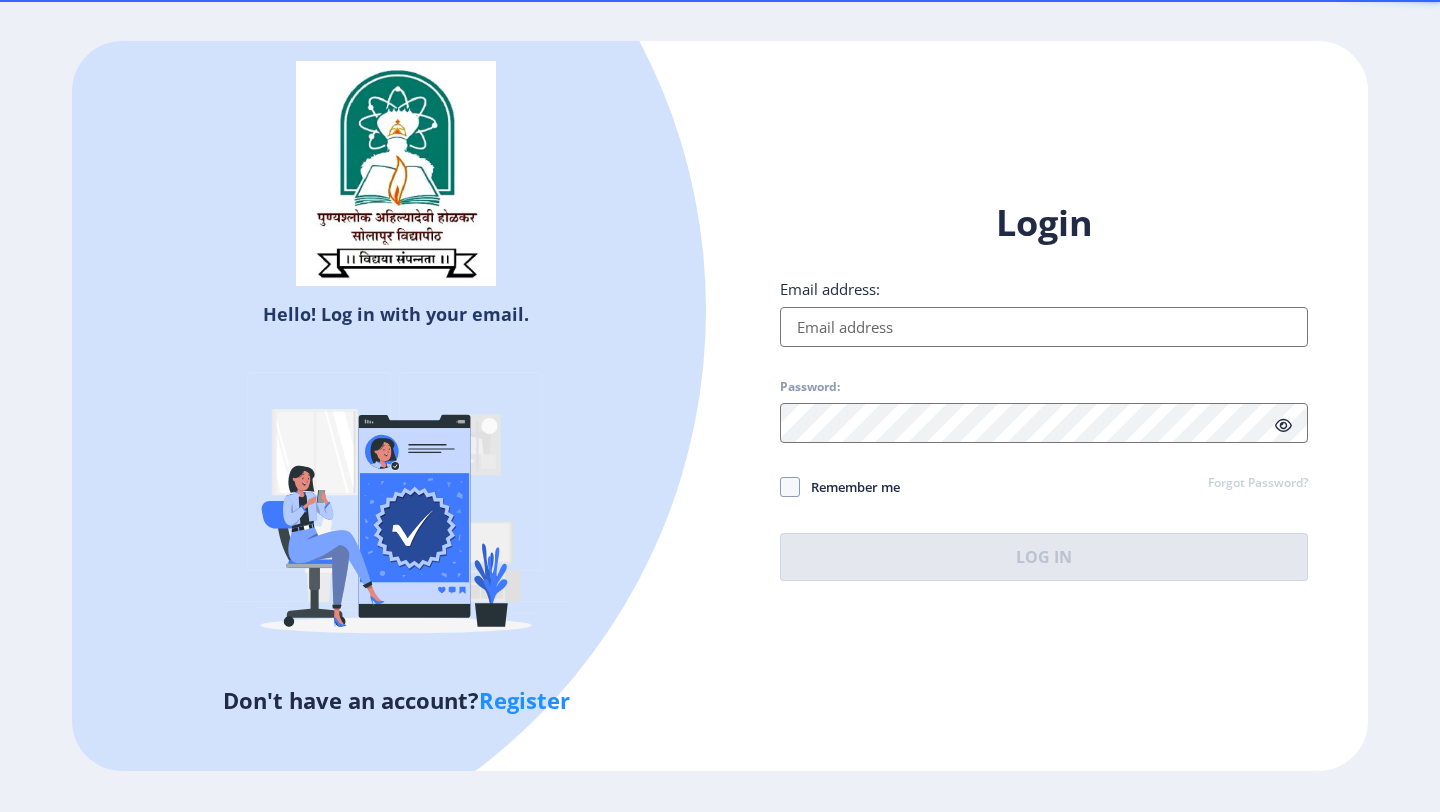 scroll, scrollTop: 0, scrollLeft: 0, axis: both 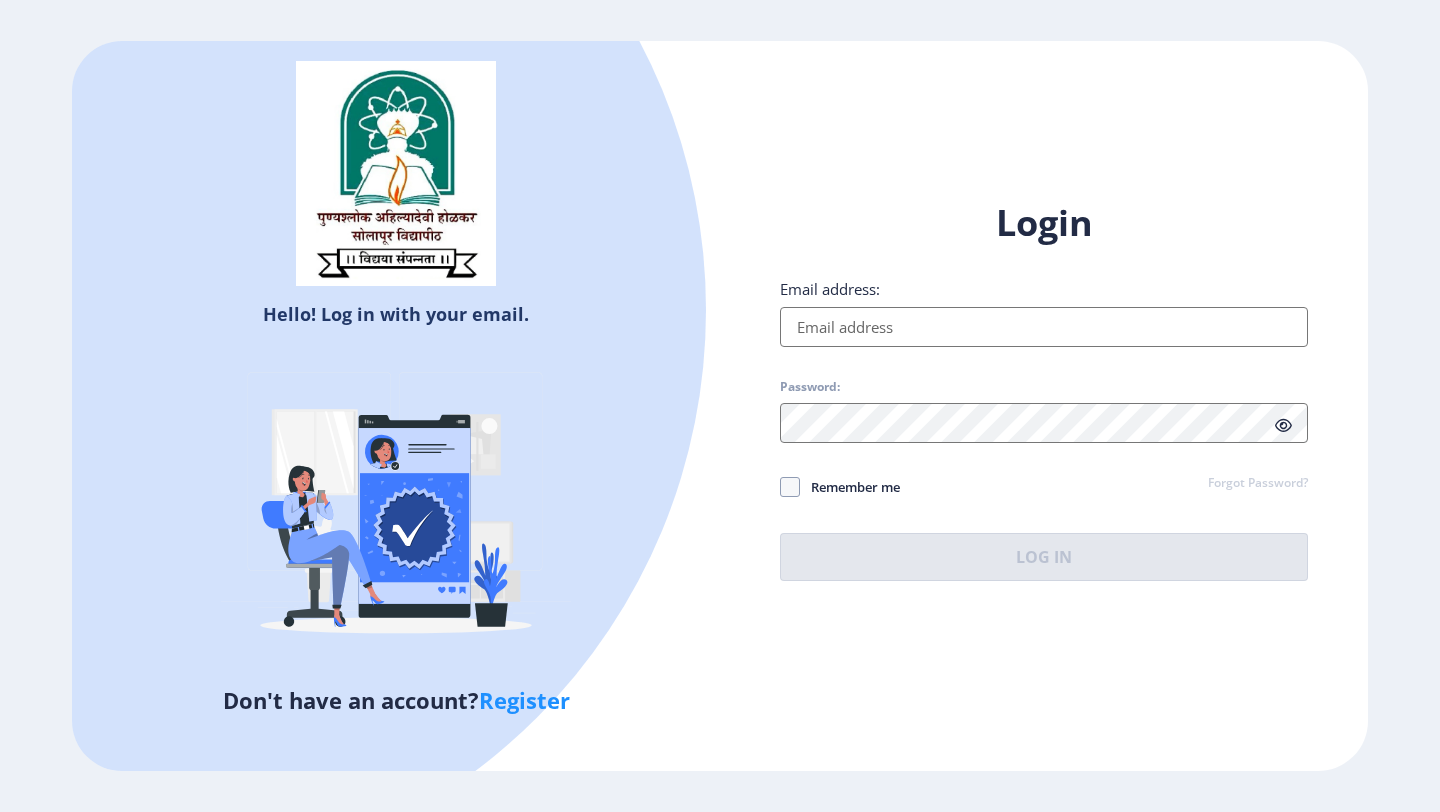 type on "[EMAIL_ADDRESS][DOMAIN_NAME]" 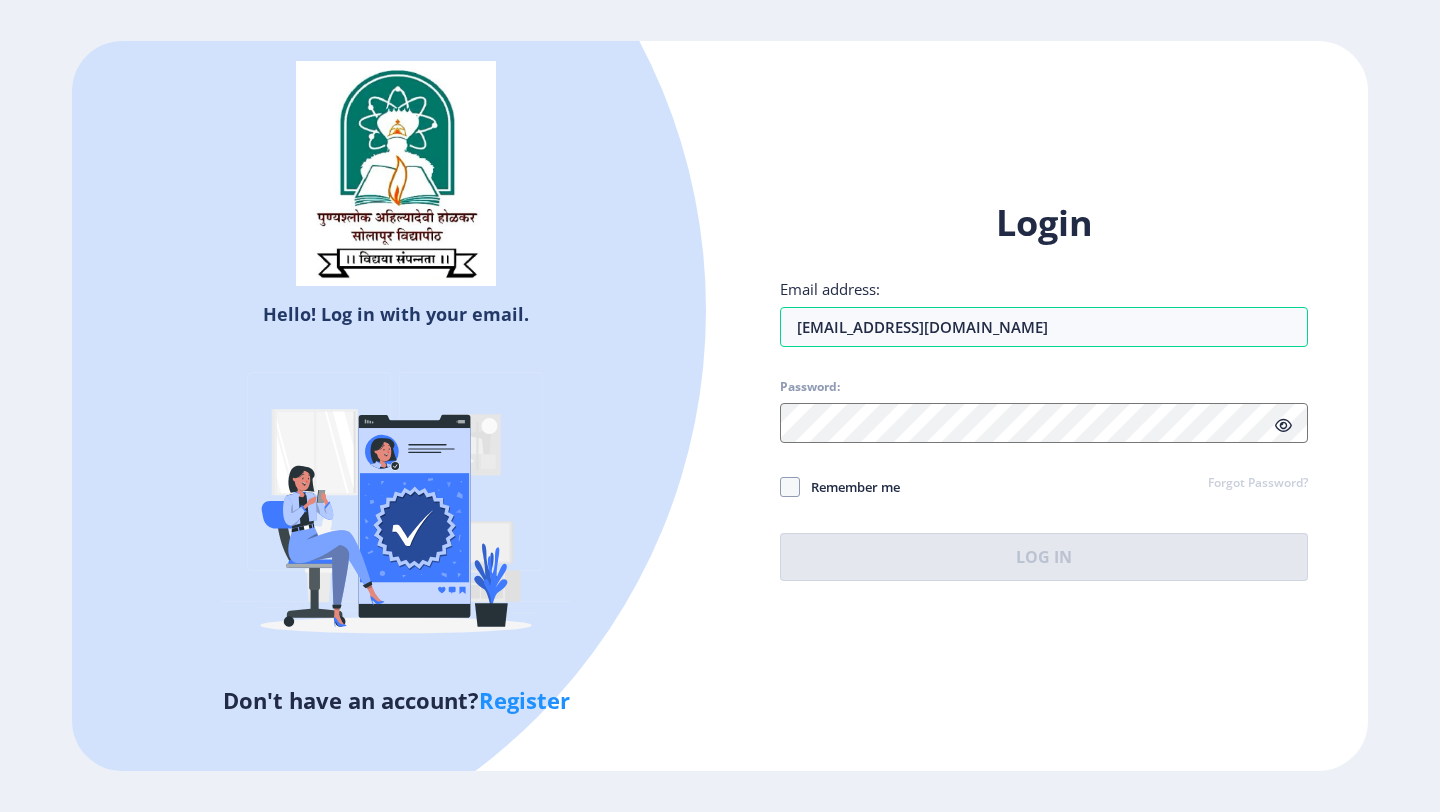 click on "Login Email address: [EMAIL_ADDRESS][DOMAIN_NAME] Password: Remember me Forgot Password?  Log In" 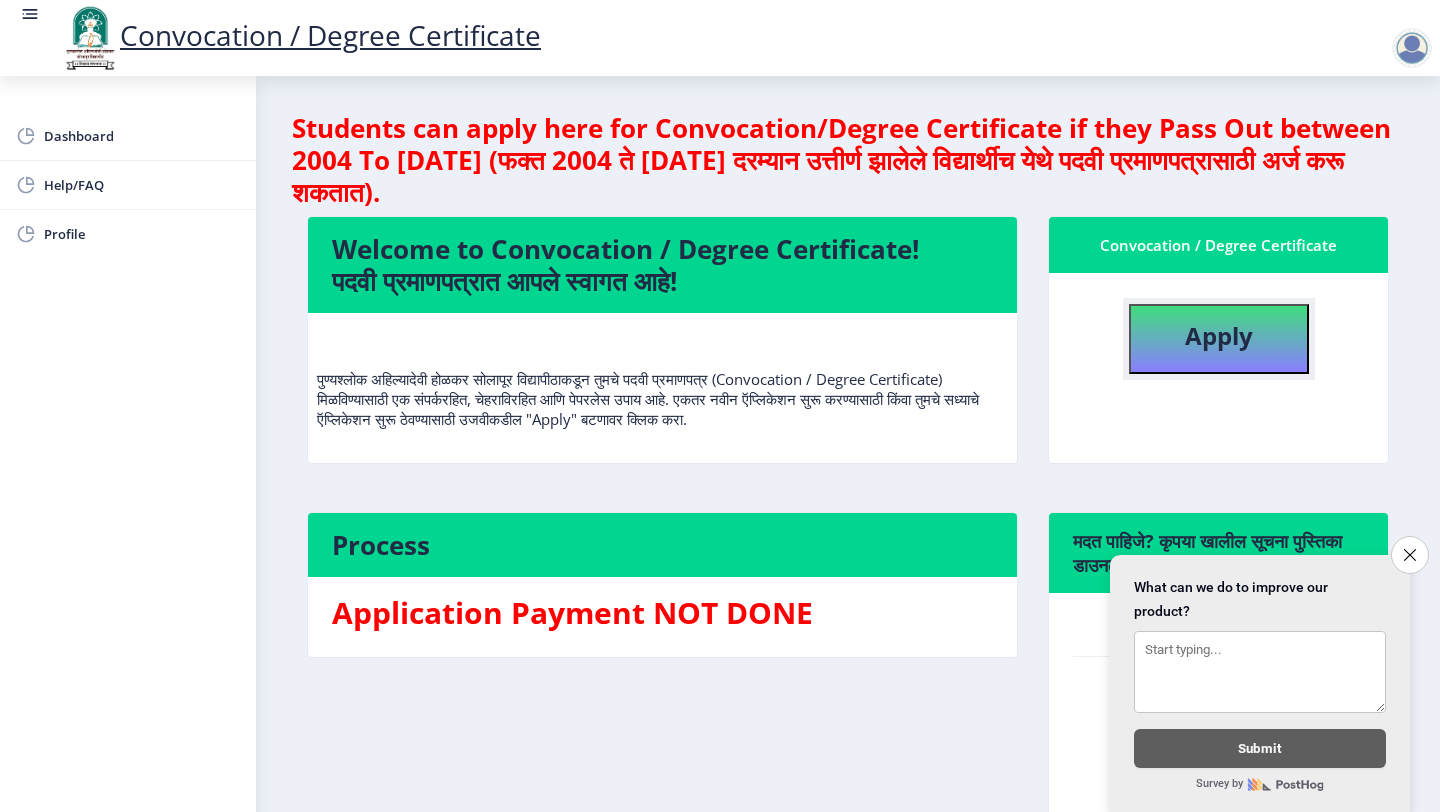 click on "Apply" 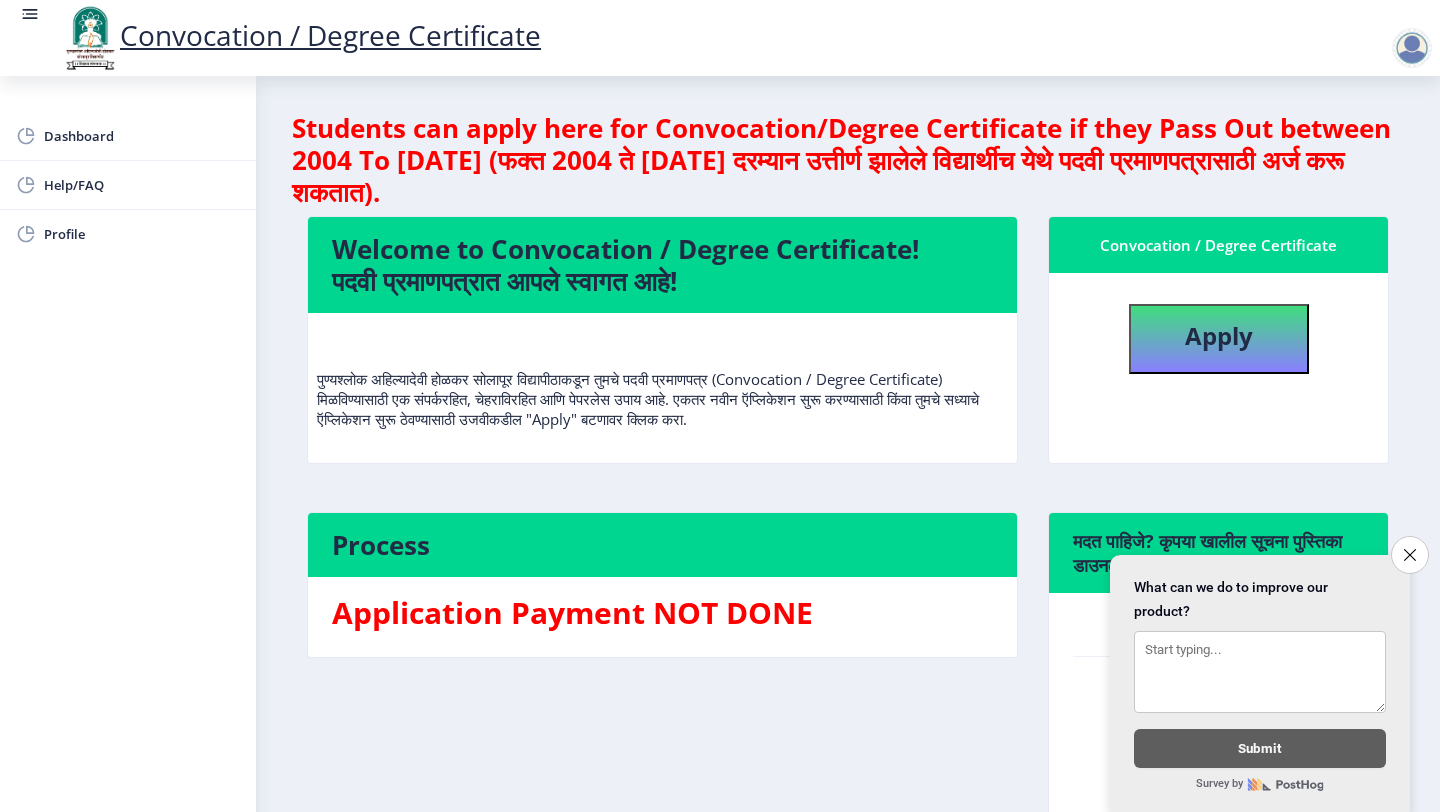 select 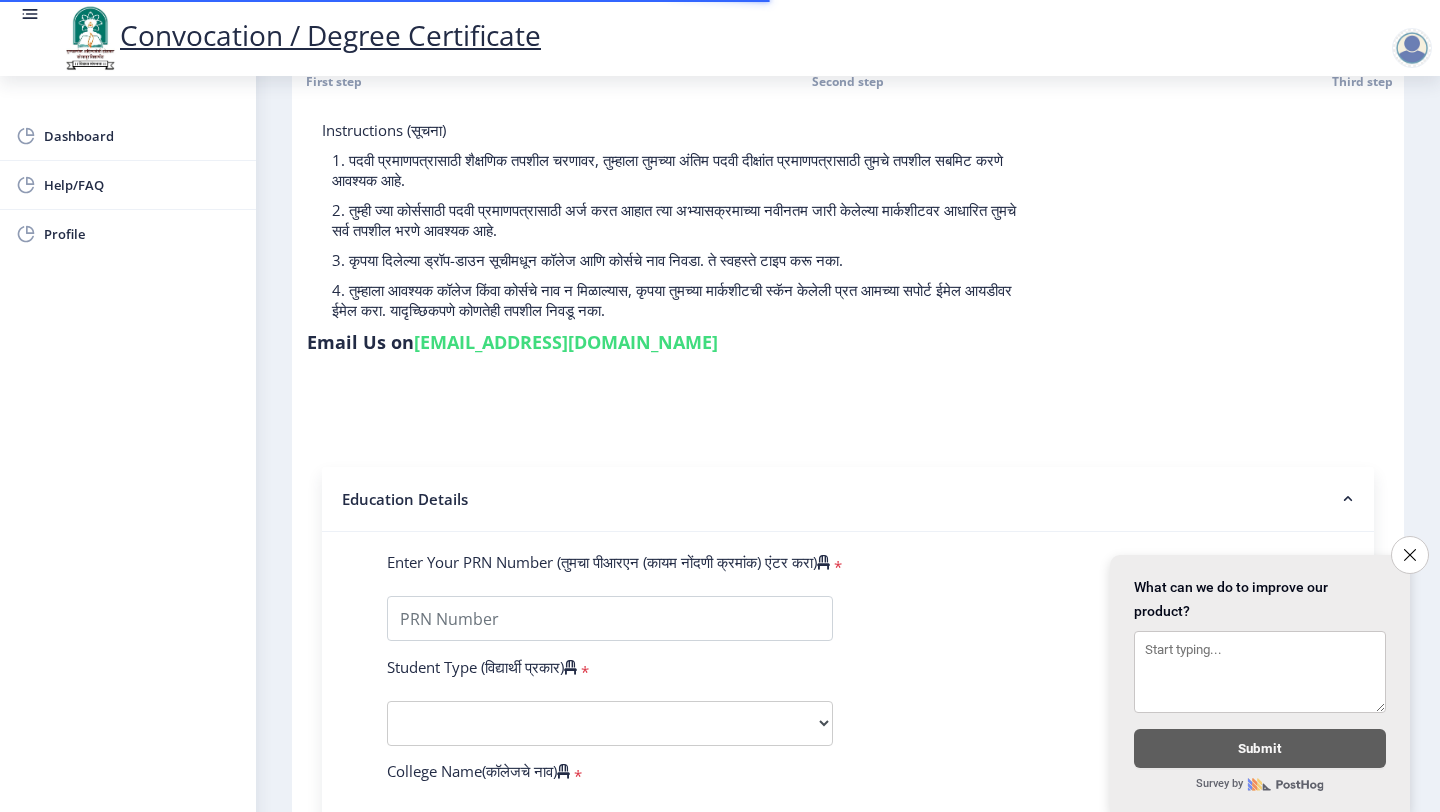 scroll, scrollTop: 611, scrollLeft: 0, axis: vertical 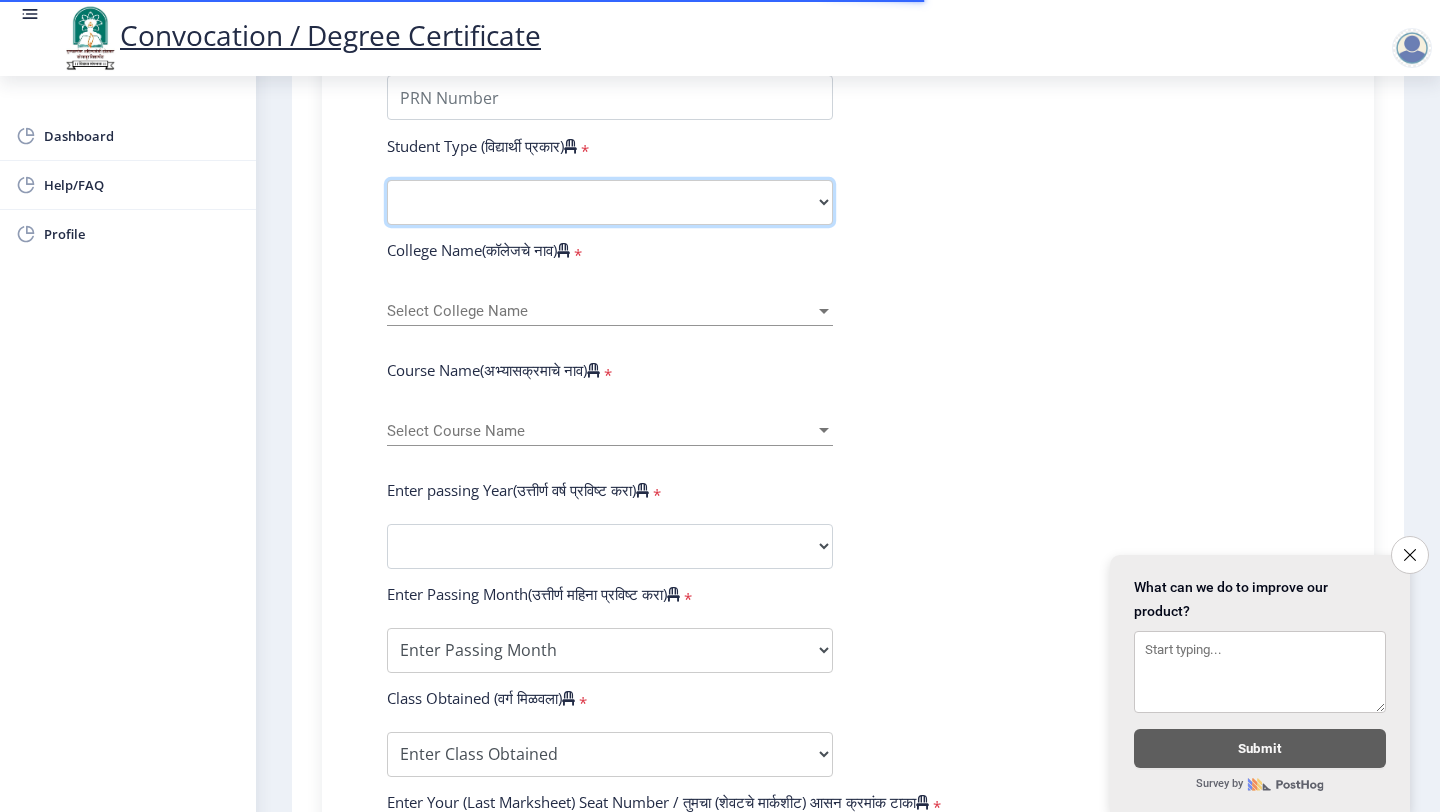 click on "Select Student Type Regular External" at bounding box center [610, 202] 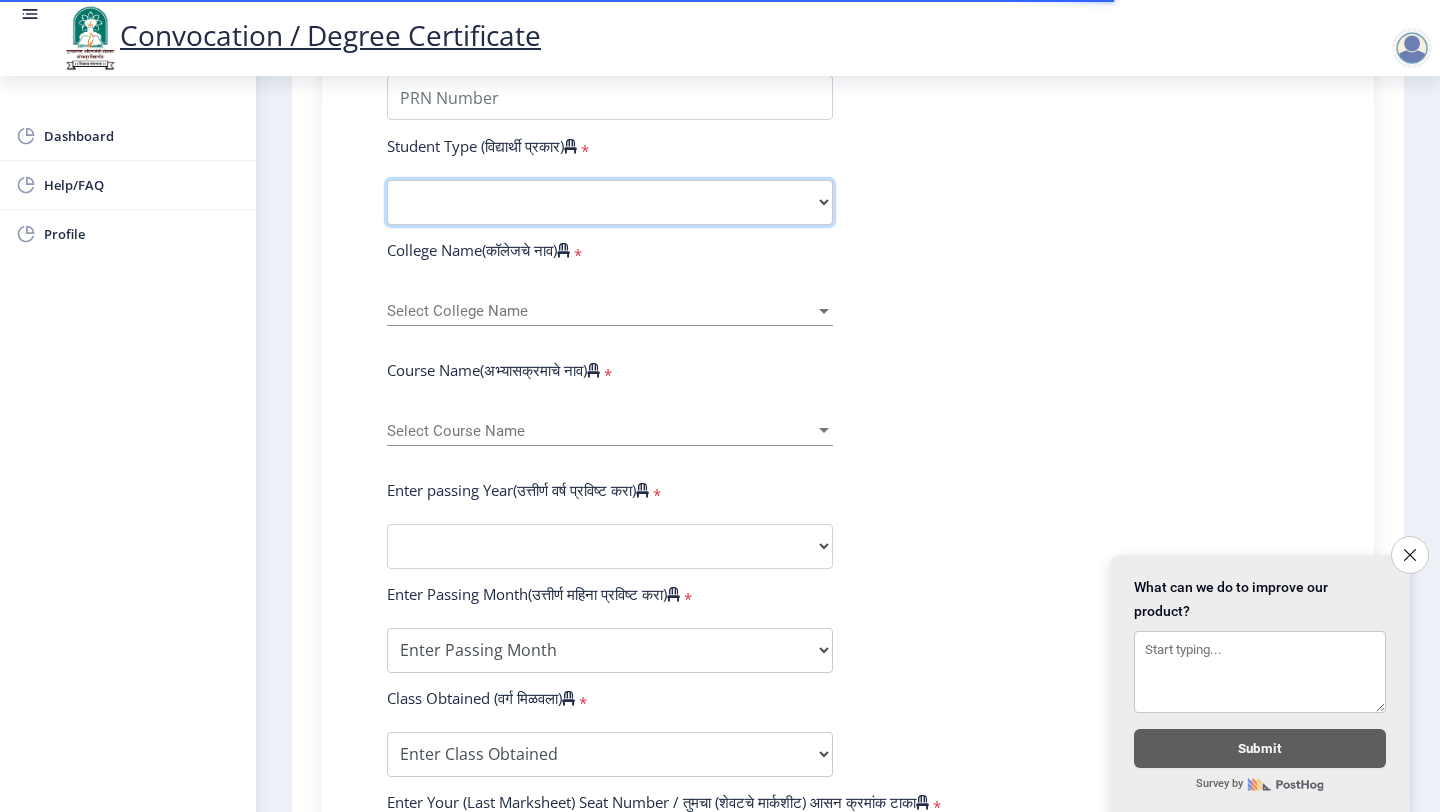 select on "Regular" 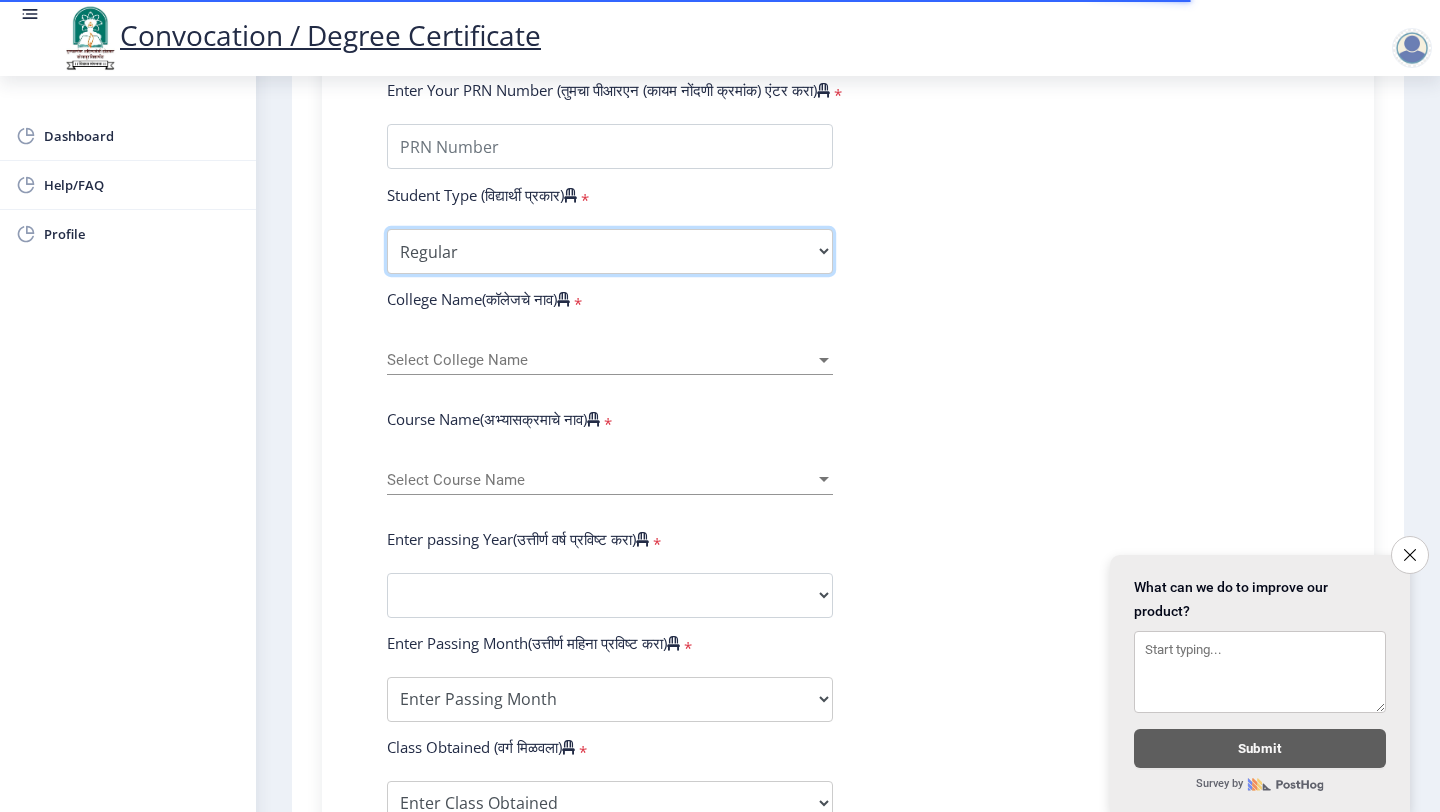 scroll, scrollTop: 483, scrollLeft: 0, axis: vertical 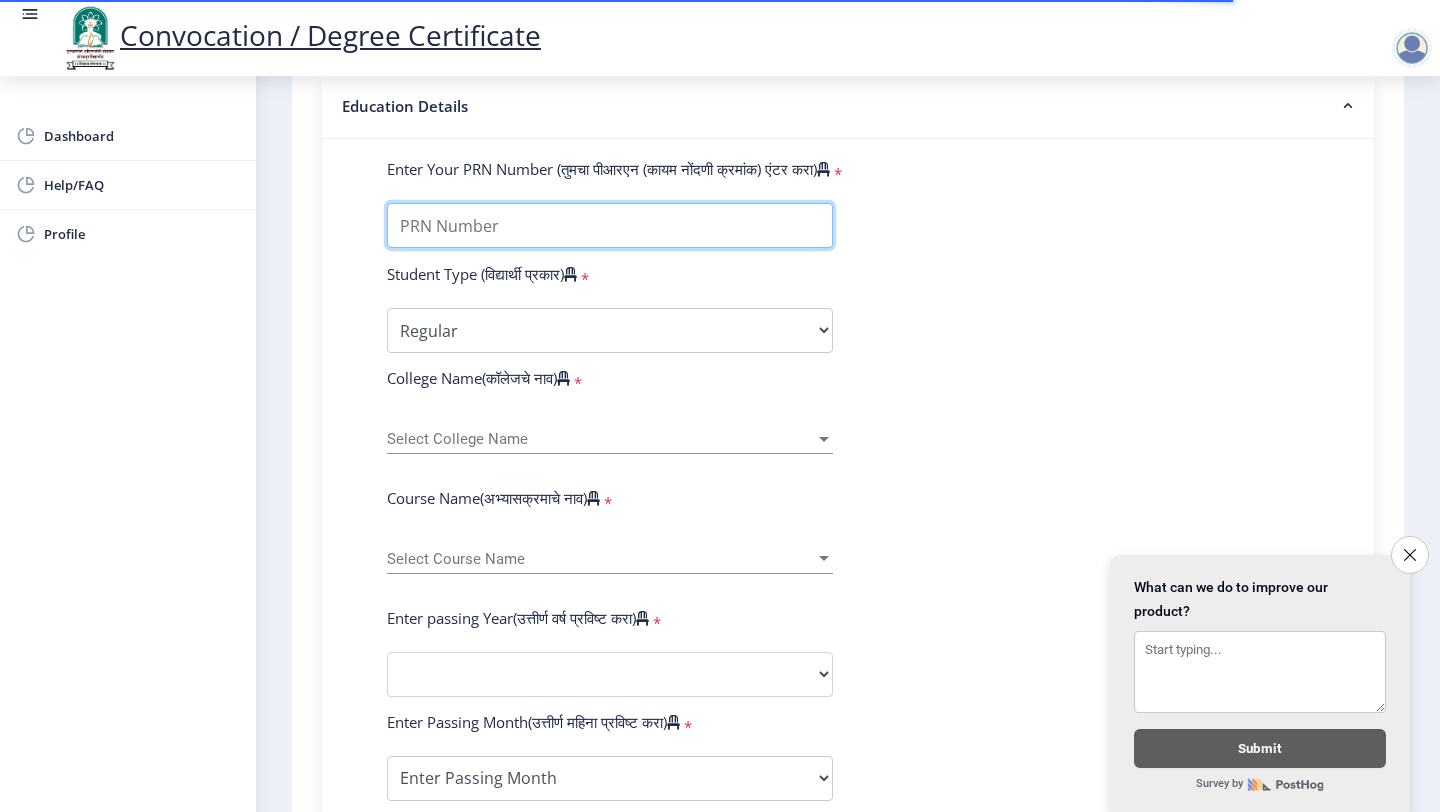 click on "Enter Your PRN Number (तुमचा पीआरएन (कायम नोंदणी क्रमांक) एंटर करा)" at bounding box center (610, 225) 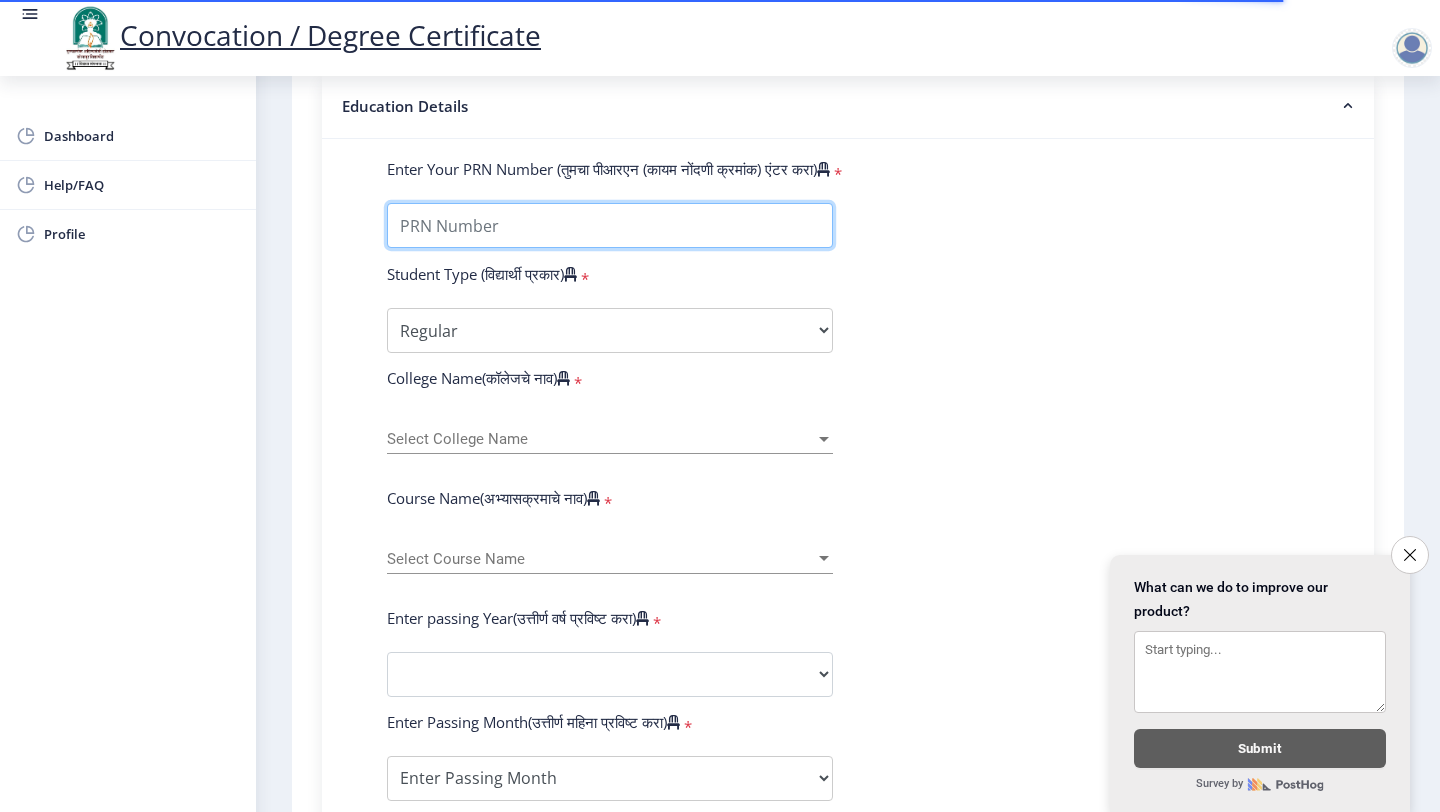 type on "2014032500266097" 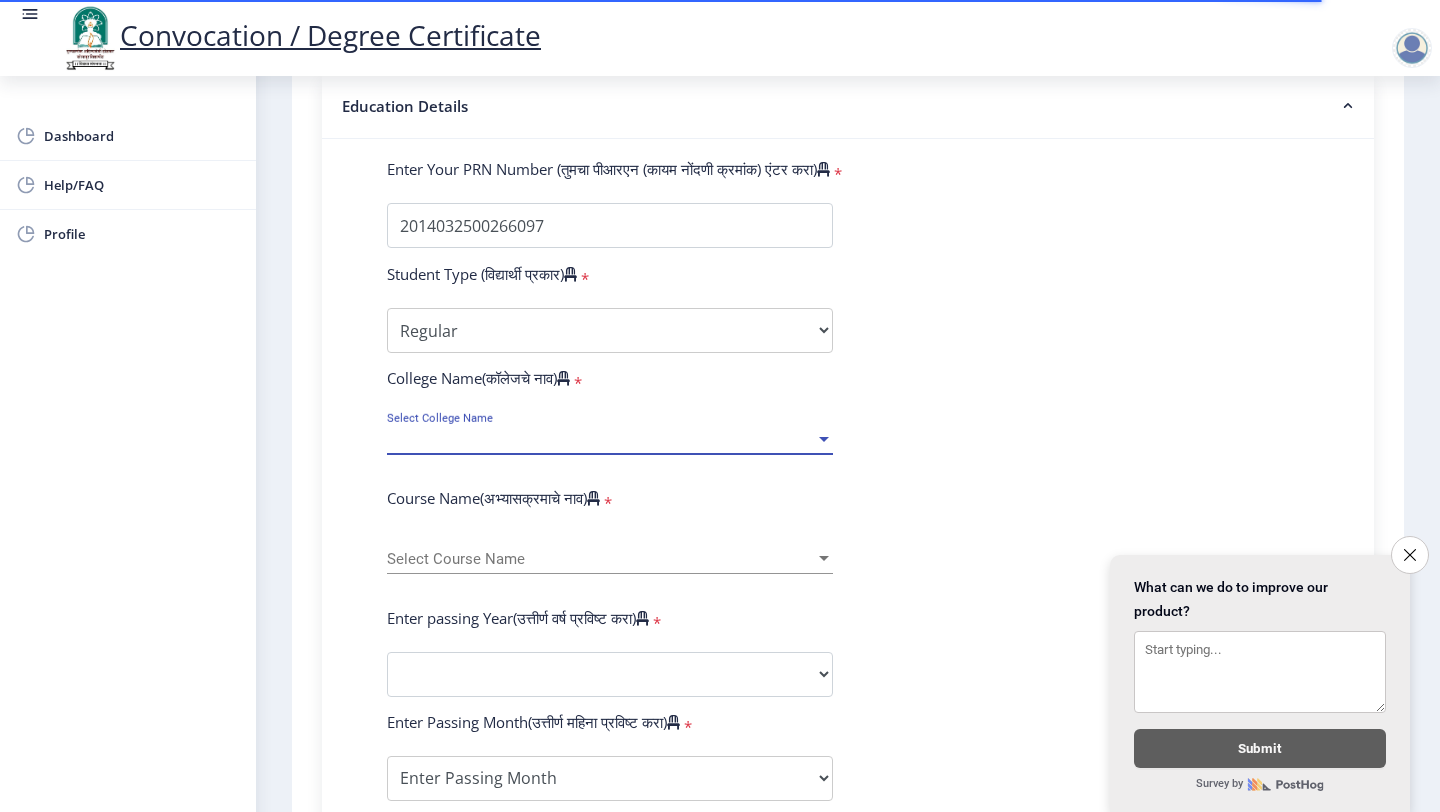 click on "Select College Name" at bounding box center [601, 439] 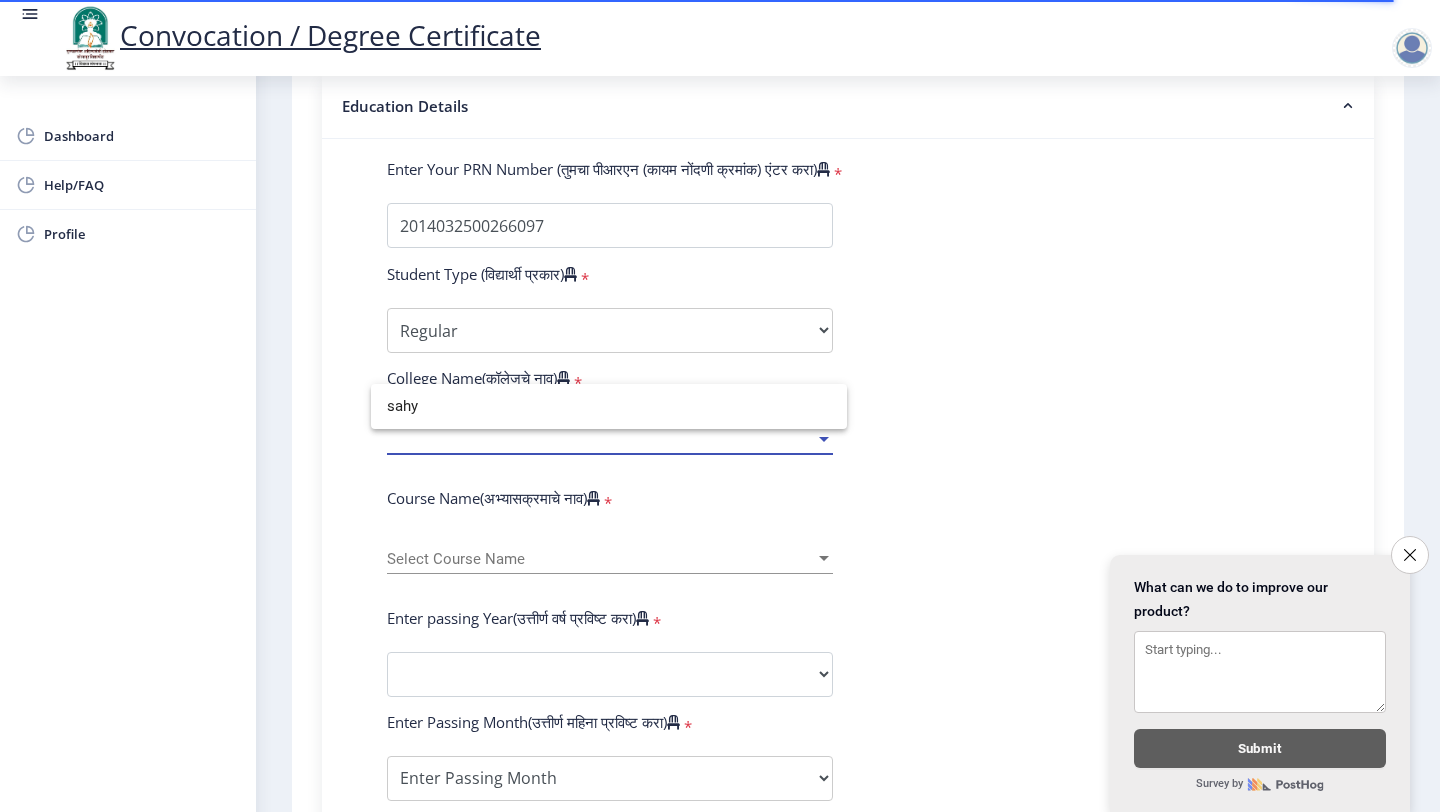 scroll, scrollTop: 0, scrollLeft: 0, axis: both 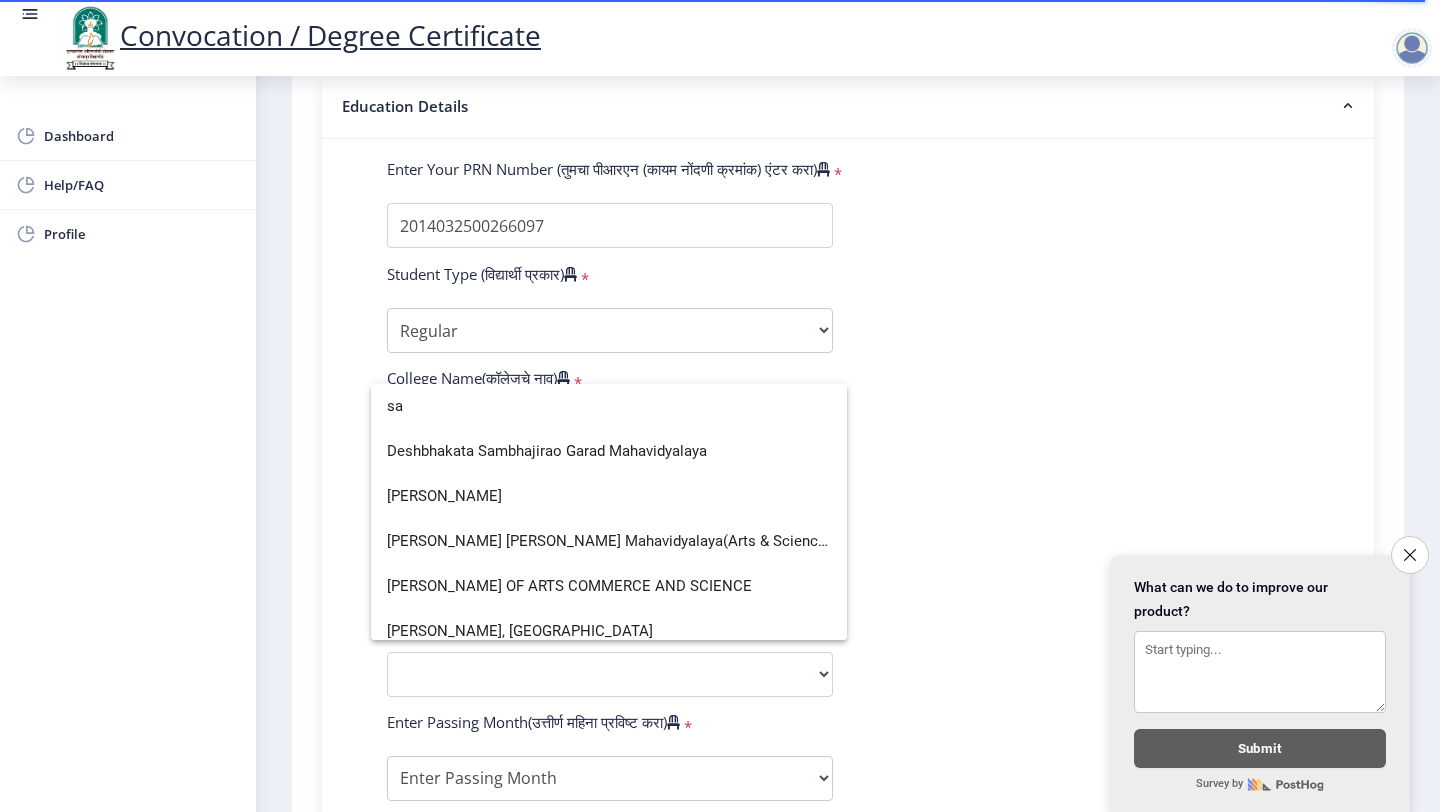 type on "s" 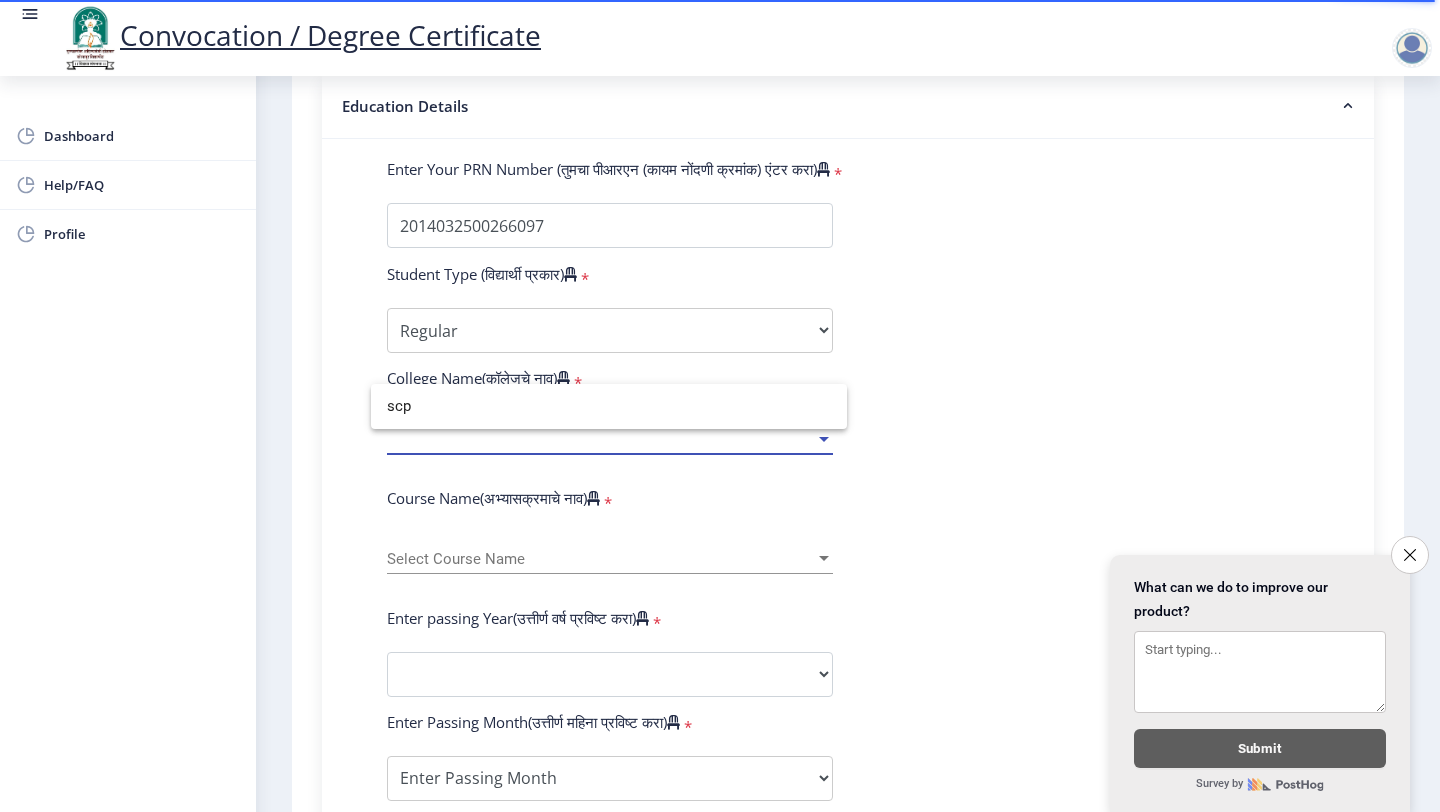 scroll, scrollTop: 0, scrollLeft: 0, axis: both 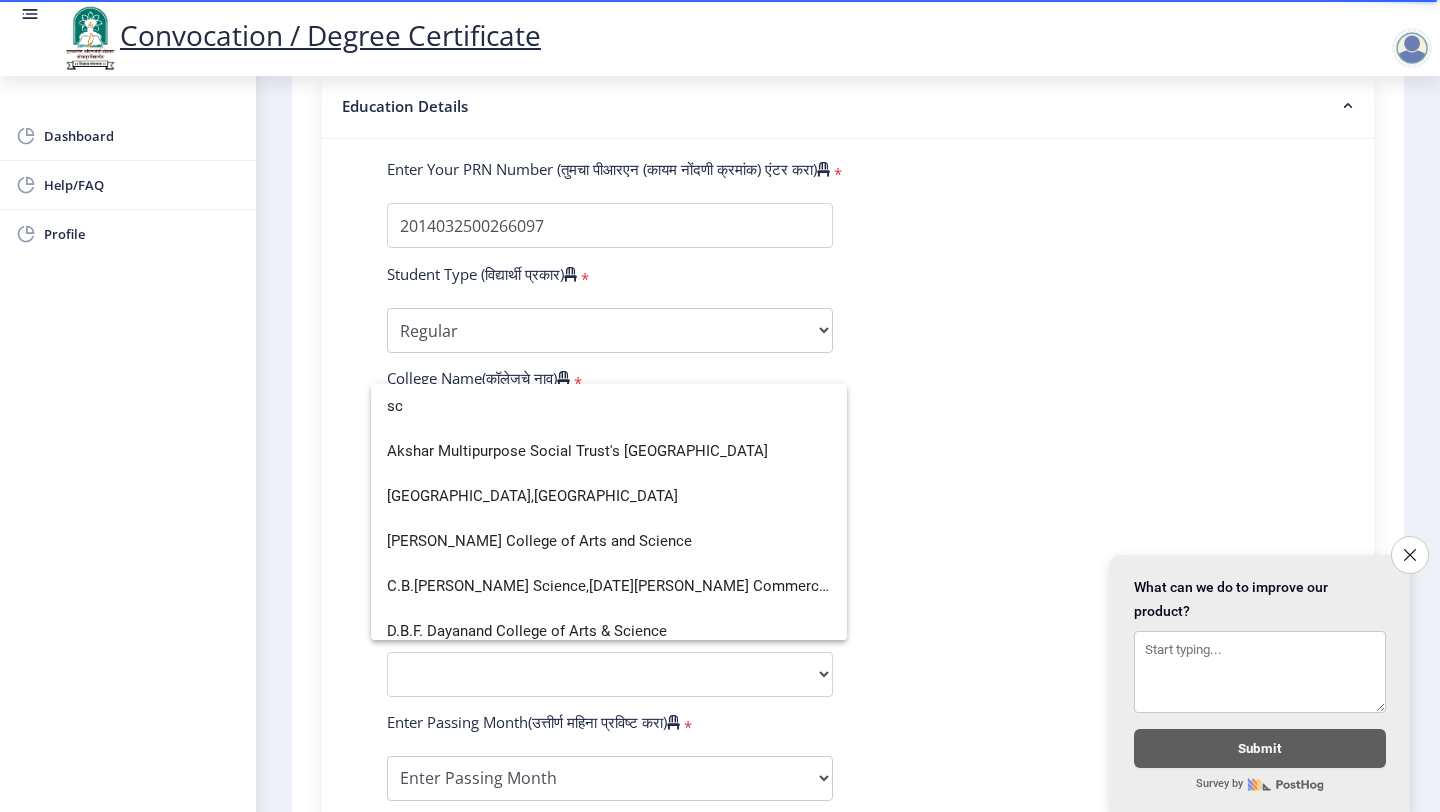 type on "s" 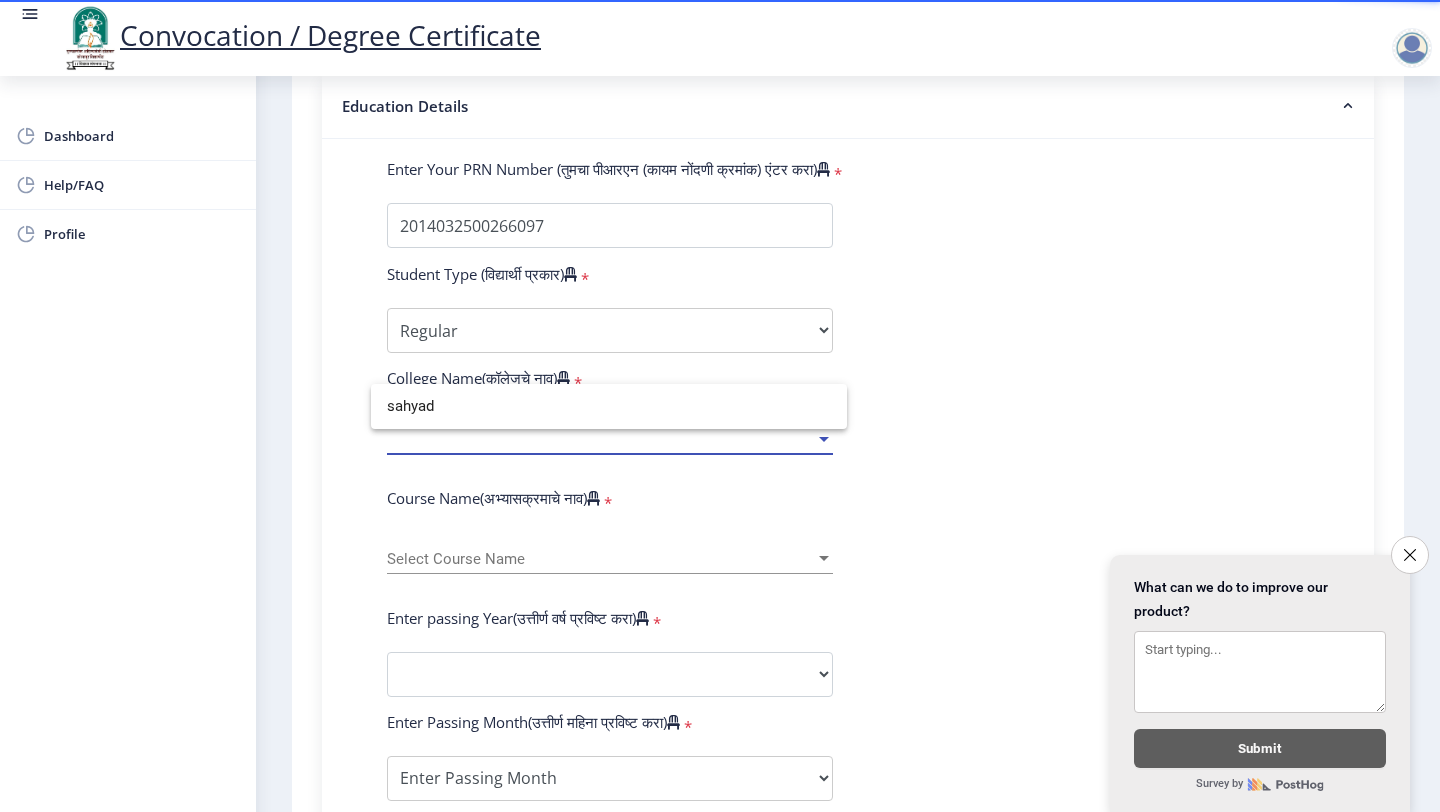 type on "sahyad" 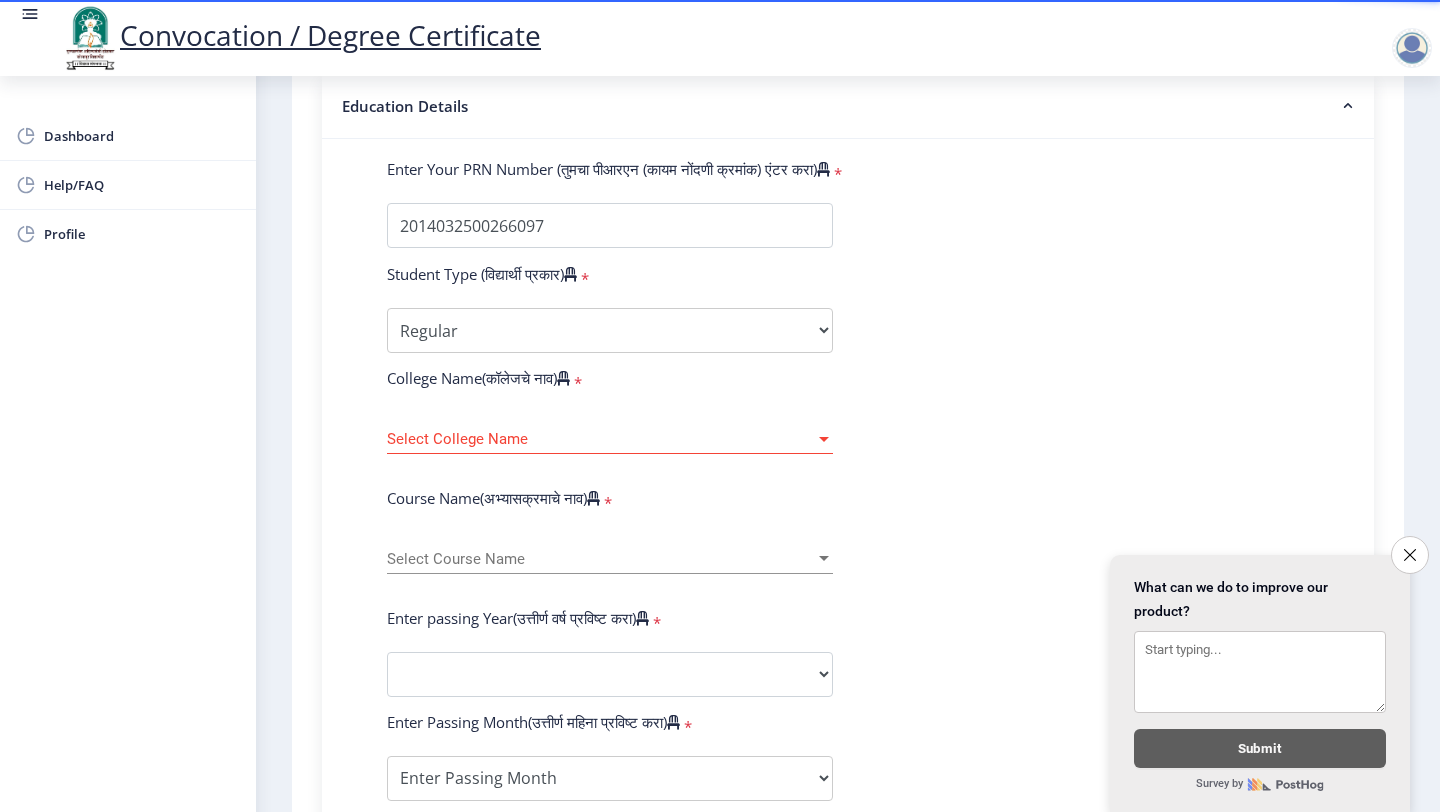 click 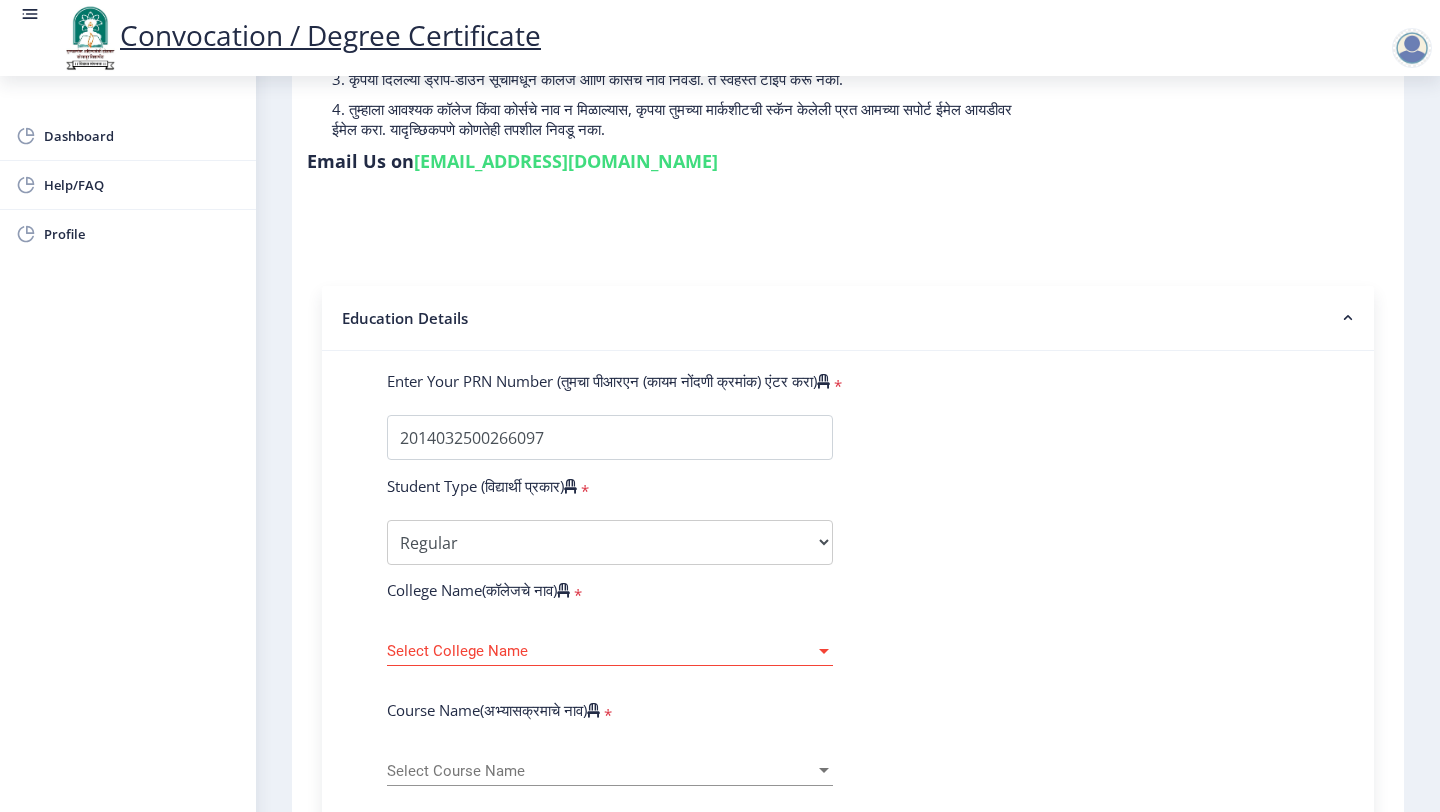 scroll, scrollTop: 417, scrollLeft: 0, axis: vertical 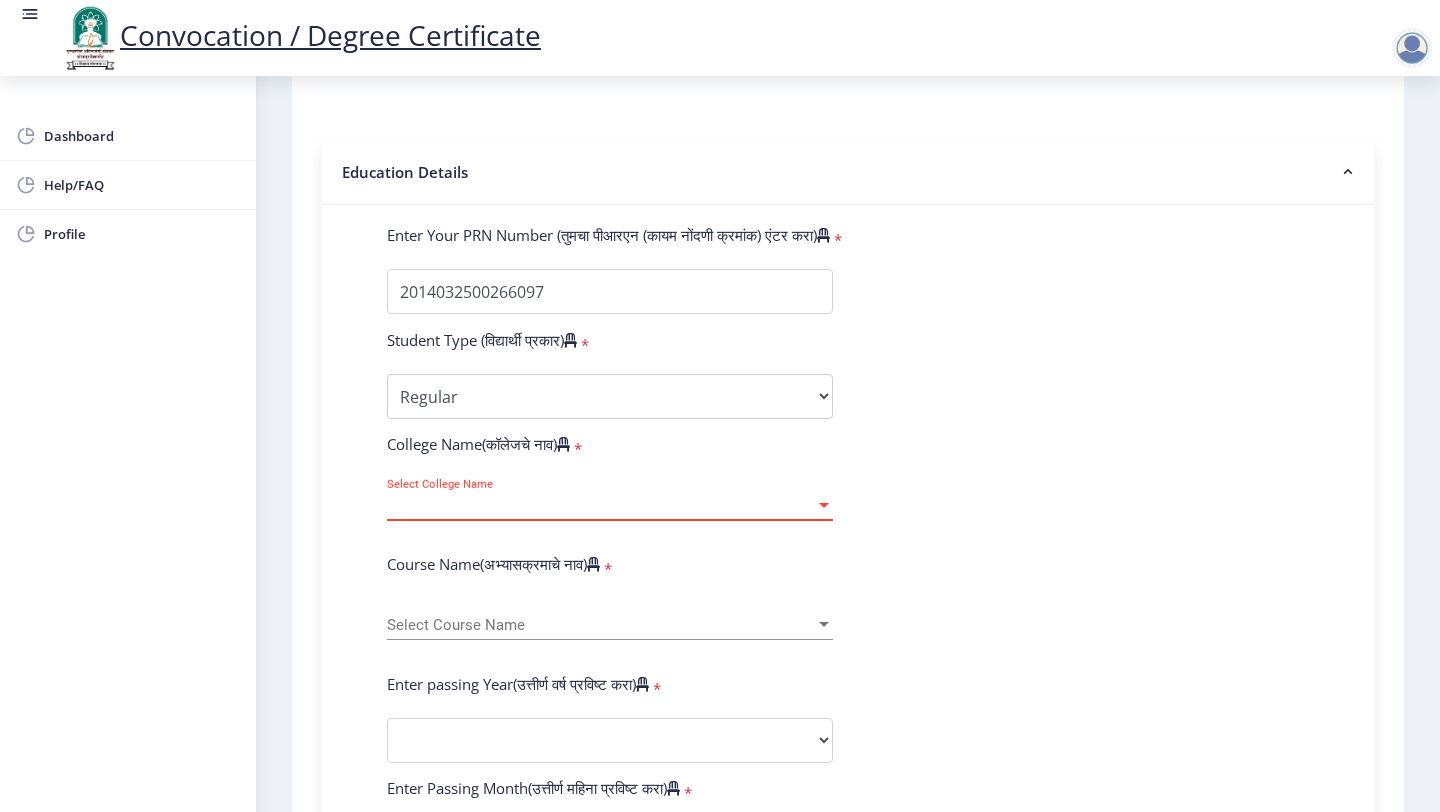 click on "Select College Name" at bounding box center (601, 505) 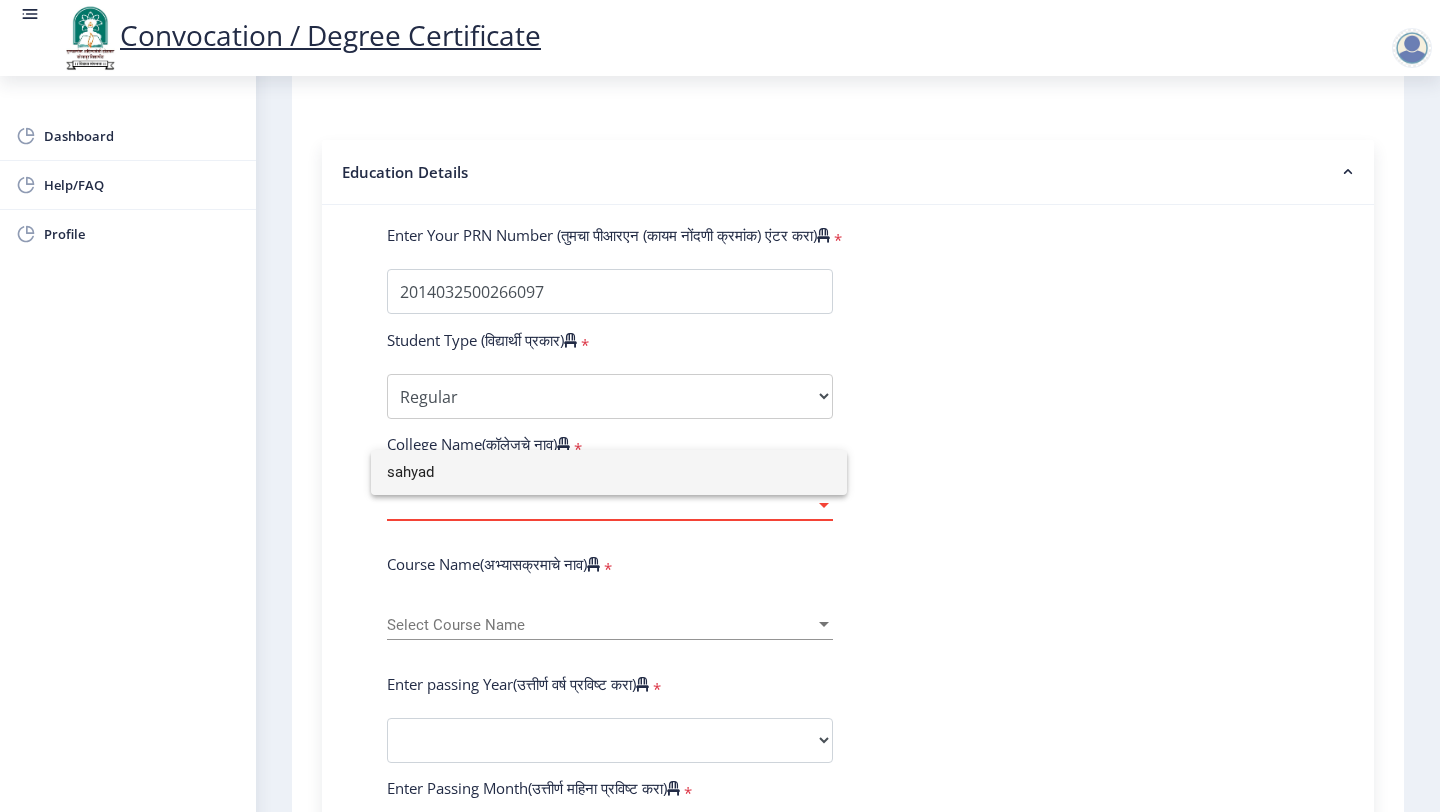 click 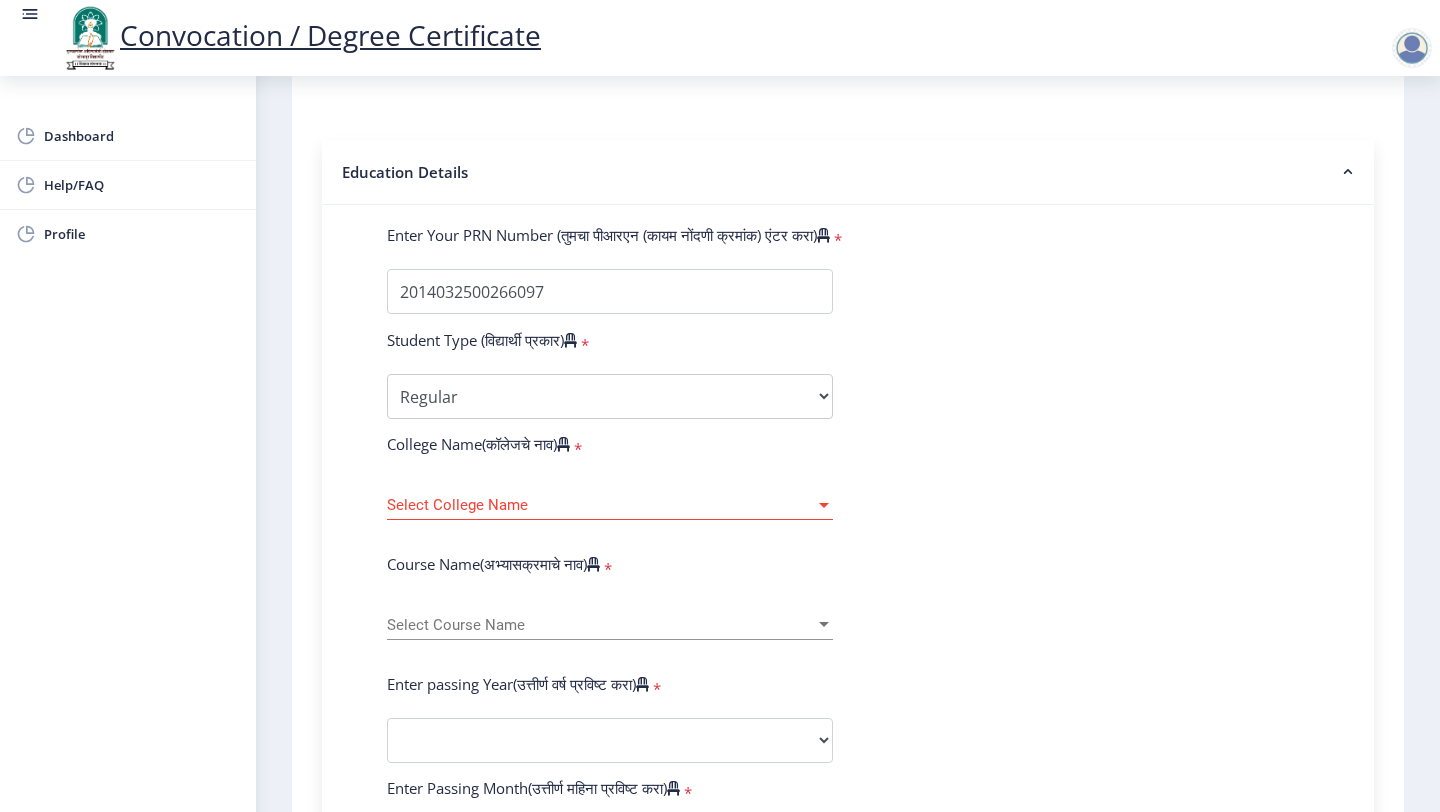 click on "Select Course Name Select Course Name" 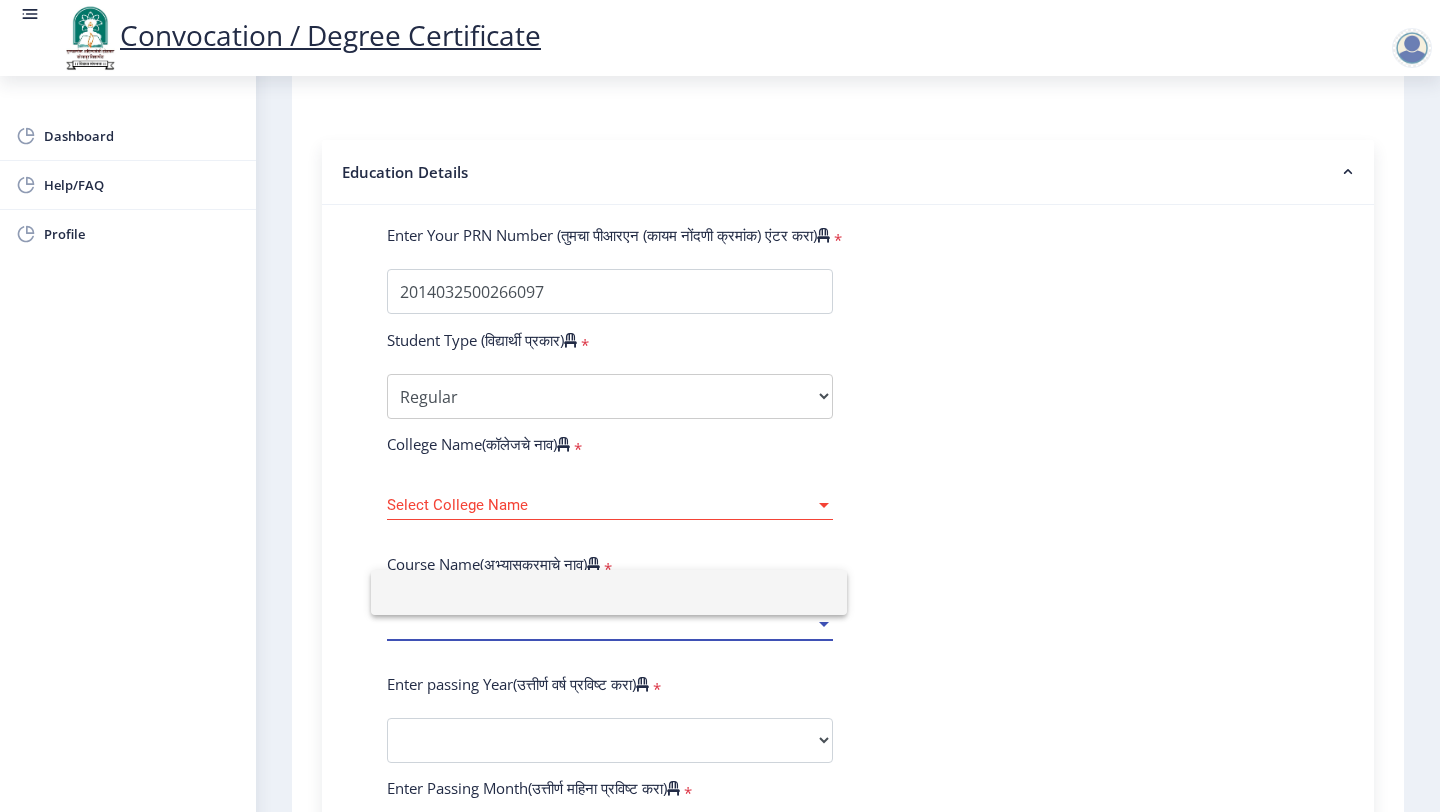 click 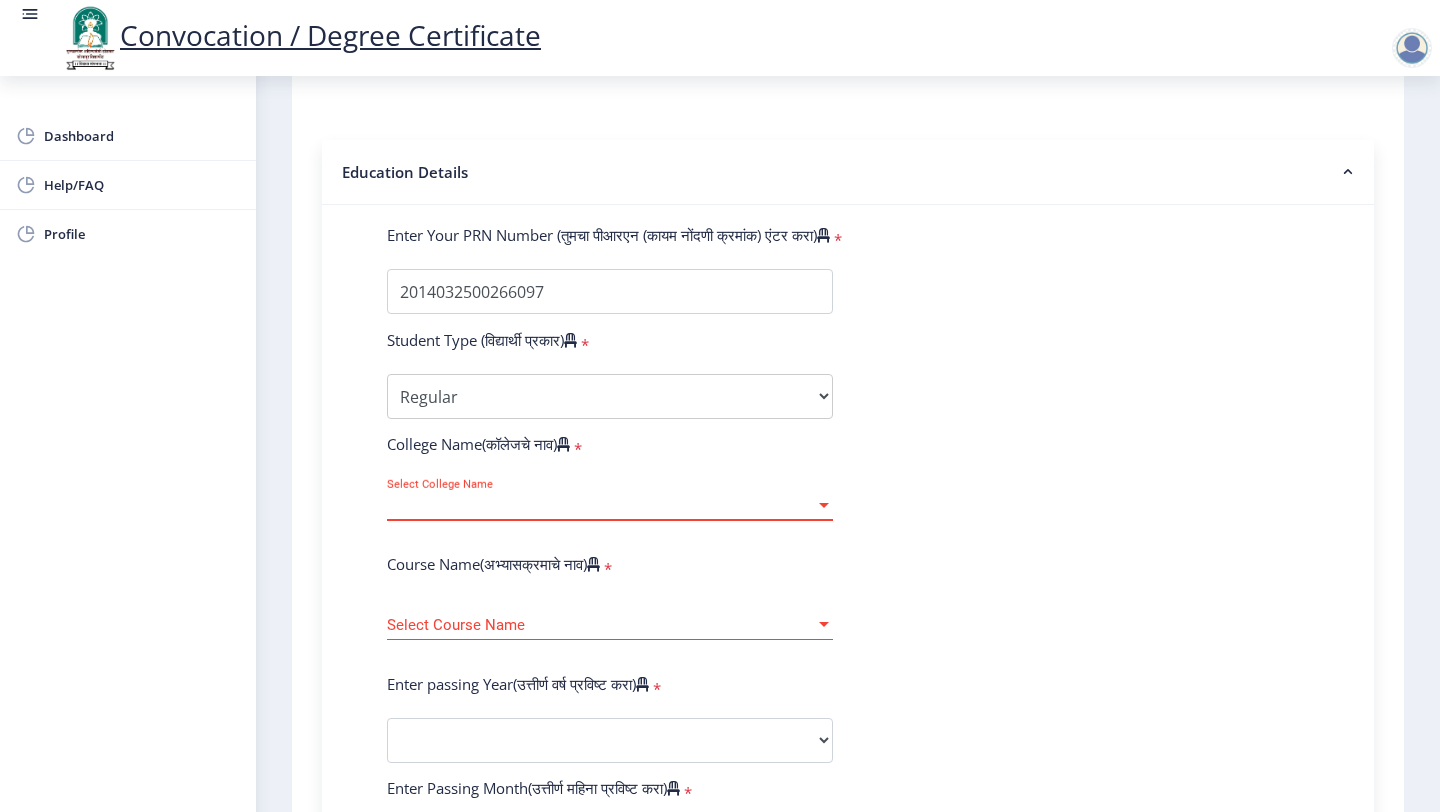 click on "Select College Name" at bounding box center [601, 505] 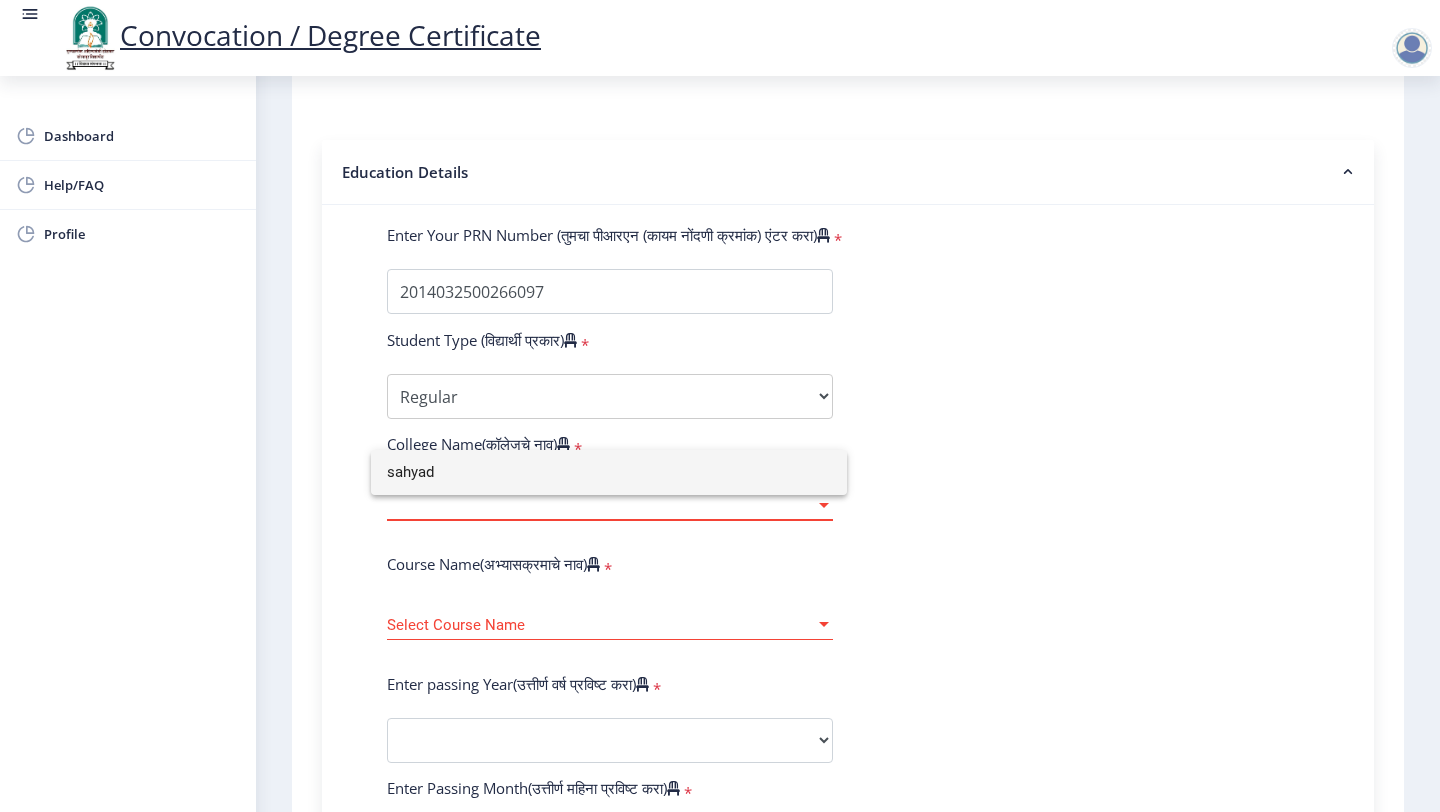click on "sahyad" at bounding box center (609, 472) 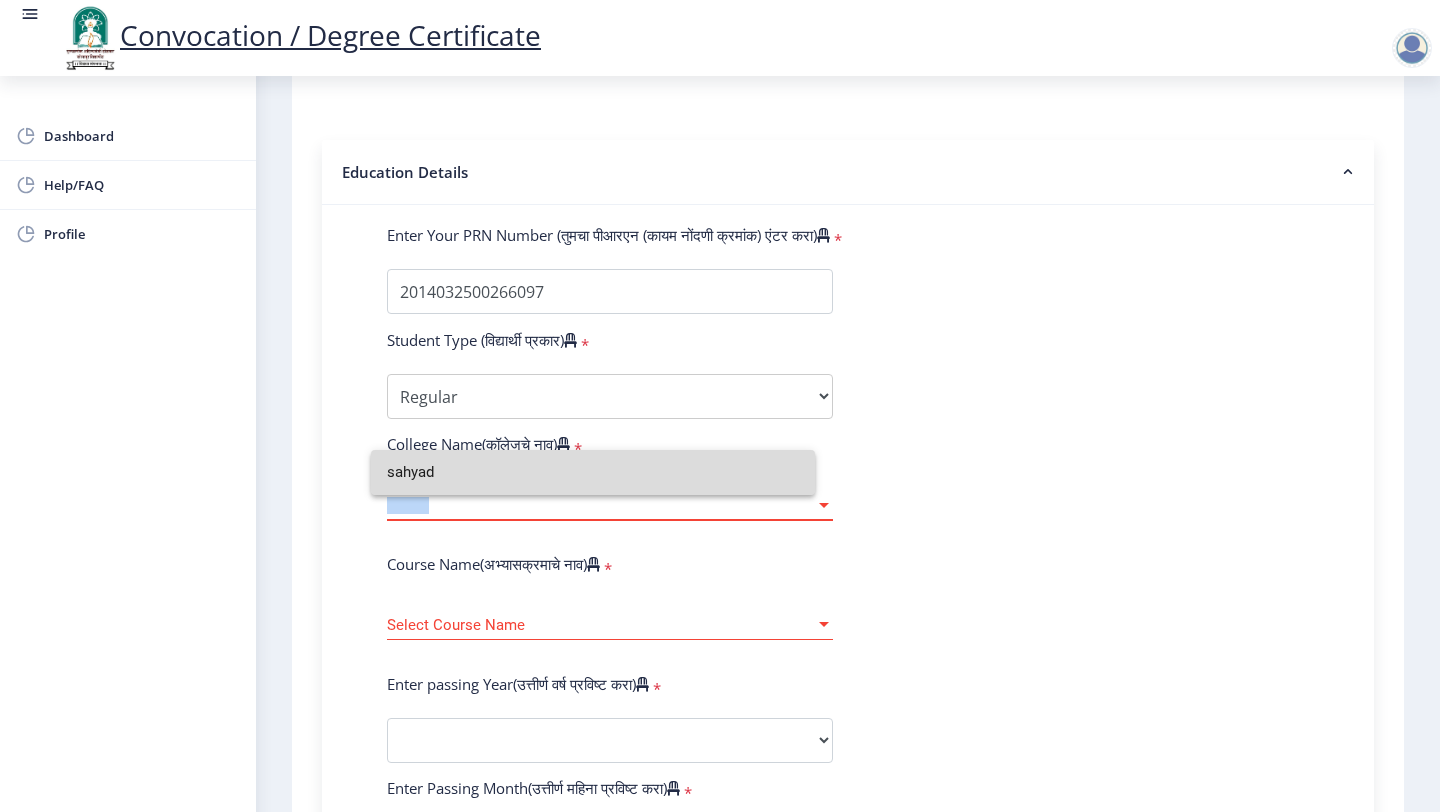click on "Select College Name" at bounding box center (601, 505) 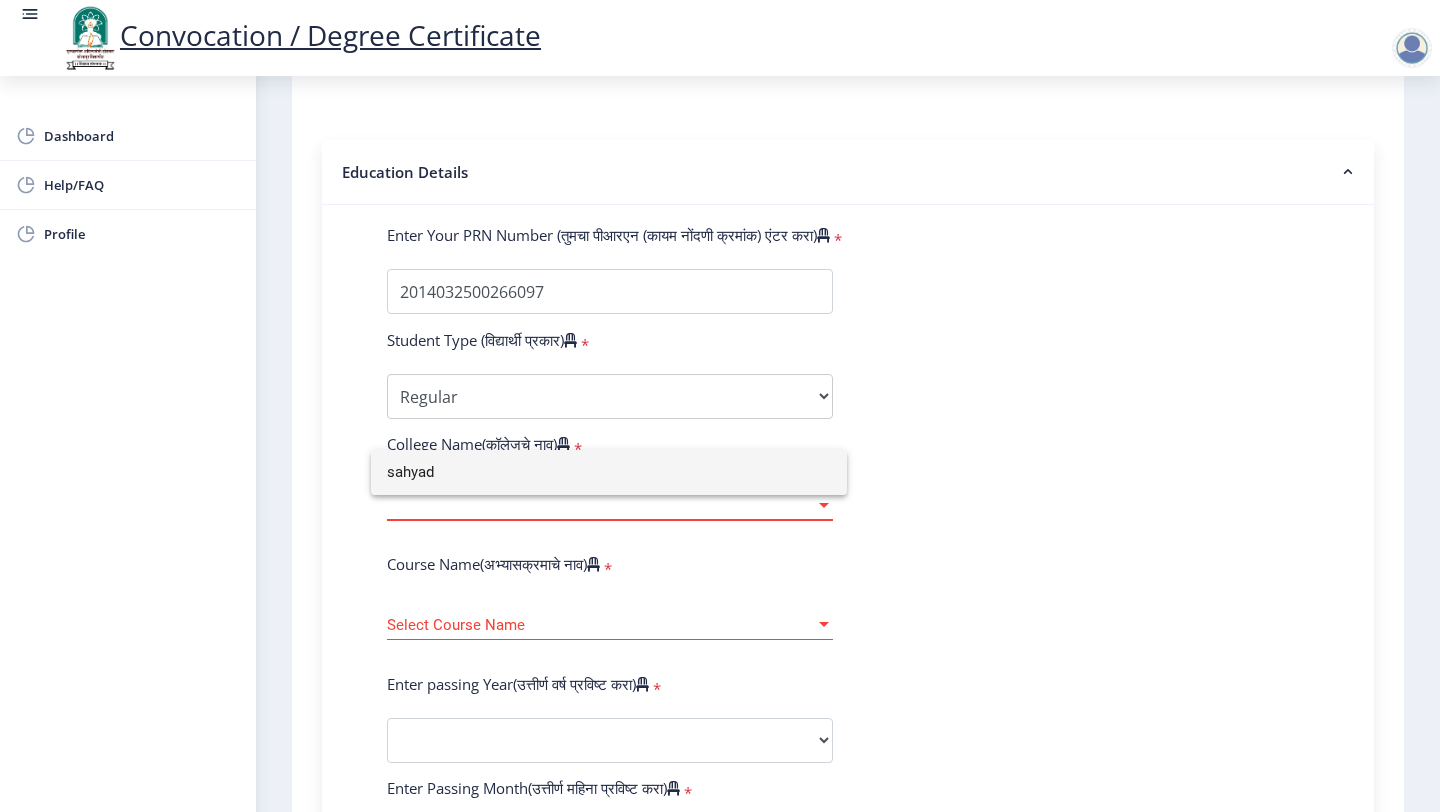 click on "sahyad" at bounding box center (609, 472) 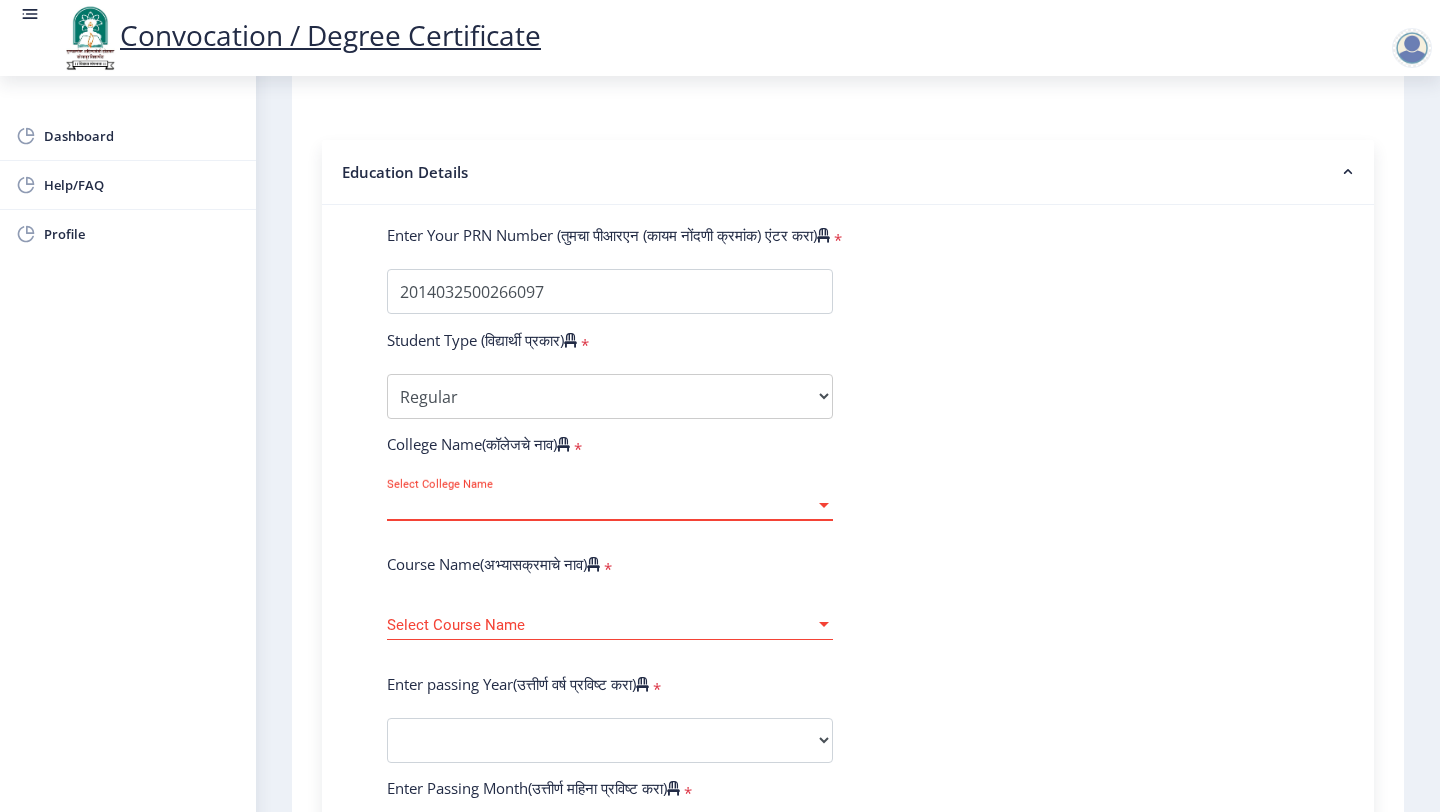click on "Select College Name" at bounding box center (601, 505) 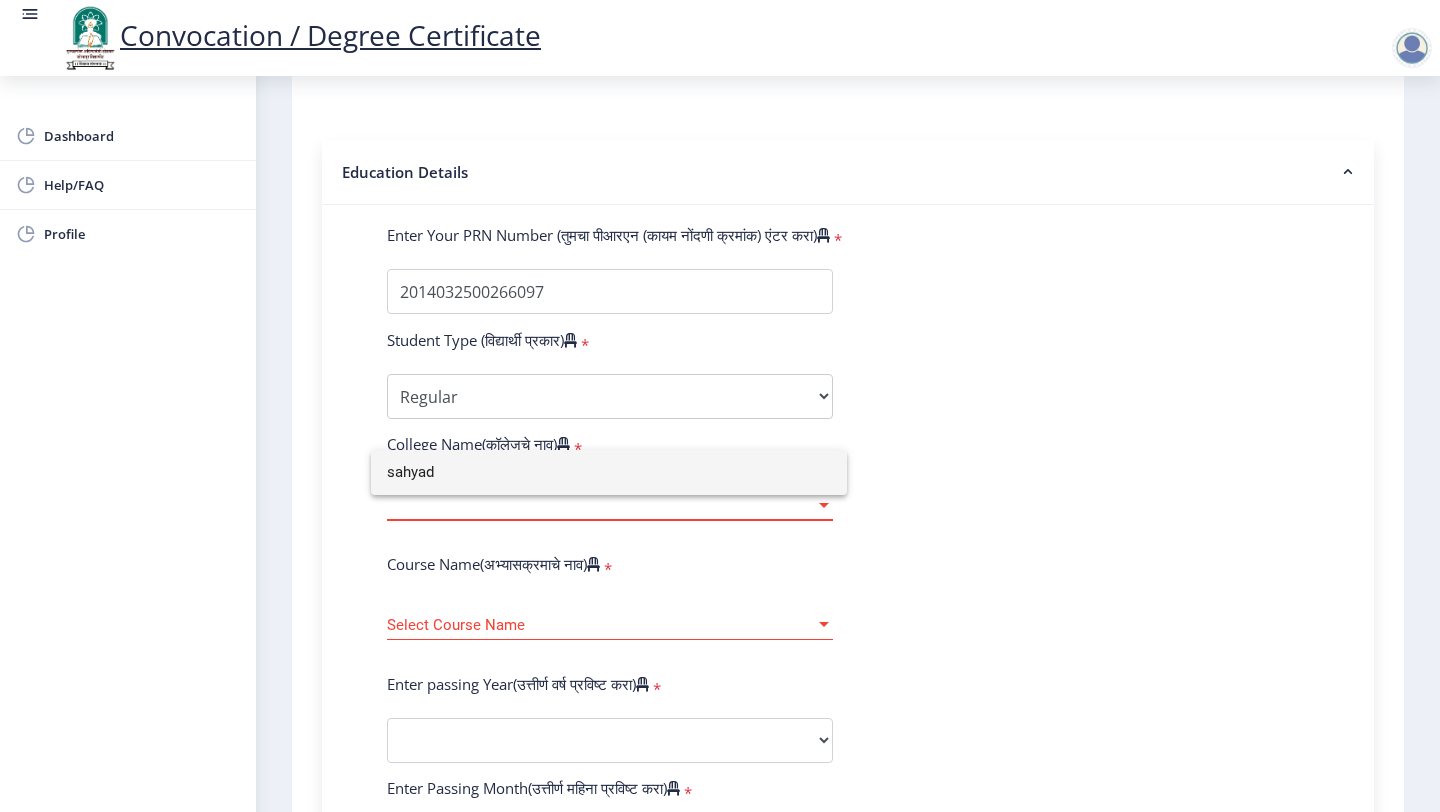 click on "sahyad" at bounding box center (609, 472) 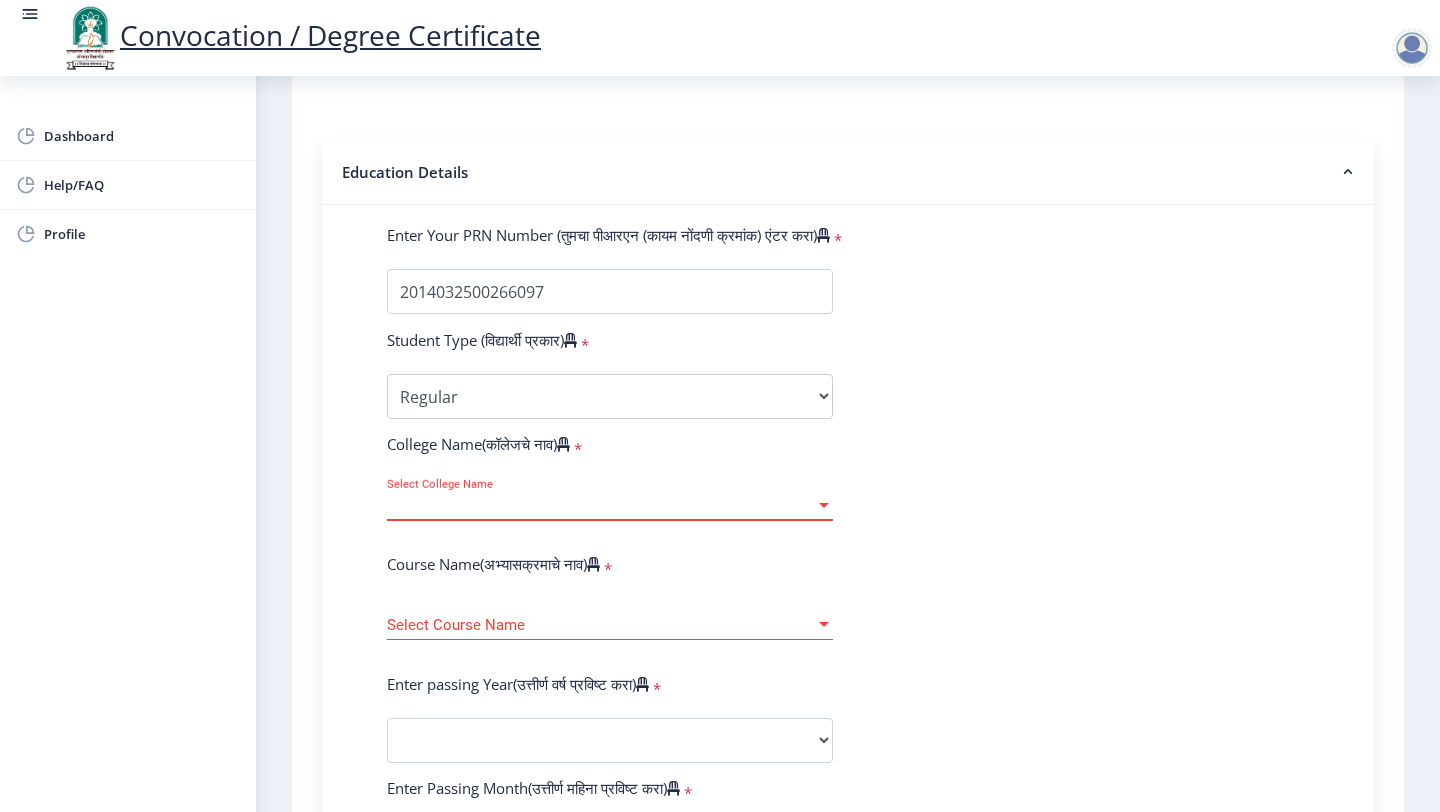 click on "Select College Name" at bounding box center [601, 505] 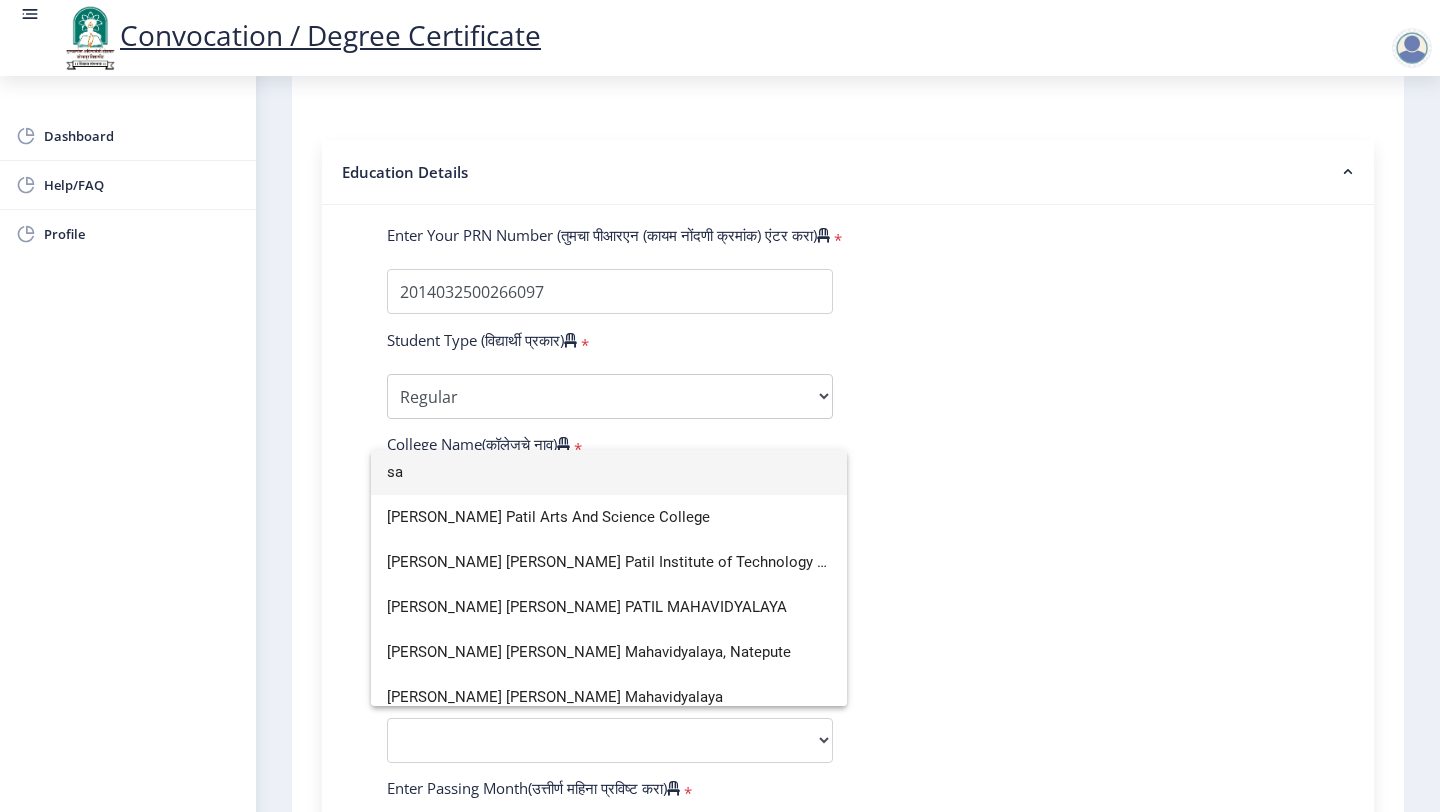 type on "s" 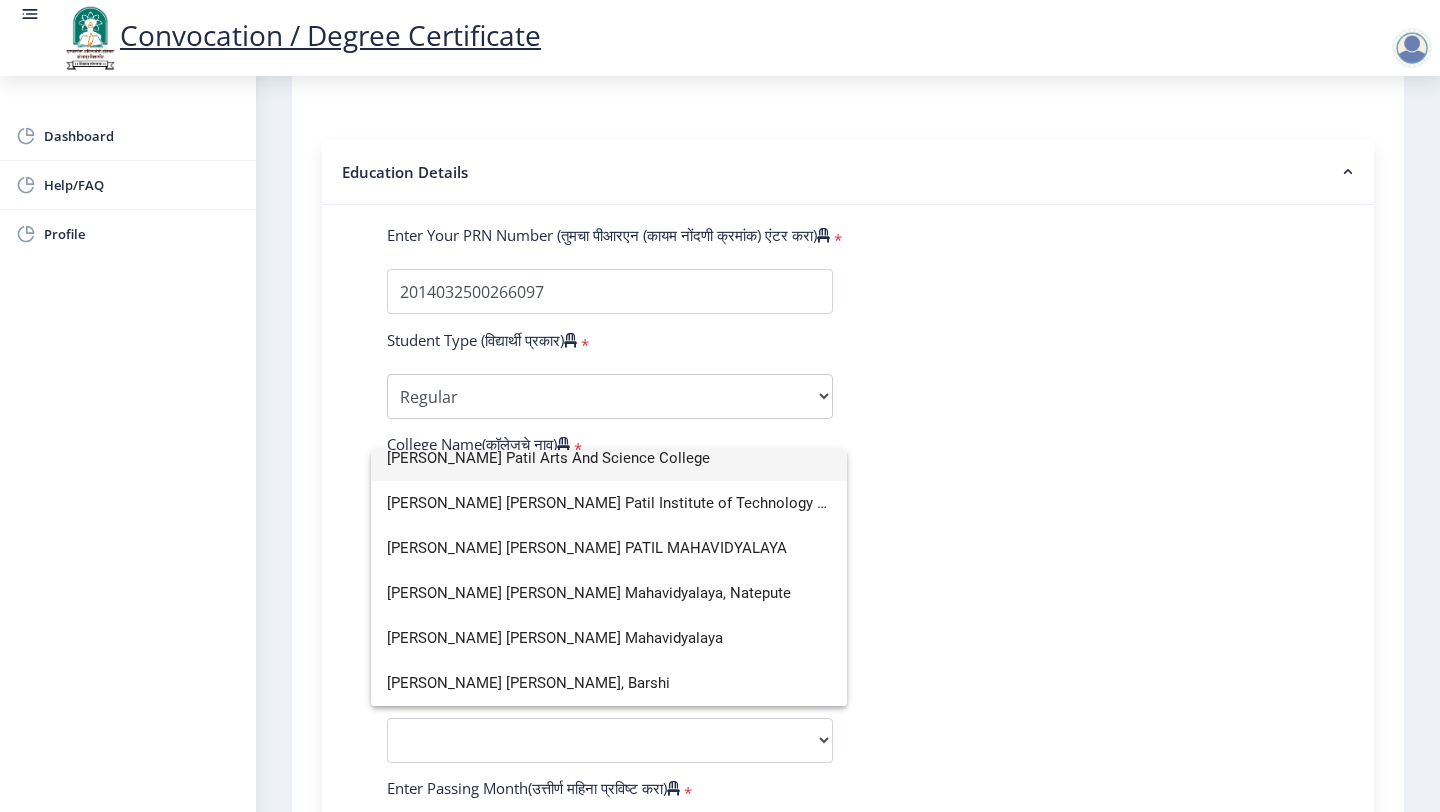 scroll, scrollTop: 0, scrollLeft: 0, axis: both 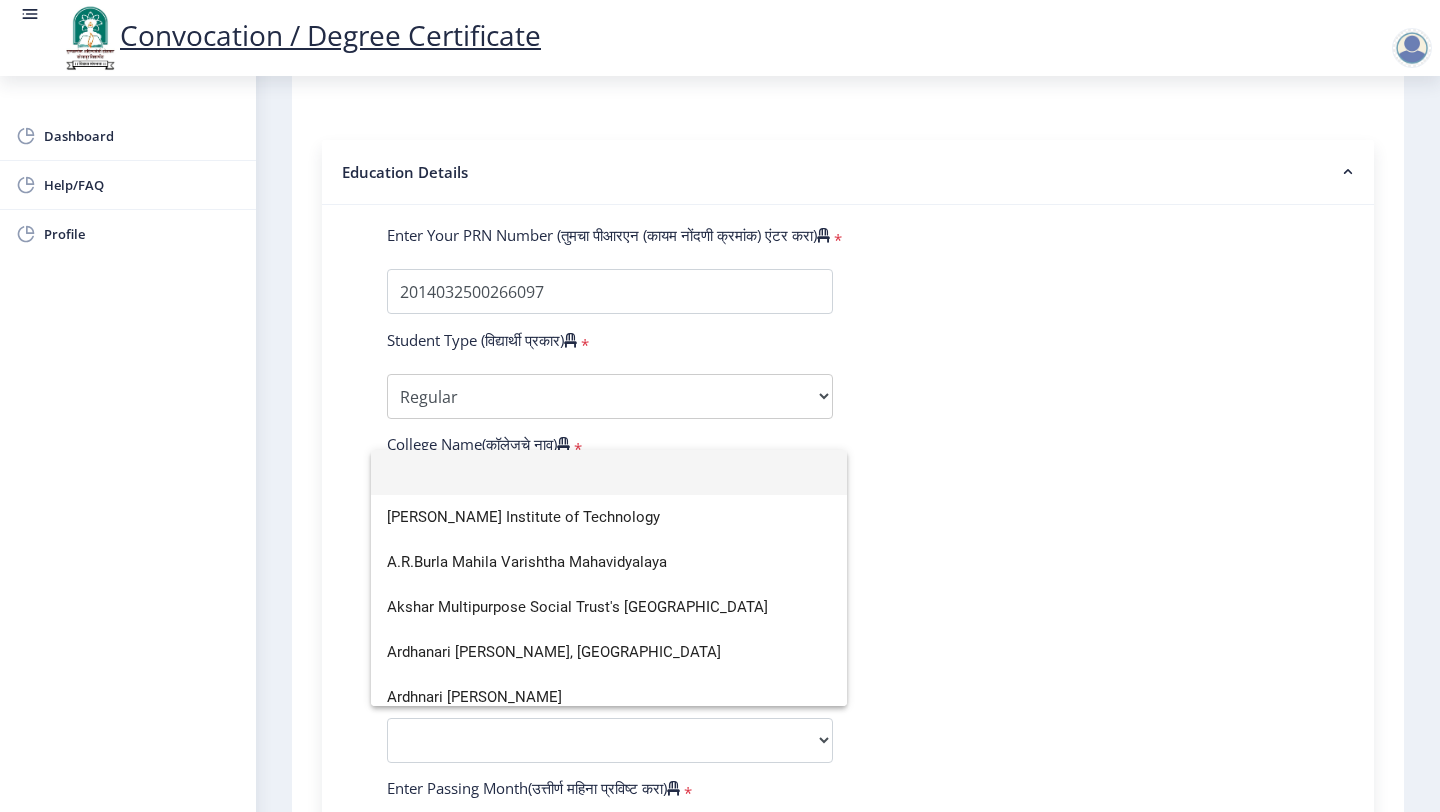type 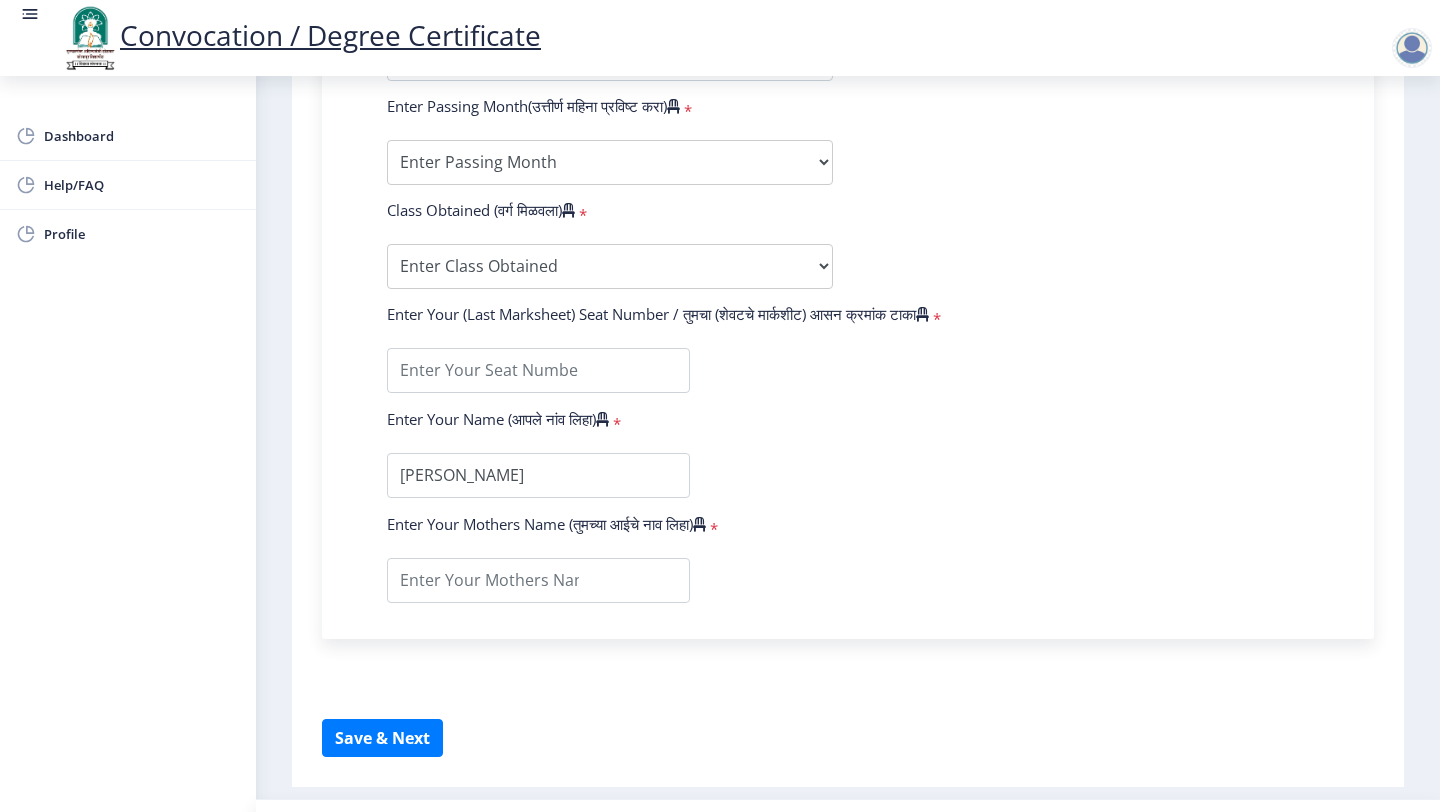 scroll, scrollTop: 1114, scrollLeft: 0, axis: vertical 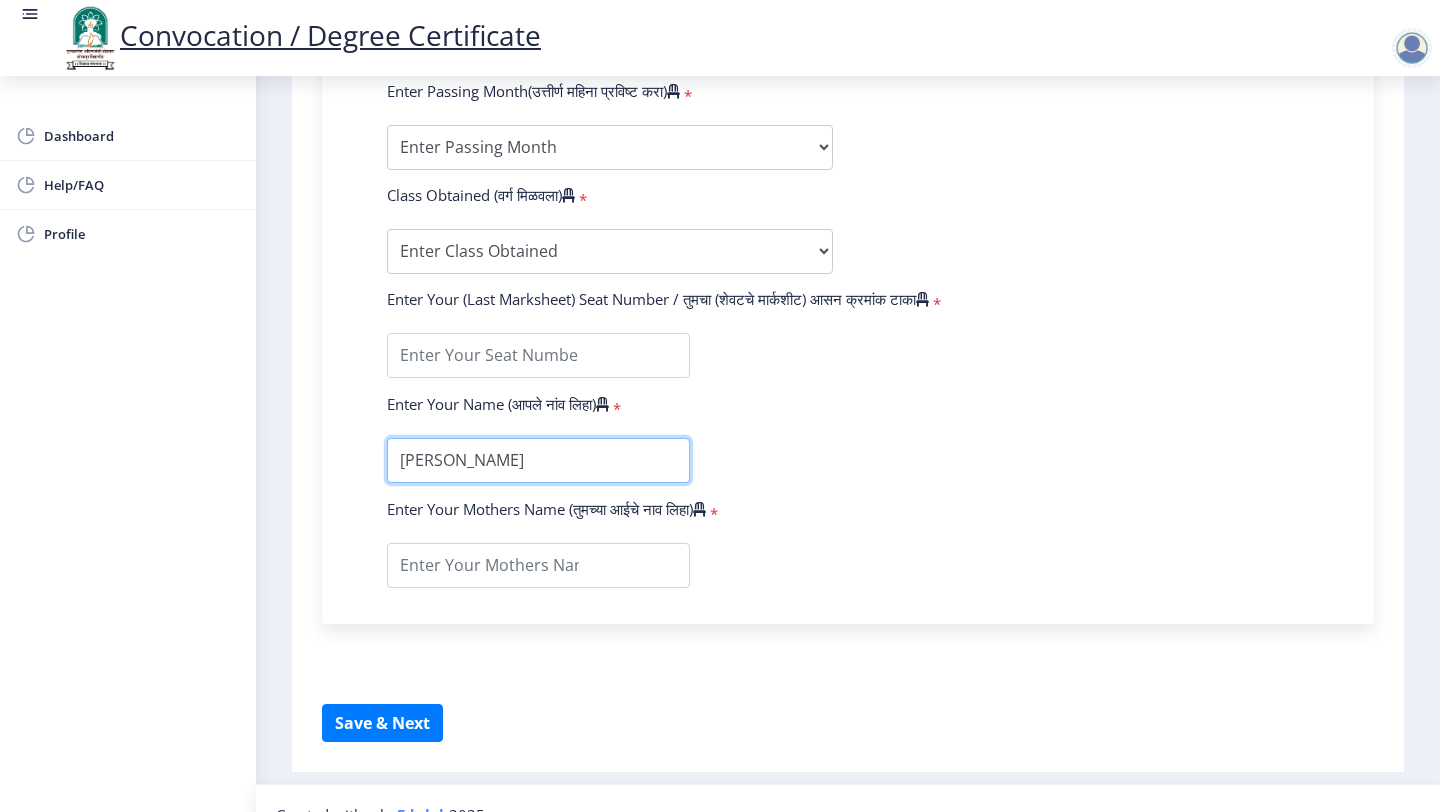 click at bounding box center (538, 460) 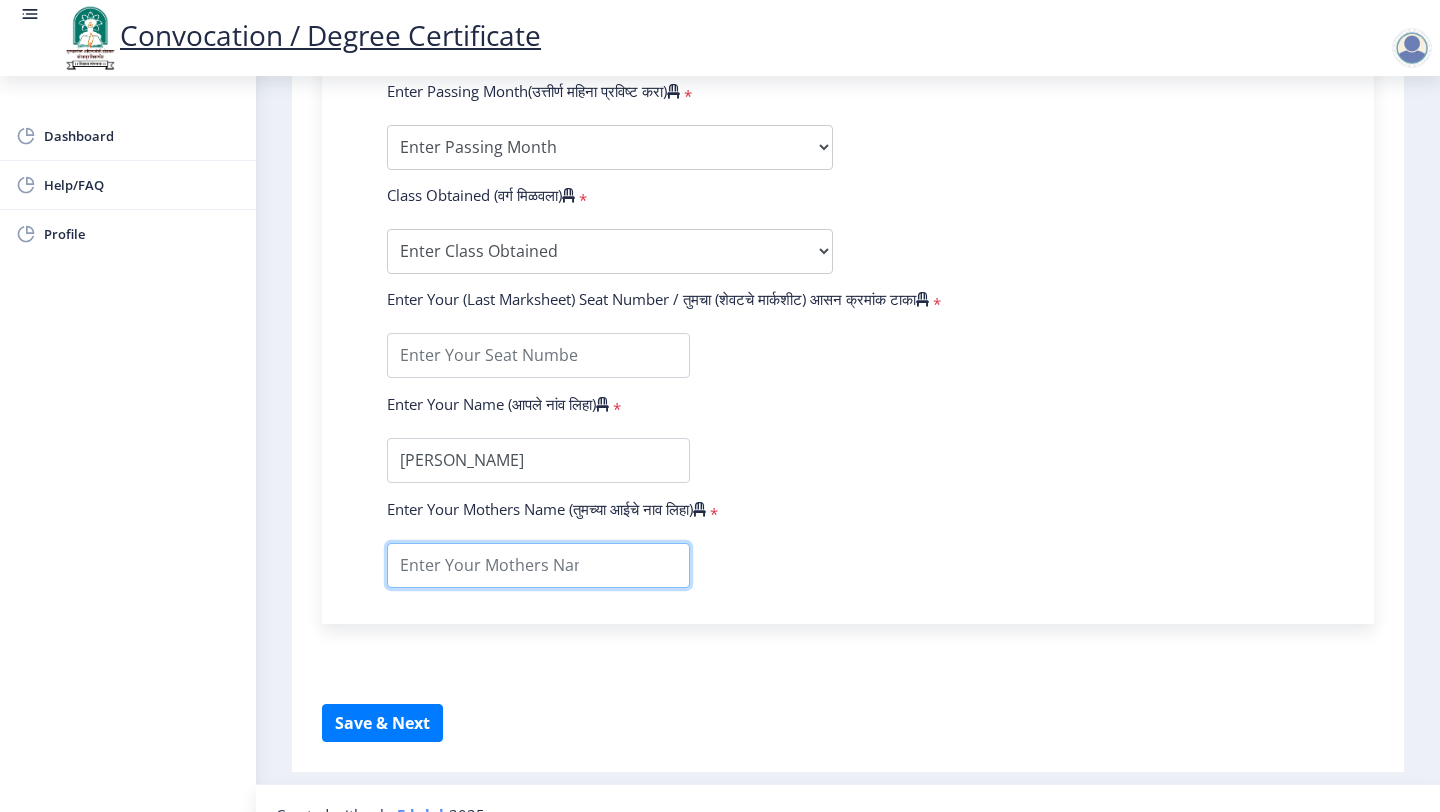 click at bounding box center [538, 565] 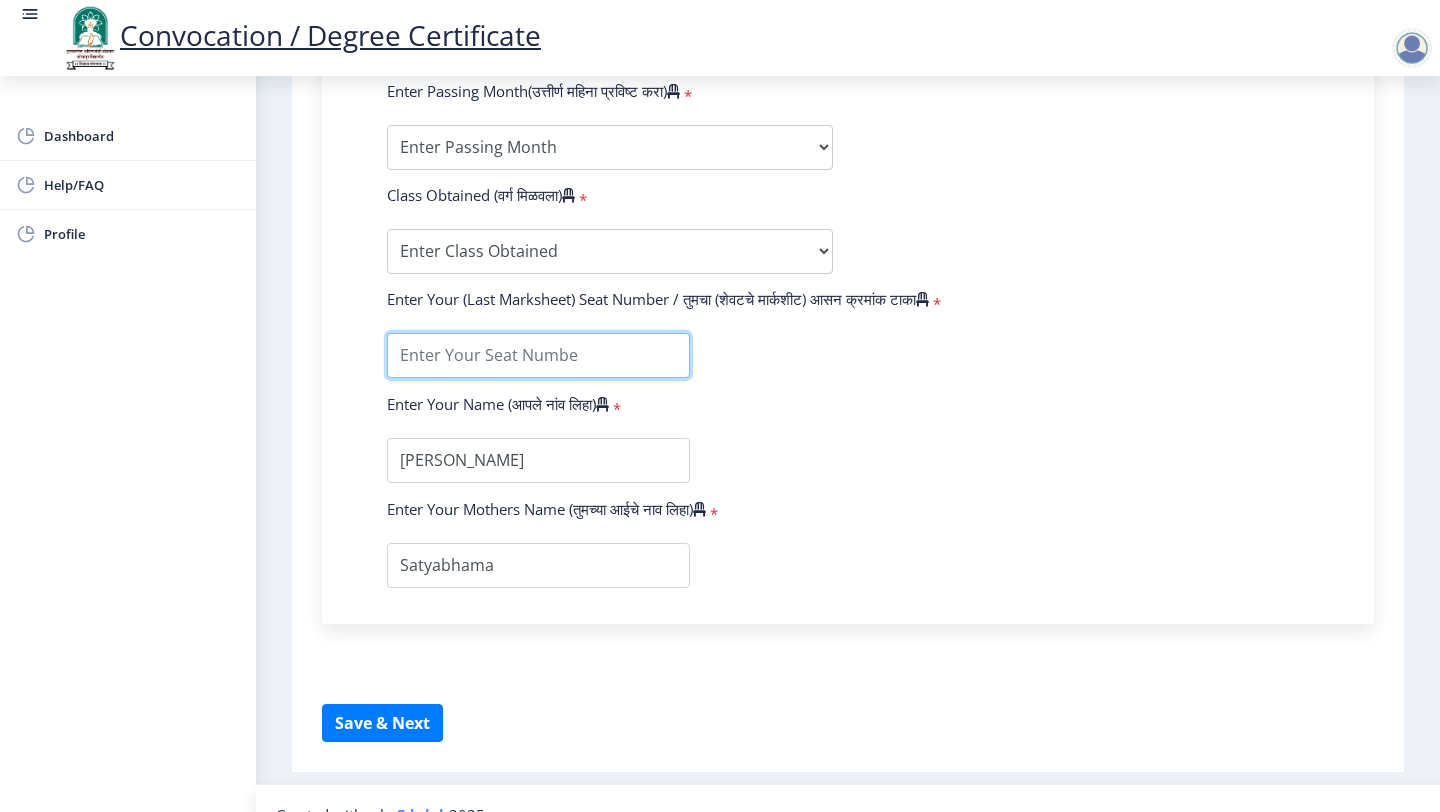 click at bounding box center [538, 355] 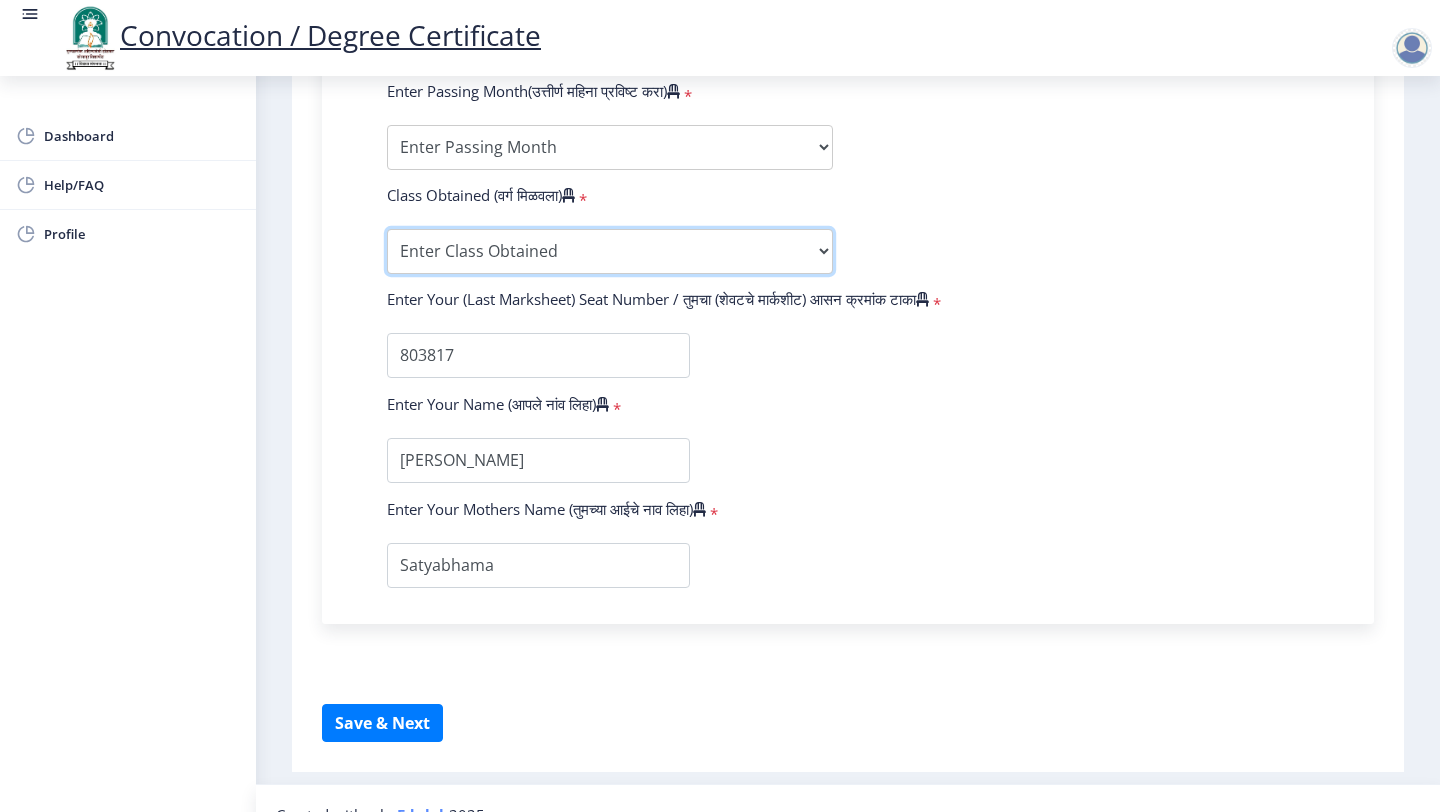 click on "Enter Class Obtained DISTINCTION FIRST CLASS HIGHER SECOND CLASS SECOND CLASS PASS CLASS OUTSTANDING - EXEMPLARY FIRST CLASS WITH DISTINCTION Grade O Grade A+ Grade A Grade B+ Grade B Grade C+ Grade C Grade F/FC Grade F Grade D Grade E" at bounding box center (610, 251) 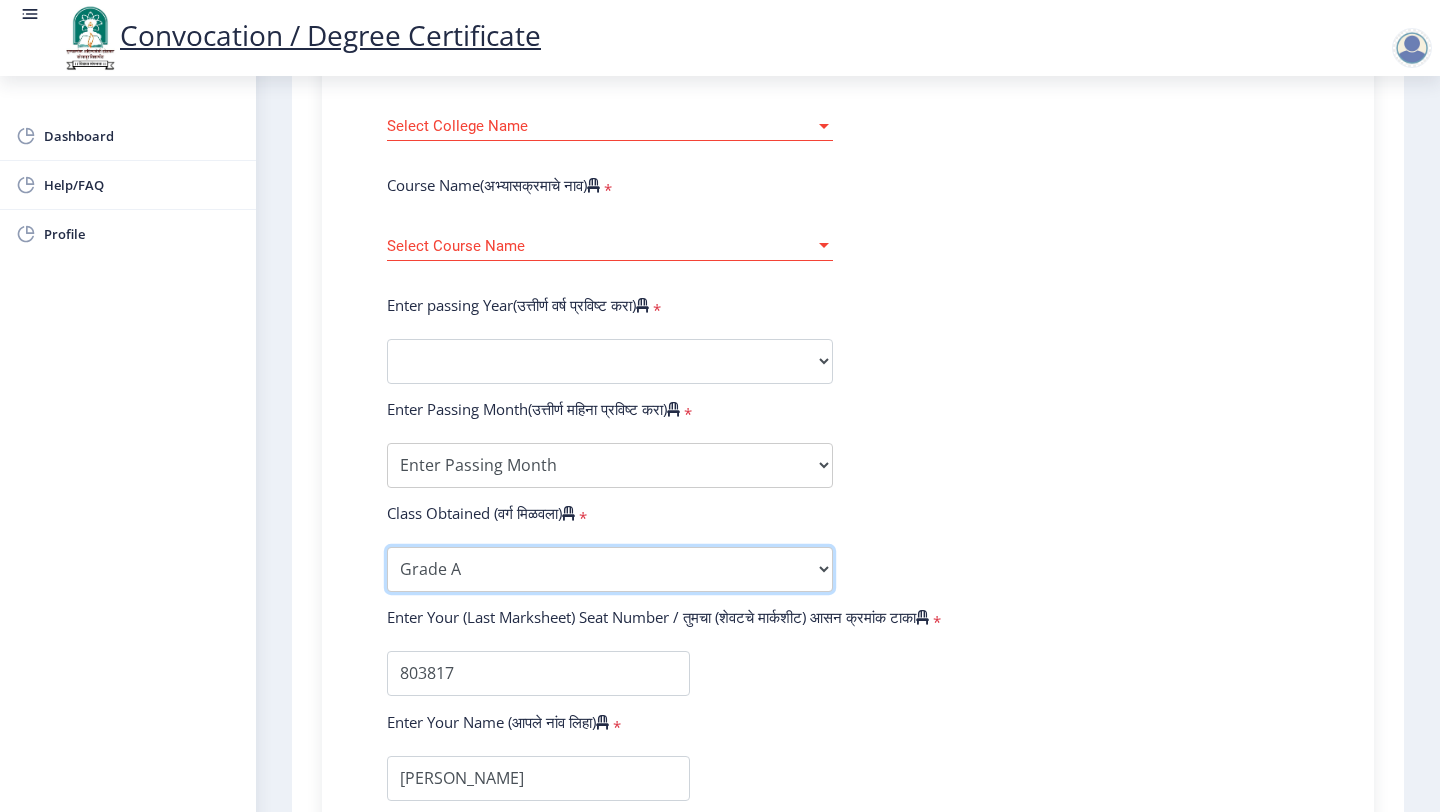 scroll, scrollTop: 780, scrollLeft: 0, axis: vertical 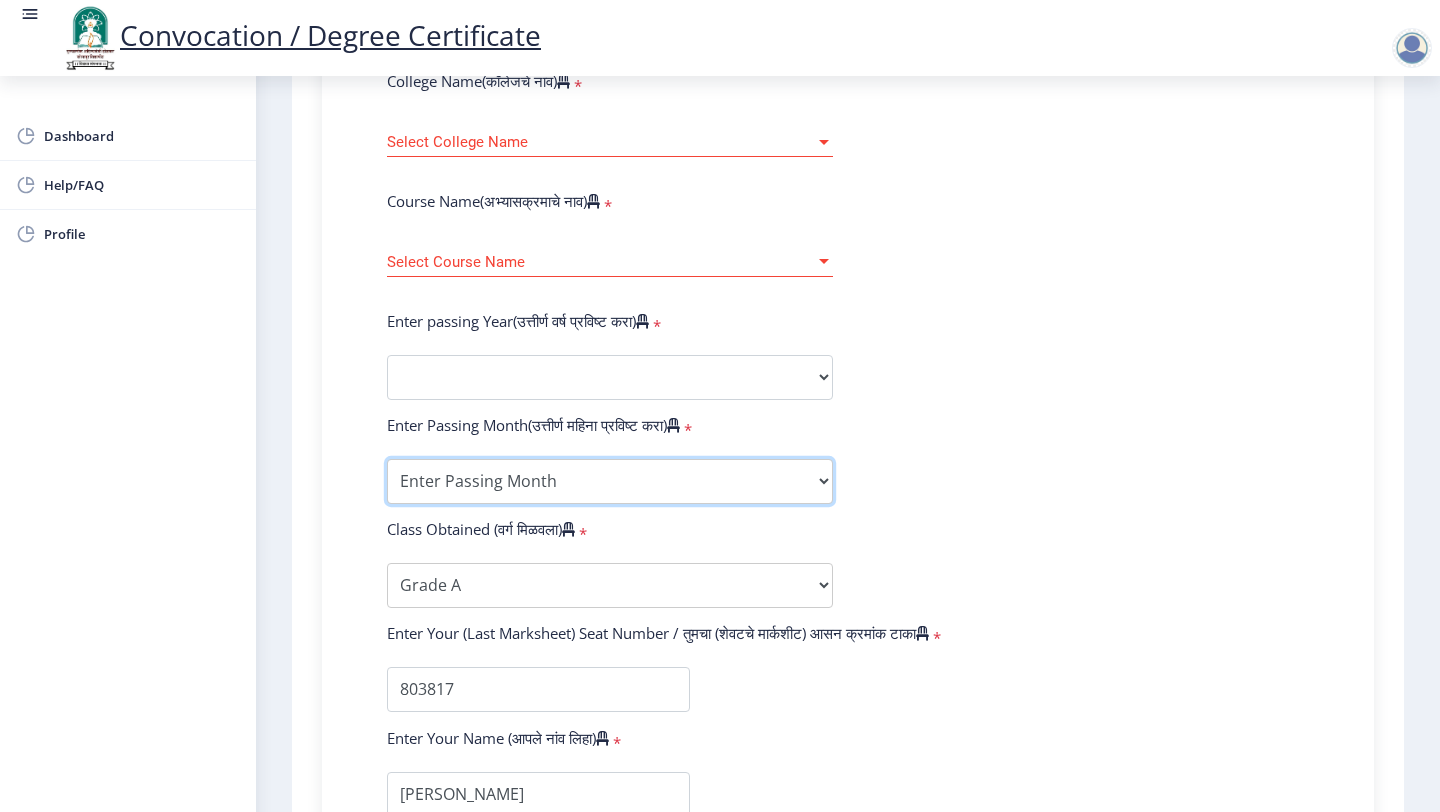 click on "Enter Passing Month (01) January (02) February (03) March (04) April (05) May (06) June (07) July (08) August (09) September (10) October (11) November (12) December" at bounding box center (610, 481) 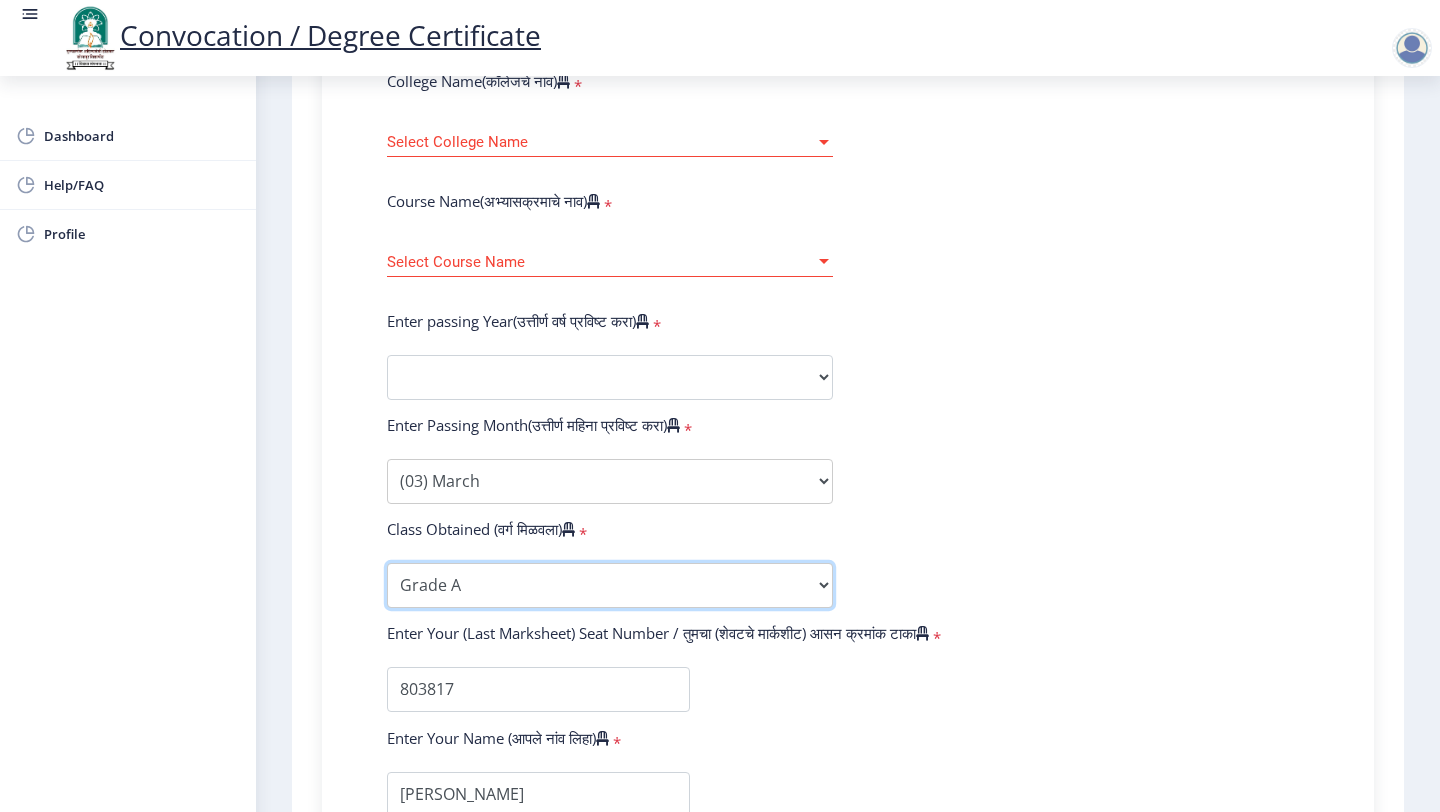 click on "Enter Class Obtained DISTINCTION FIRST CLASS HIGHER SECOND CLASS SECOND CLASS PASS CLASS OUTSTANDING - EXEMPLARY FIRST CLASS WITH DISTINCTION Grade O Grade A+ Grade A Grade B+ Grade B Grade C+ Grade C Grade F/FC Grade F Grade D Grade E" at bounding box center (610, 585) 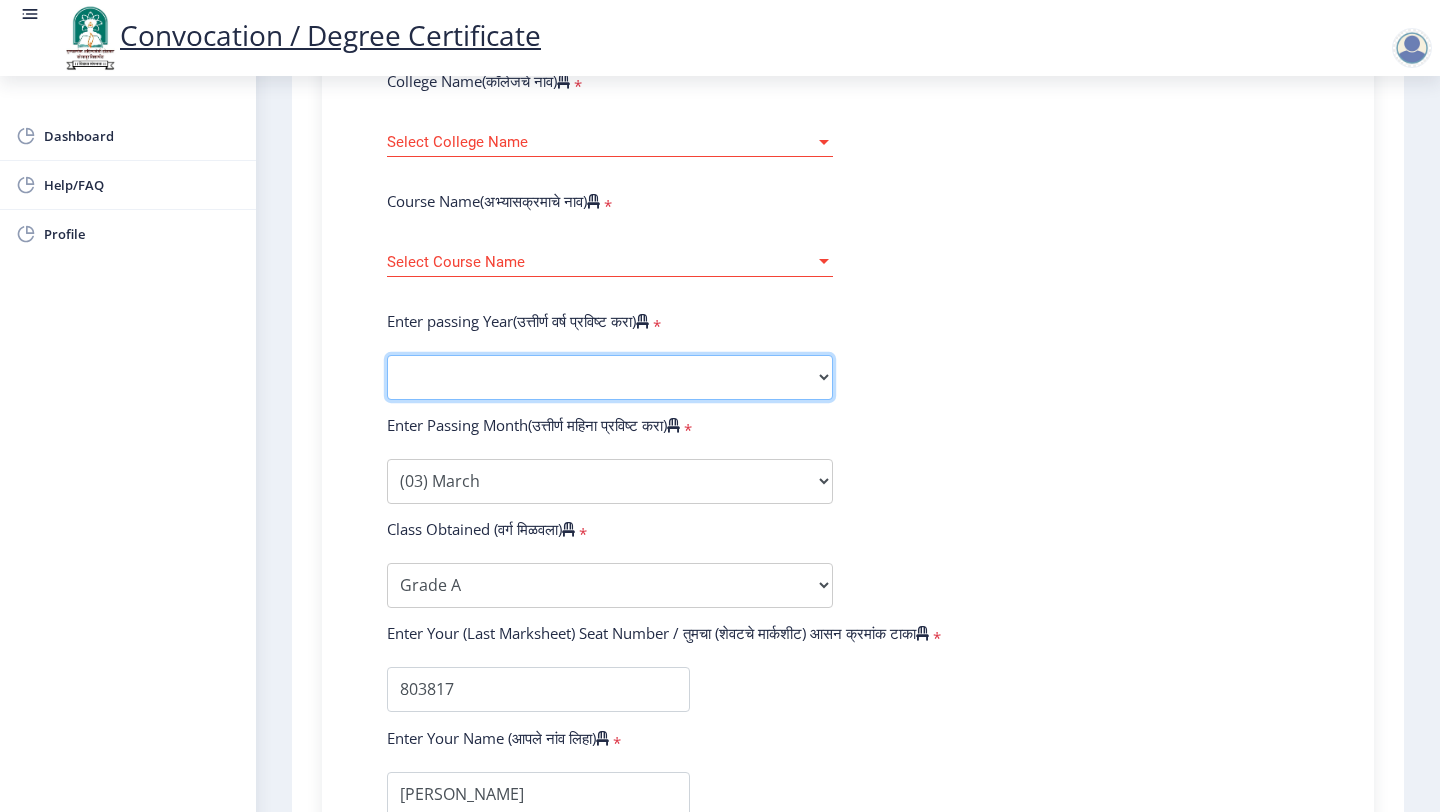 click on "2025   2024   2023   2022   2021   2020   2019   2018   2017   2016   2015   2014   2013   2012   2011   2010   2009   2008   2007   2006   2005   2004   2003   2002   2001   2000   1999   1998   1997   1996   1995   1994   1993   1992   1991   1990   1989   1988   1987   1986   1985   1984   1983   1982   1981   1980   1979   1978   1977   1976" 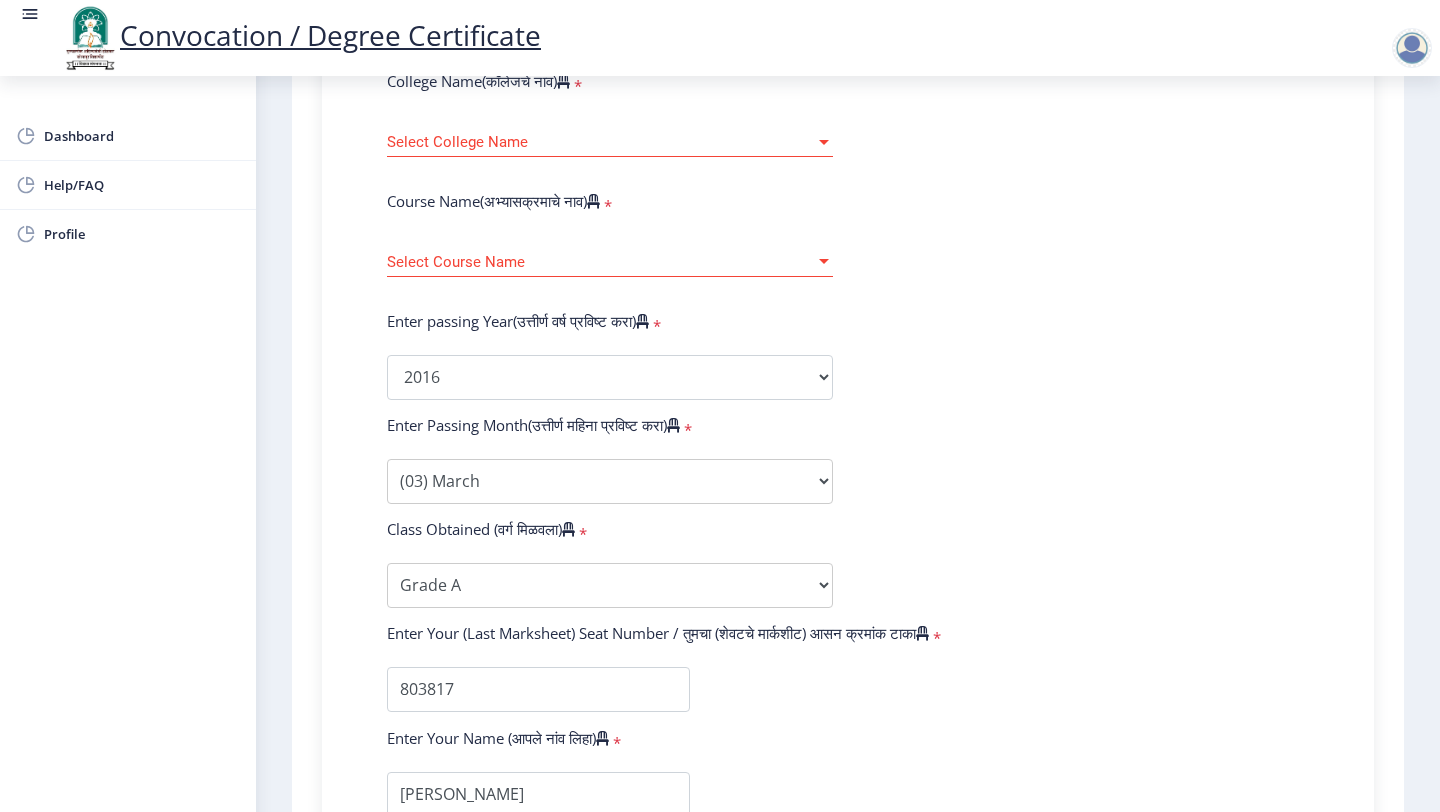 click on "Enter Your PRN Number (तुमचा पीआरएन (कायम नोंदणी क्रमांक) एंटर करा)   * Student Type (विद्यार्थी प्रकार)    * Select Student Type Regular External College Name(कॉलेजचे नाव)   * Select College Name Select College Name Course Name(अभ्यासक्रमाचे नाव)   * Select Course Name Select Course Name Enter passing Year(उत्तीर्ण वर्ष प्रविष्ट करा)   *  2025   2024   2023   2022   2021   2020   2019   2018   2017   2016   2015   2014   2013   2012   2011   2010   2009   2008   2007   2006   2005   2004   2003   2002   2001   2000   1999   1998   1997   1996   1995   1994   1993   1992   1991   1990   1989   1988   1987   1986   1985   1984   1983   1982   1981   1980   1979   1978   1977   1976  Enter Passing Month(उत्तीर्ण महिना प्रविष्ट करा)   * Enter Passing Month" 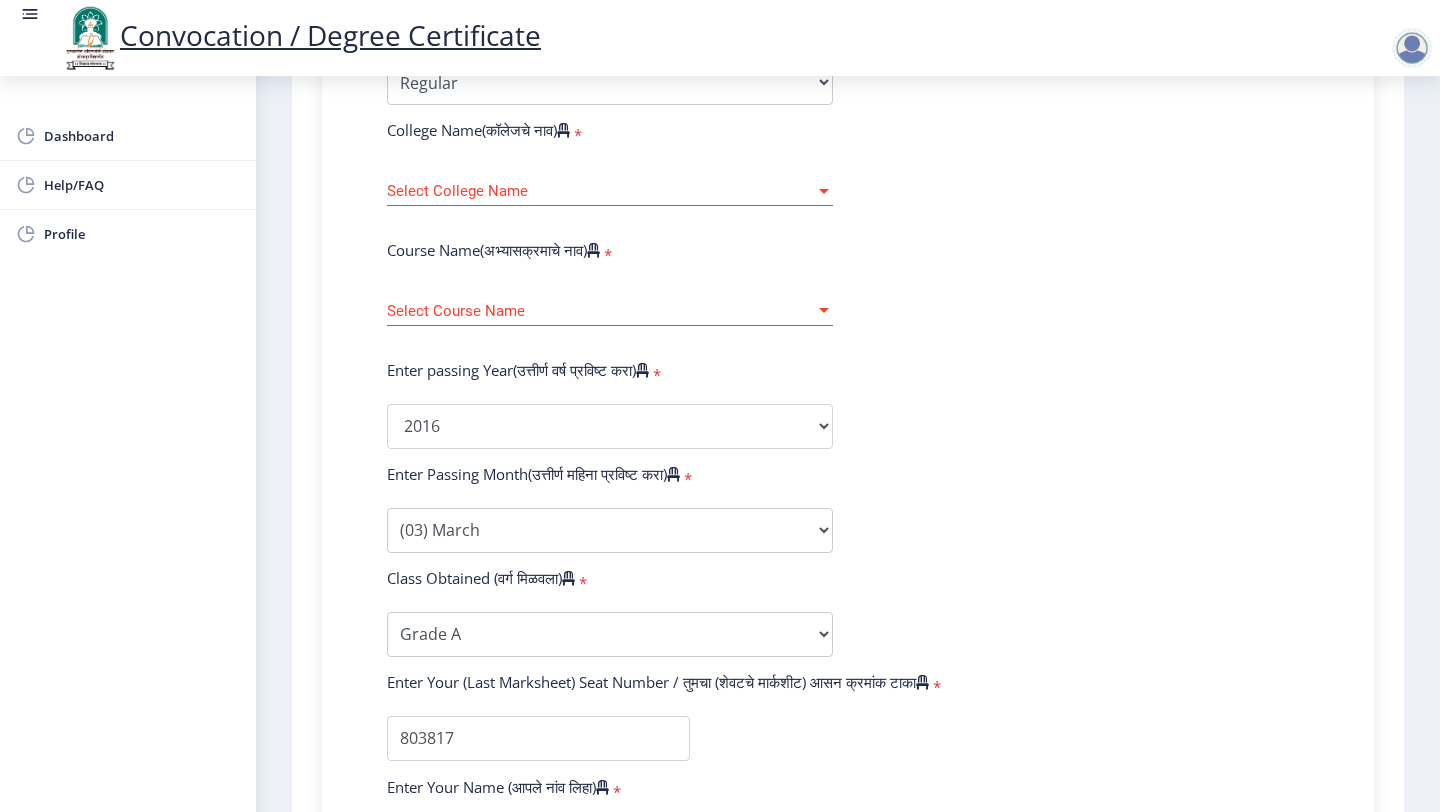 scroll, scrollTop: 732, scrollLeft: 0, axis: vertical 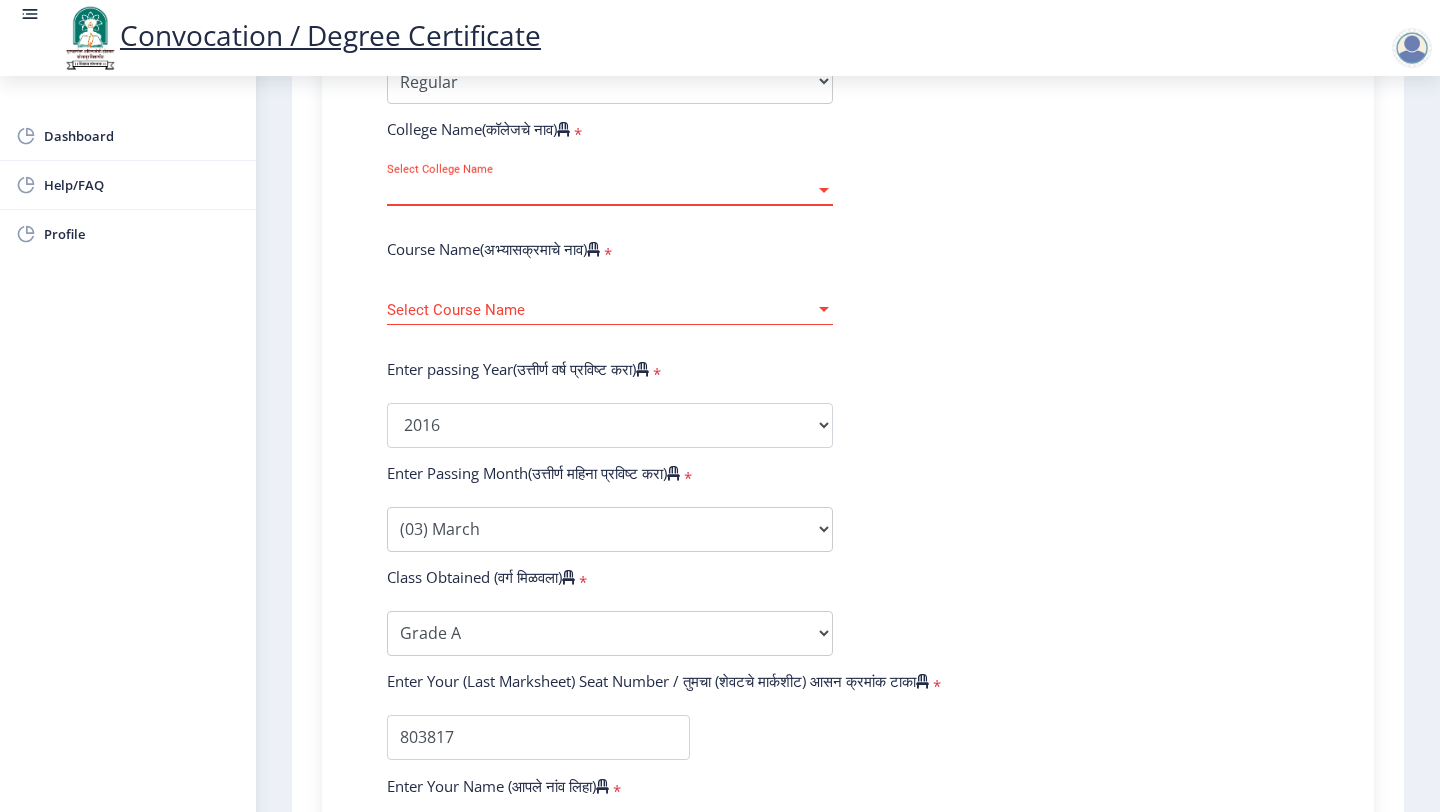 click on "Select College Name" at bounding box center [601, 190] 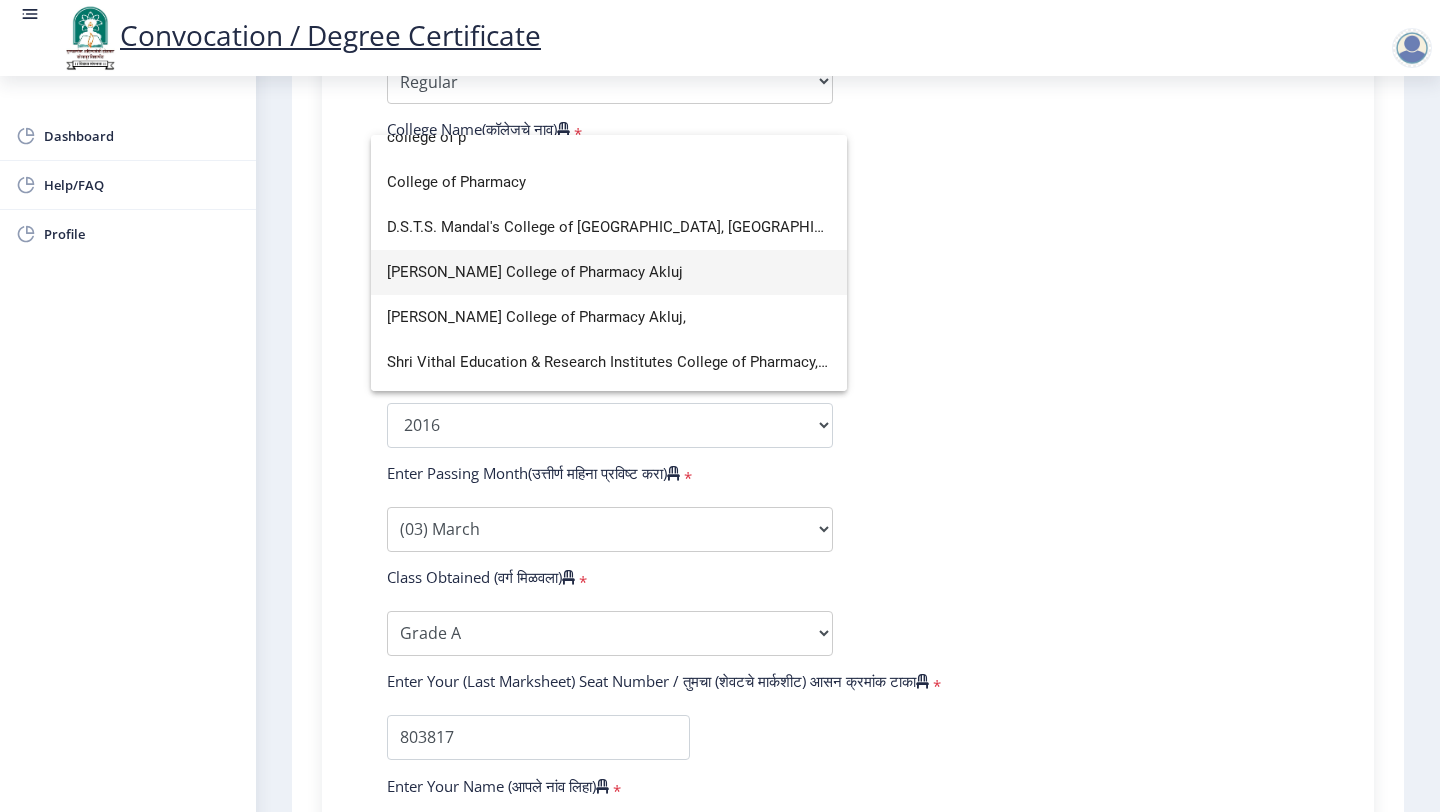 scroll, scrollTop: 0, scrollLeft: 0, axis: both 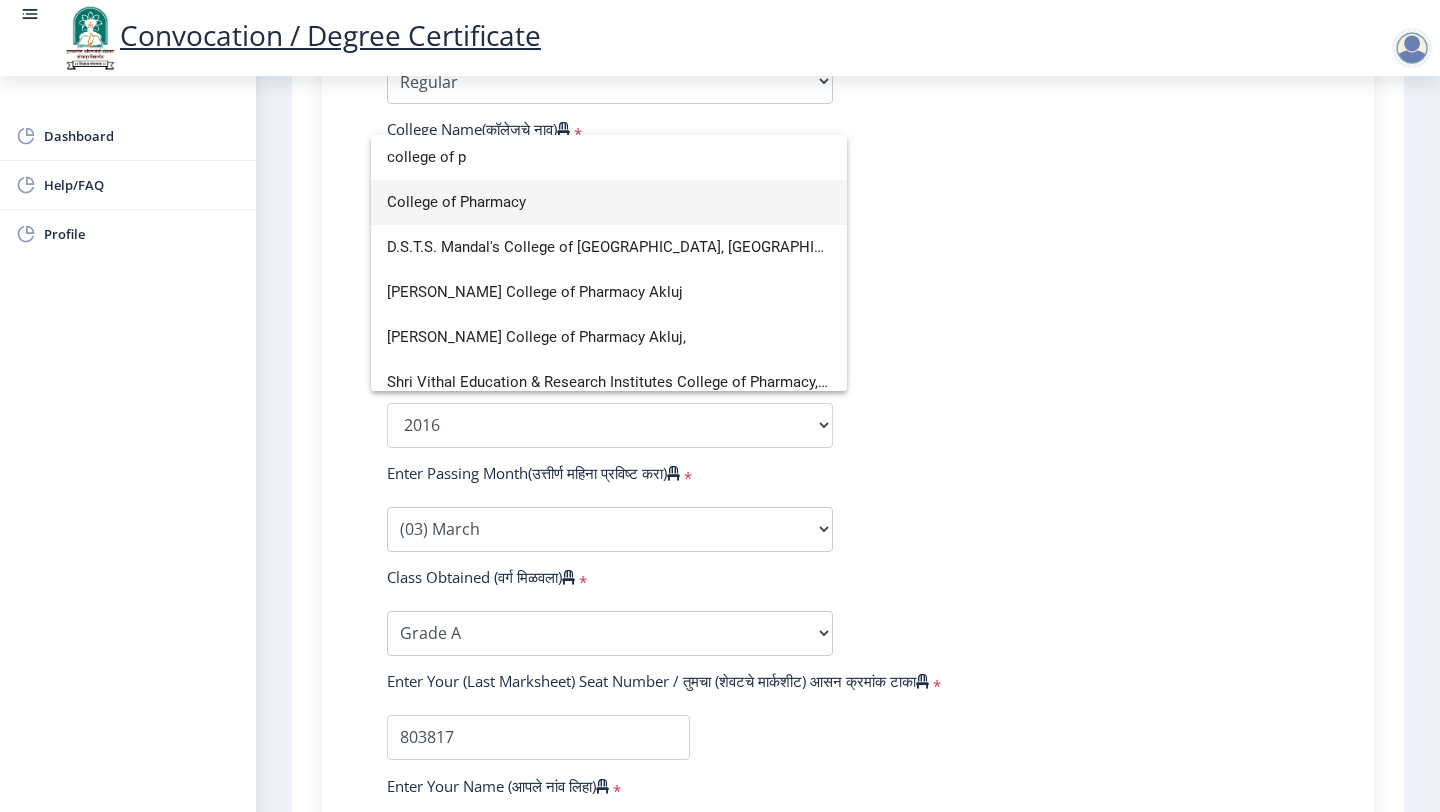 type on "college of p" 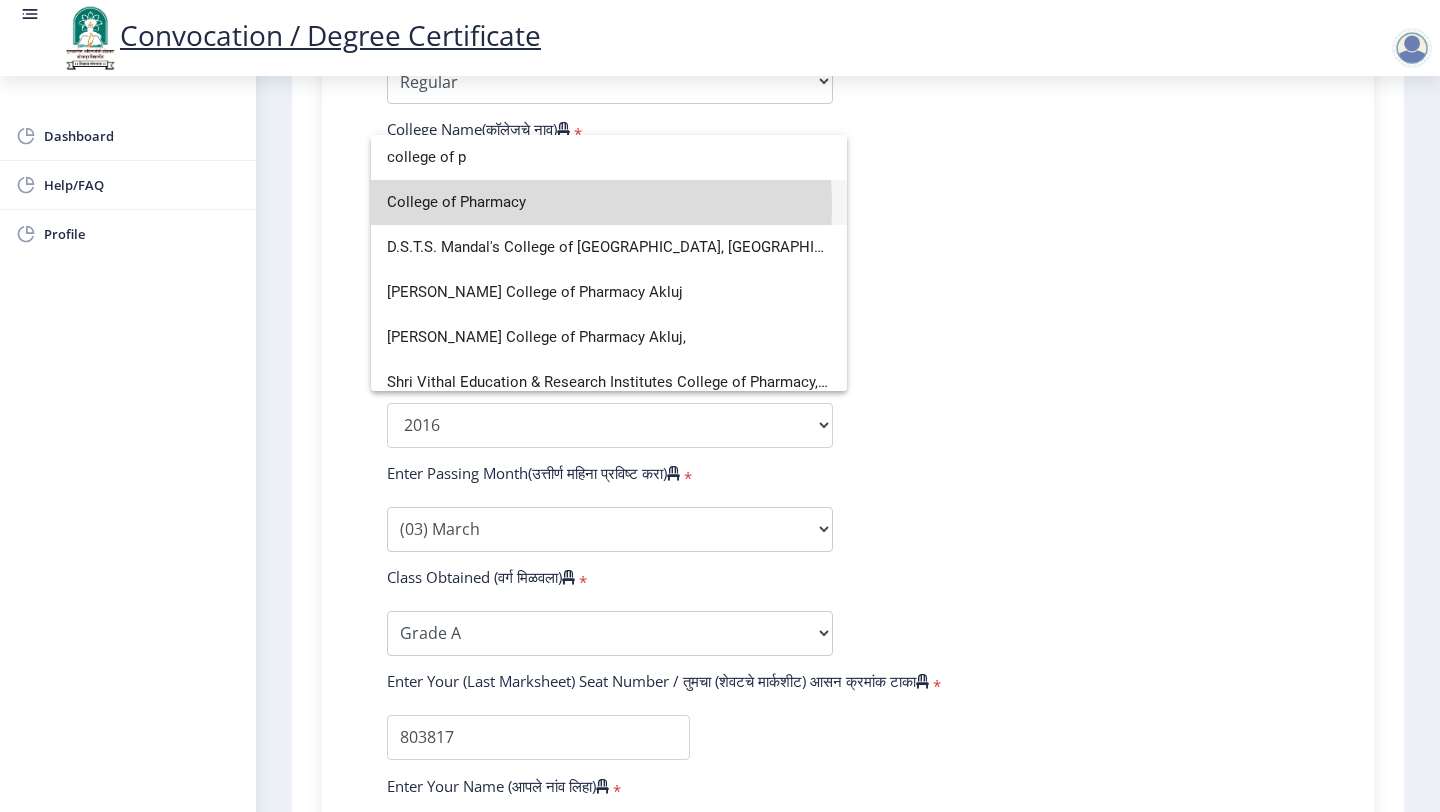 click on "College of Pharmacy" at bounding box center (609, 202) 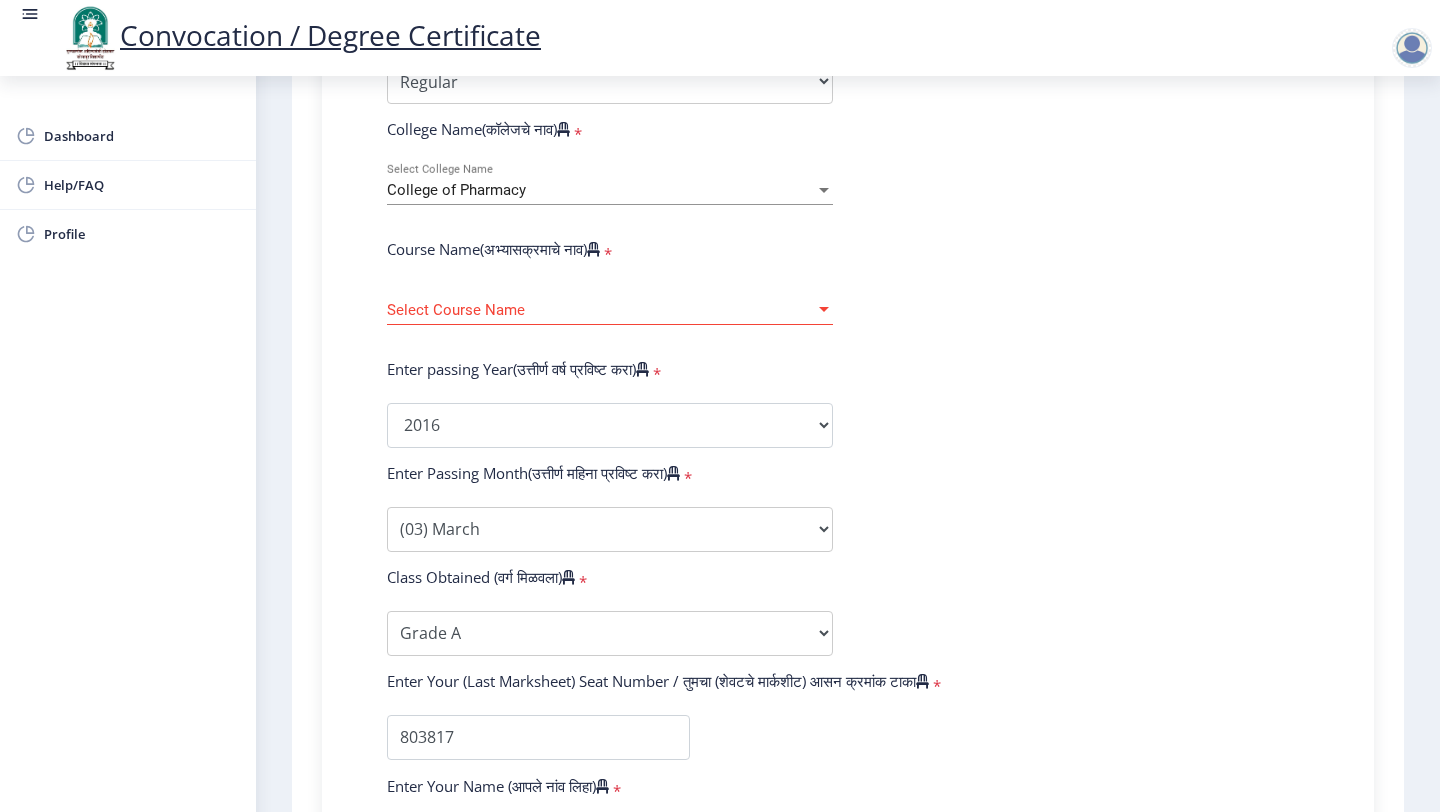 click on "Select Course Name Select Course Name" 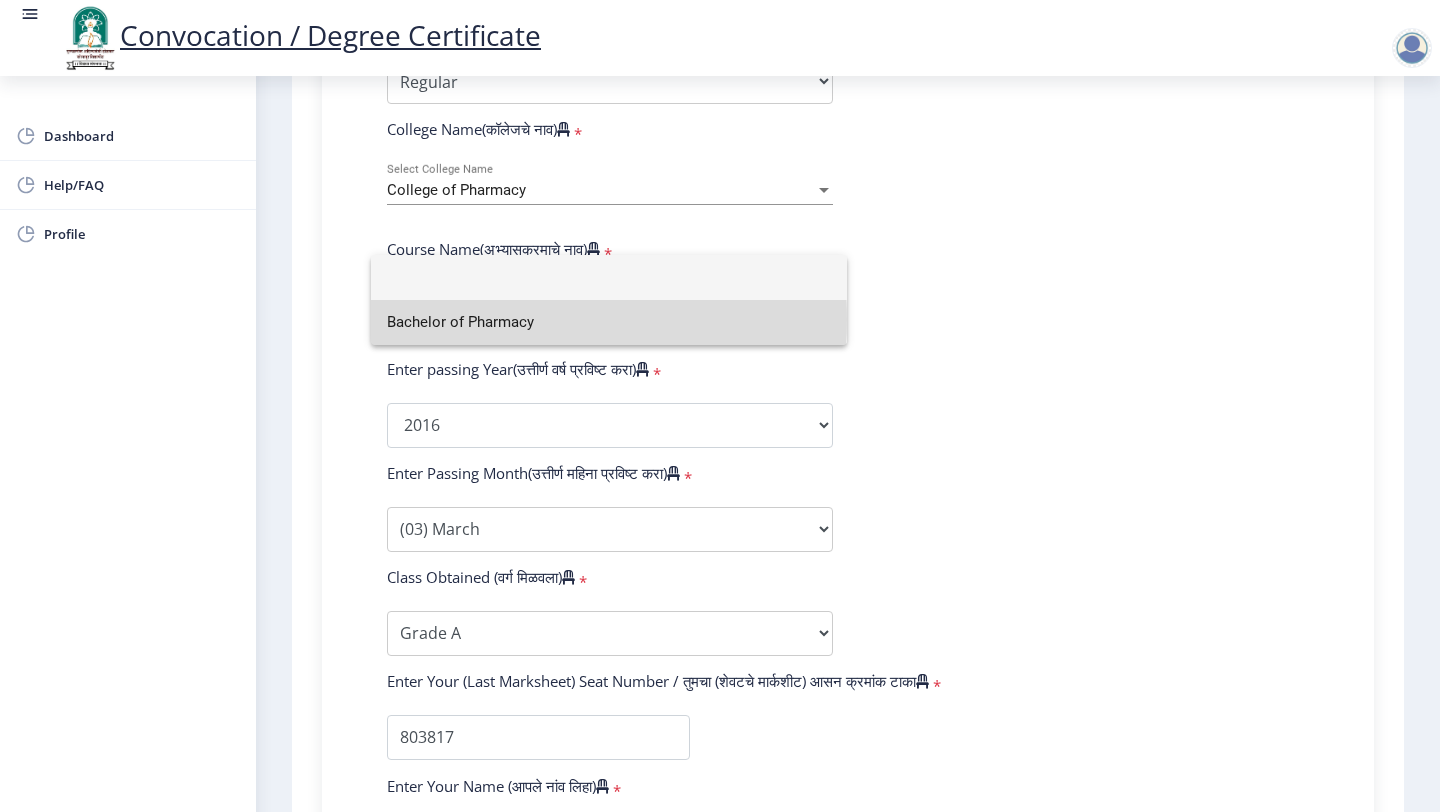 click on "Bachelor of Pharmacy" at bounding box center (609, 322) 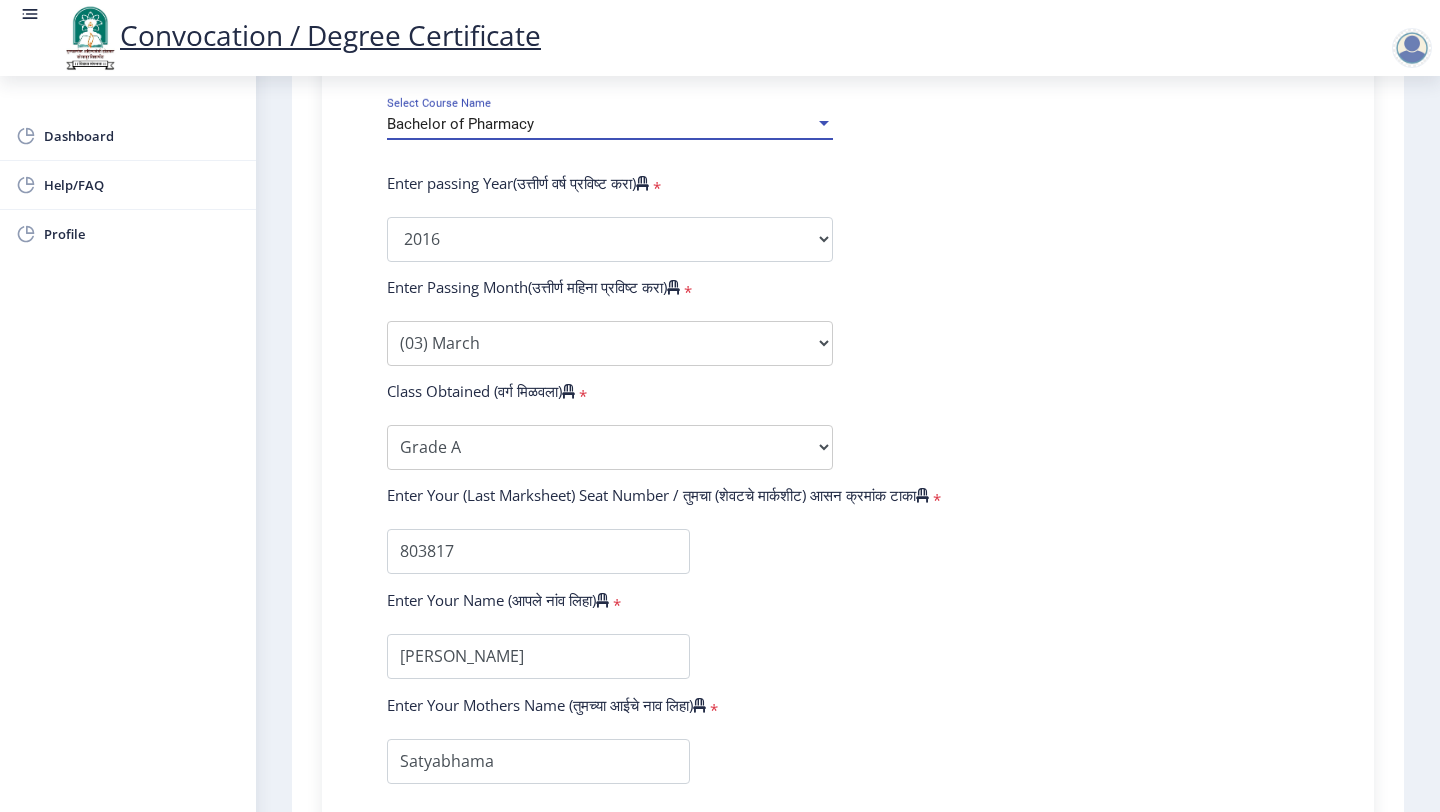 scroll, scrollTop: 1114, scrollLeft: 0, axis: vertical 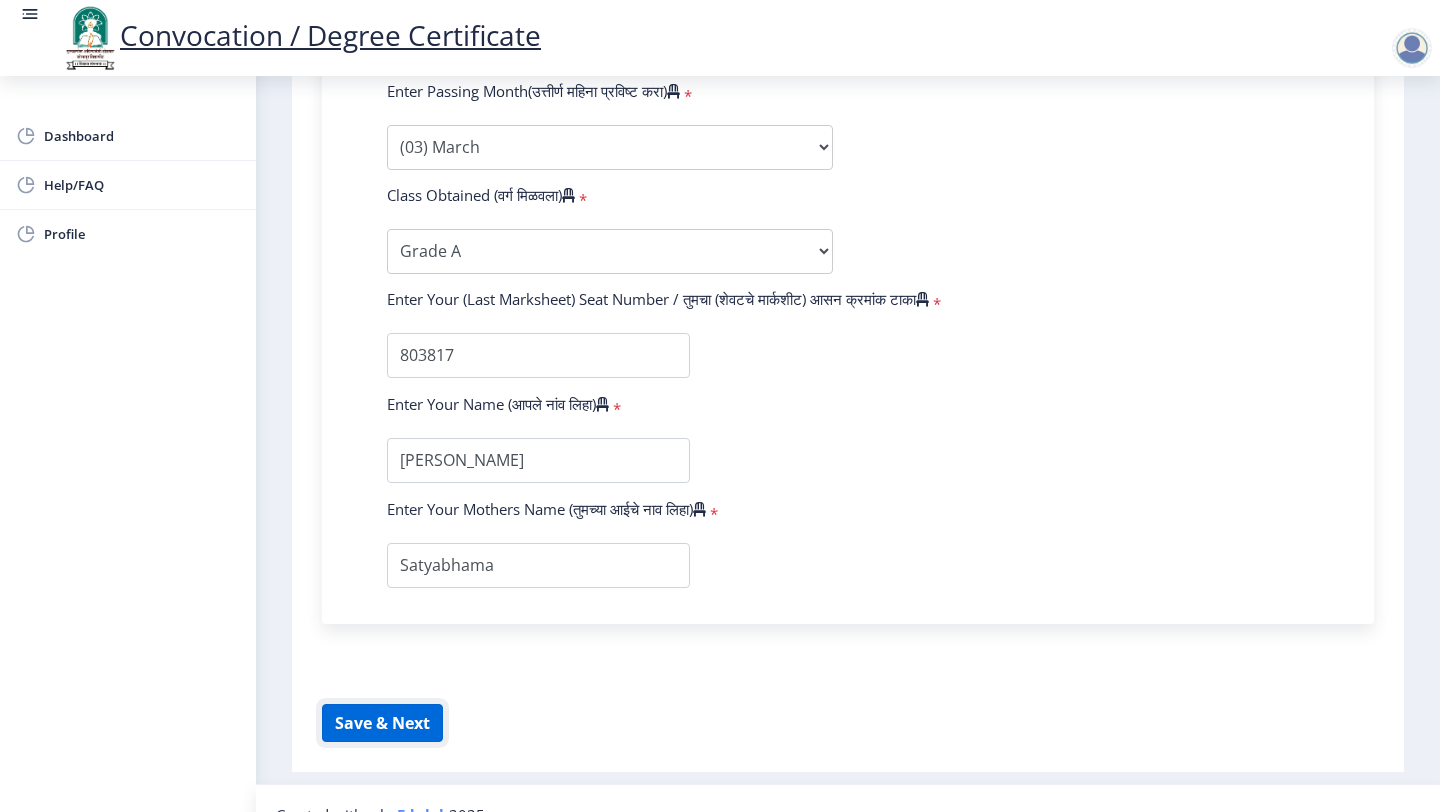click on "Save & Next" 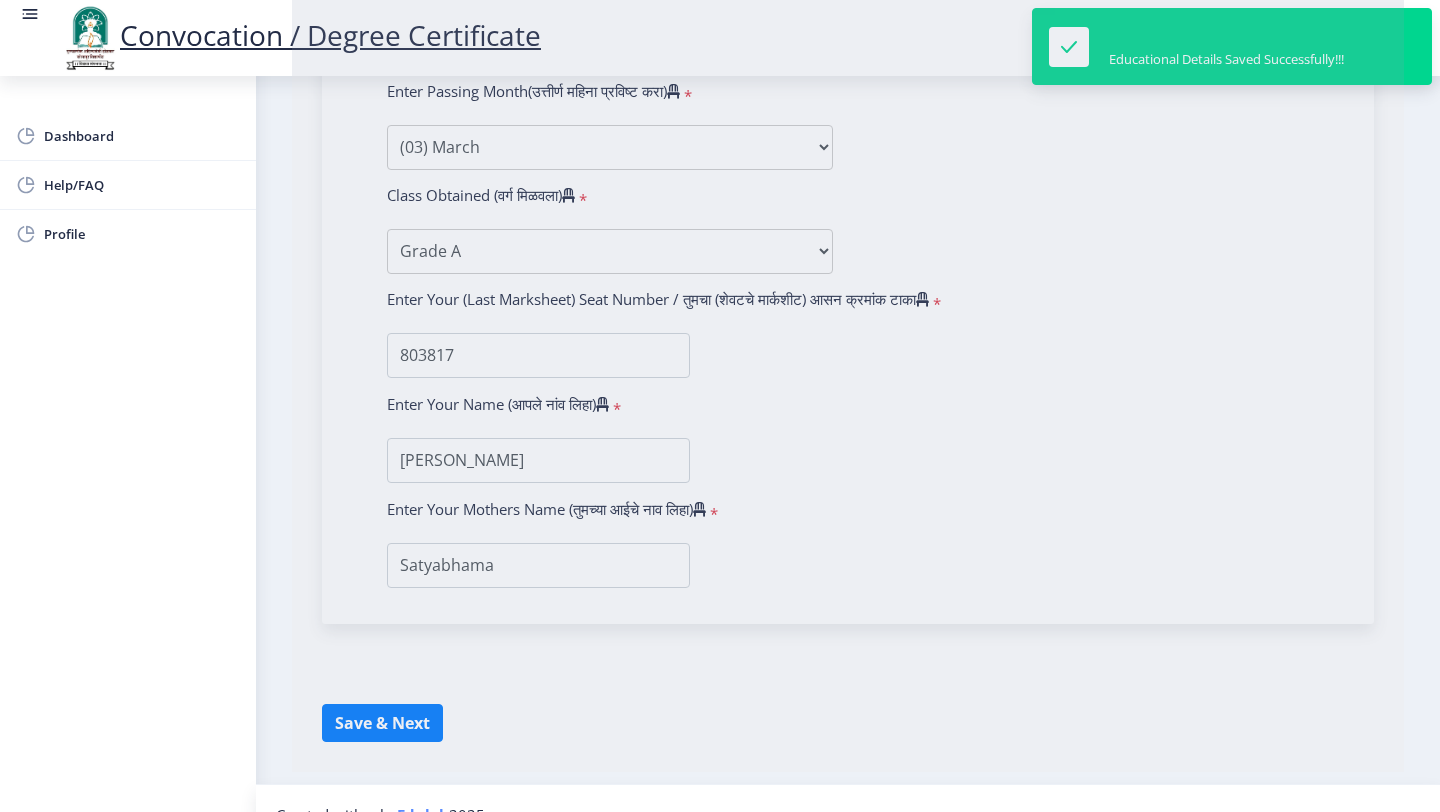 select 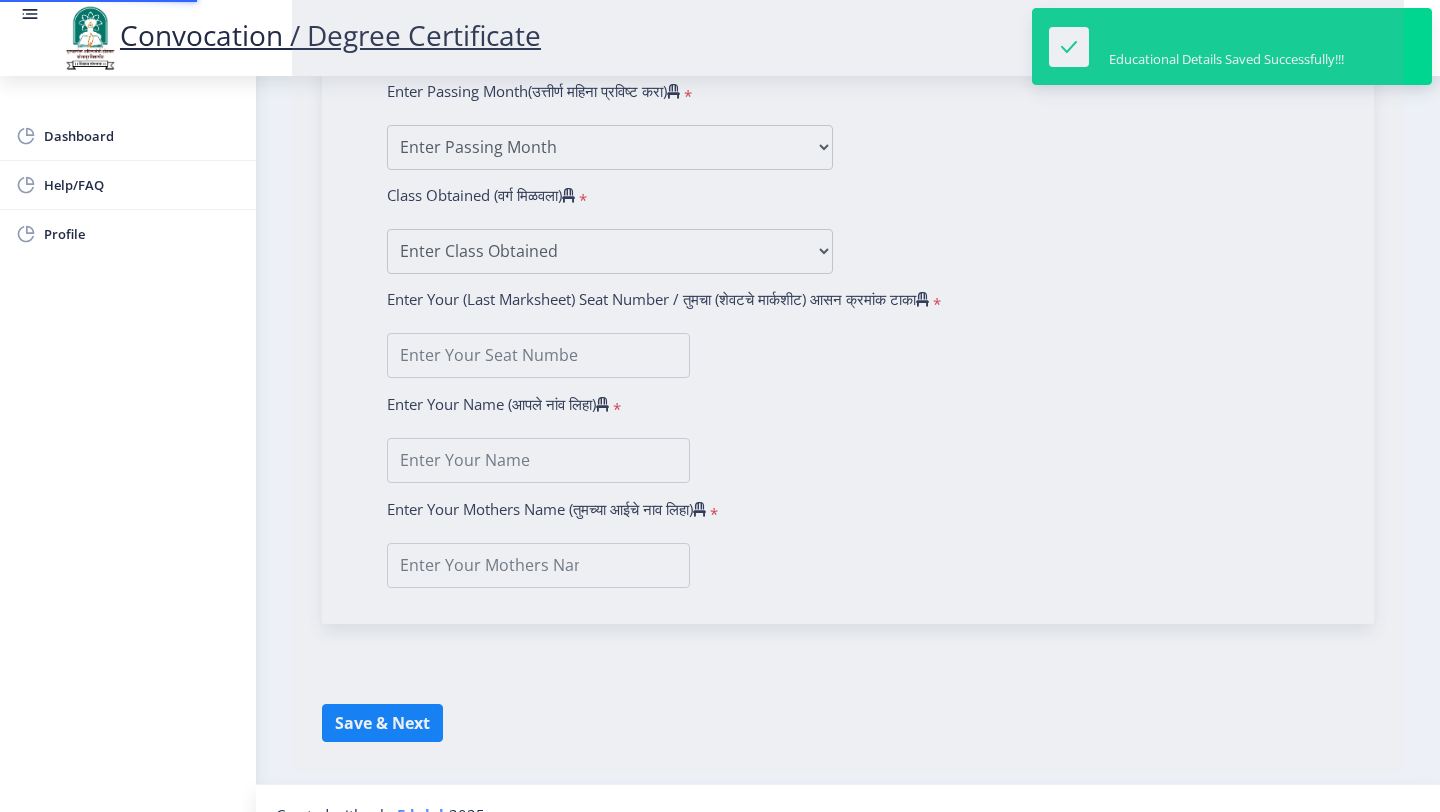 type on "[PERSON_NAME]" 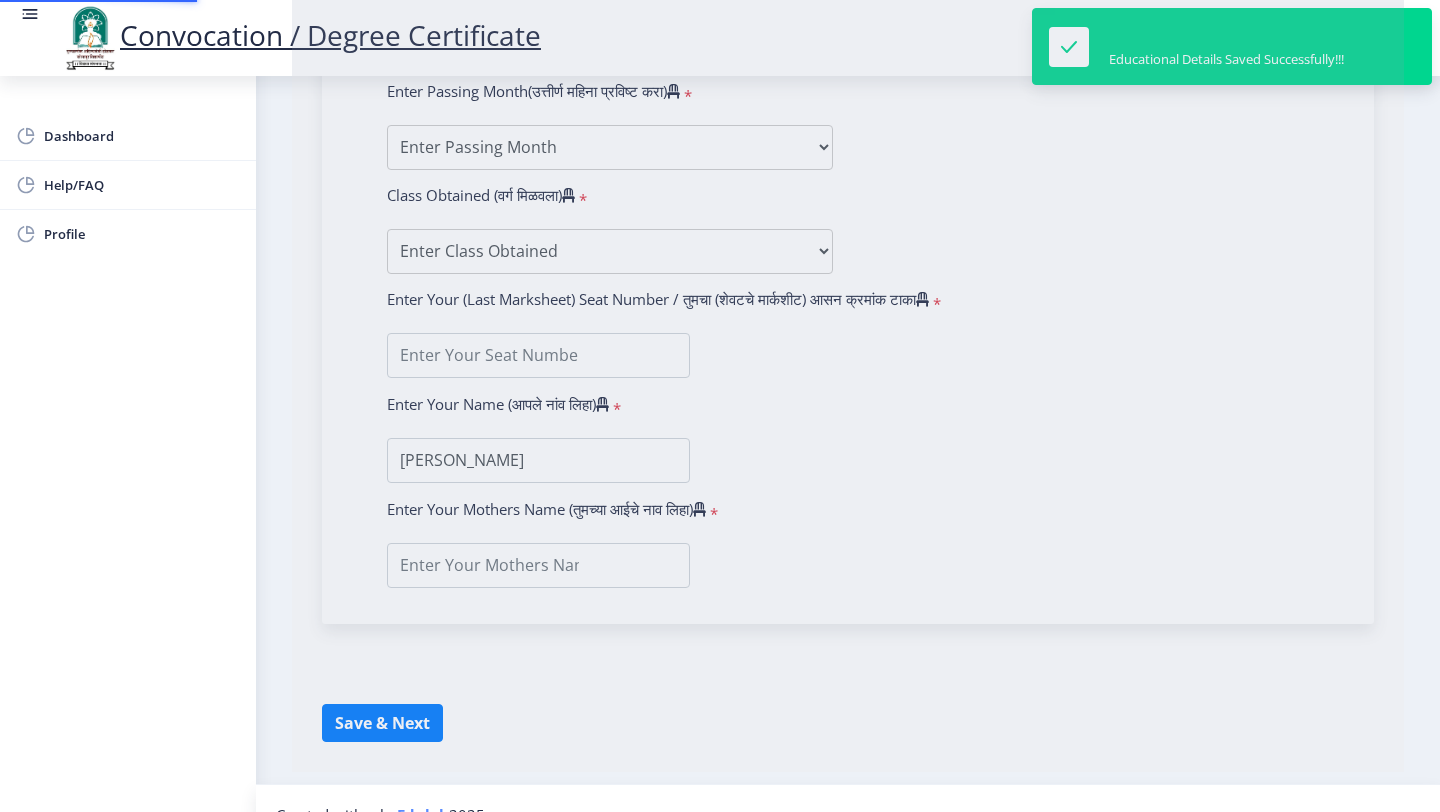 scroll, scrollTop: 0, scrollLeft: 0, axis: both 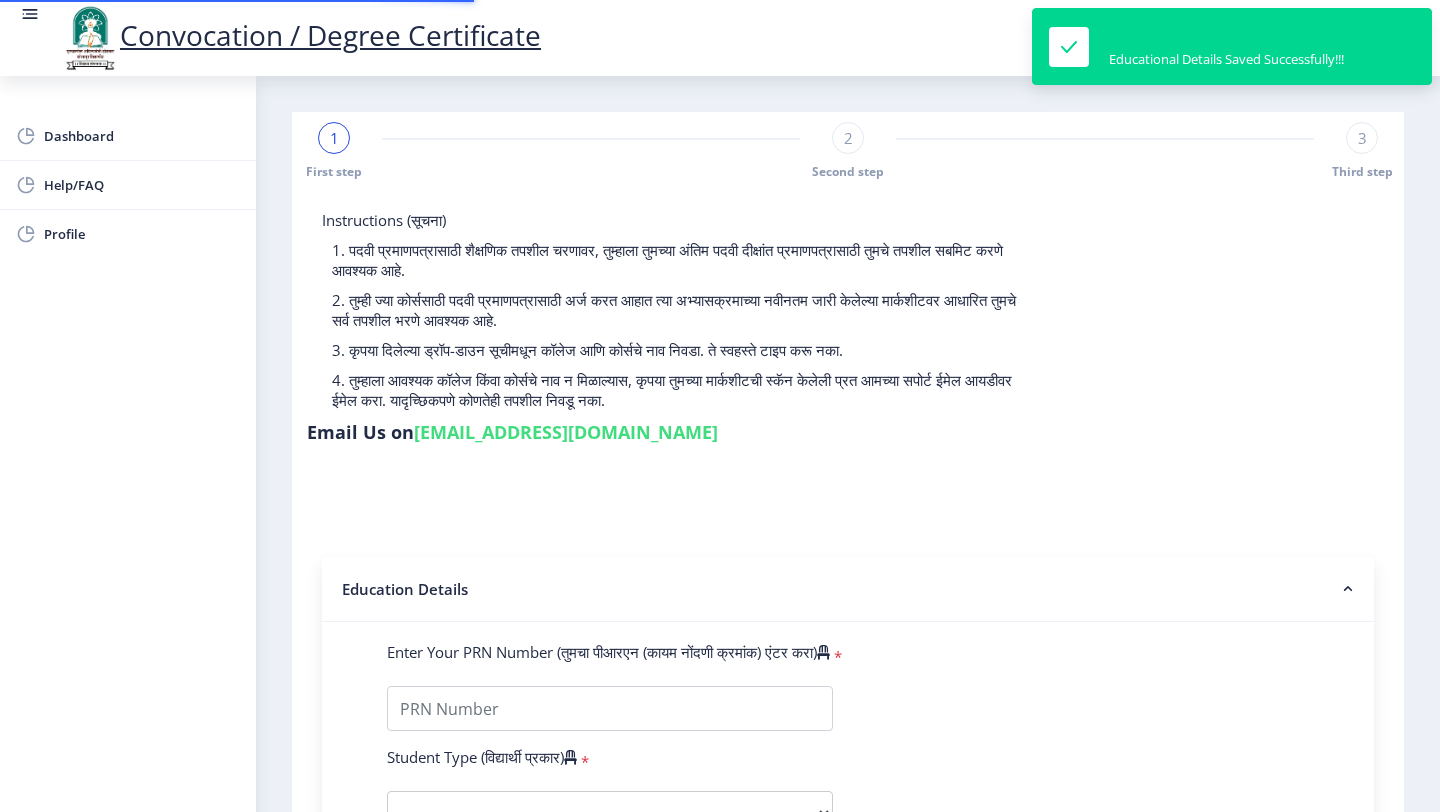 type on "2014032500266097" 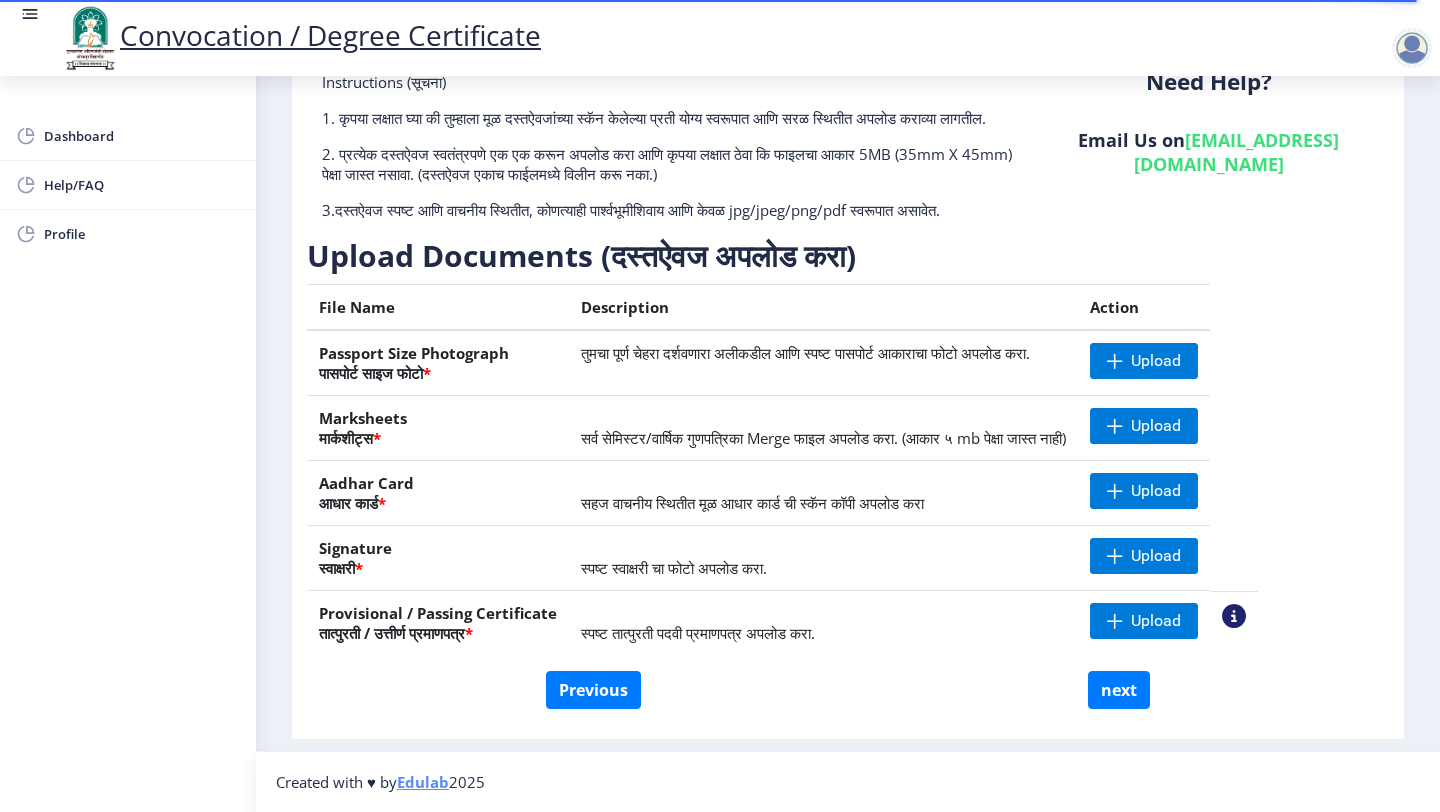 scroll, scrollTop: 150, scrollLeft: 0, axis: vertical 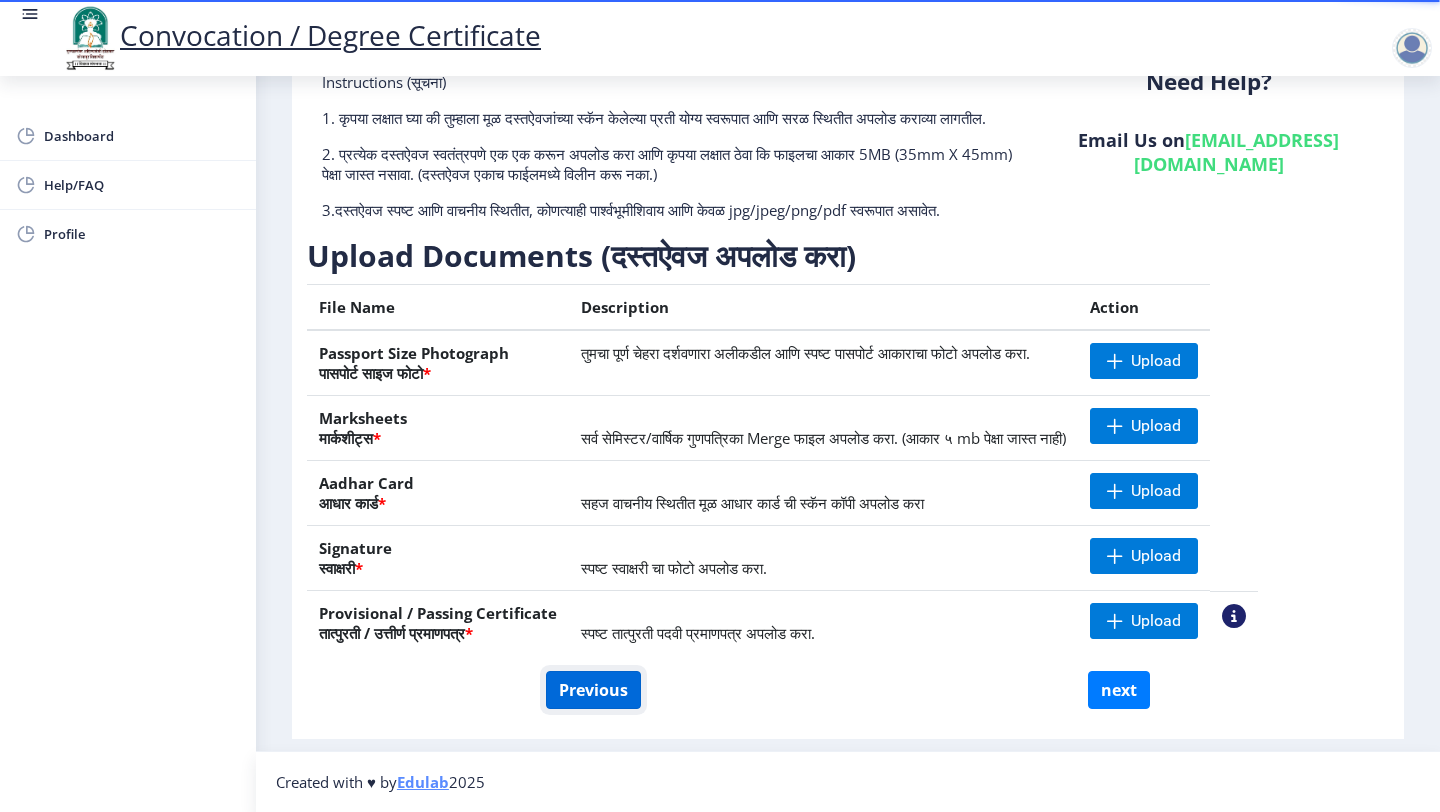 click on "Previous" 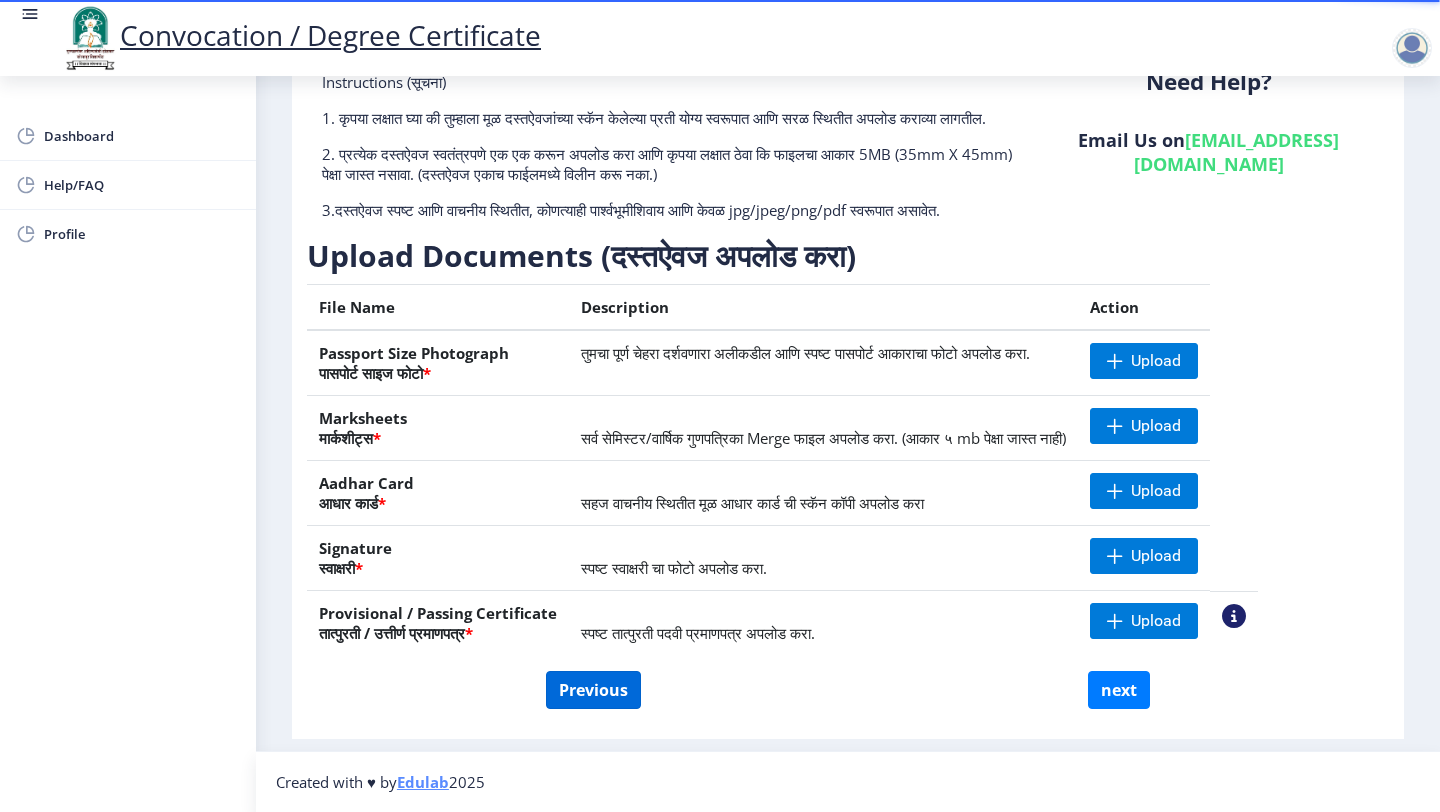 select on "Regular" 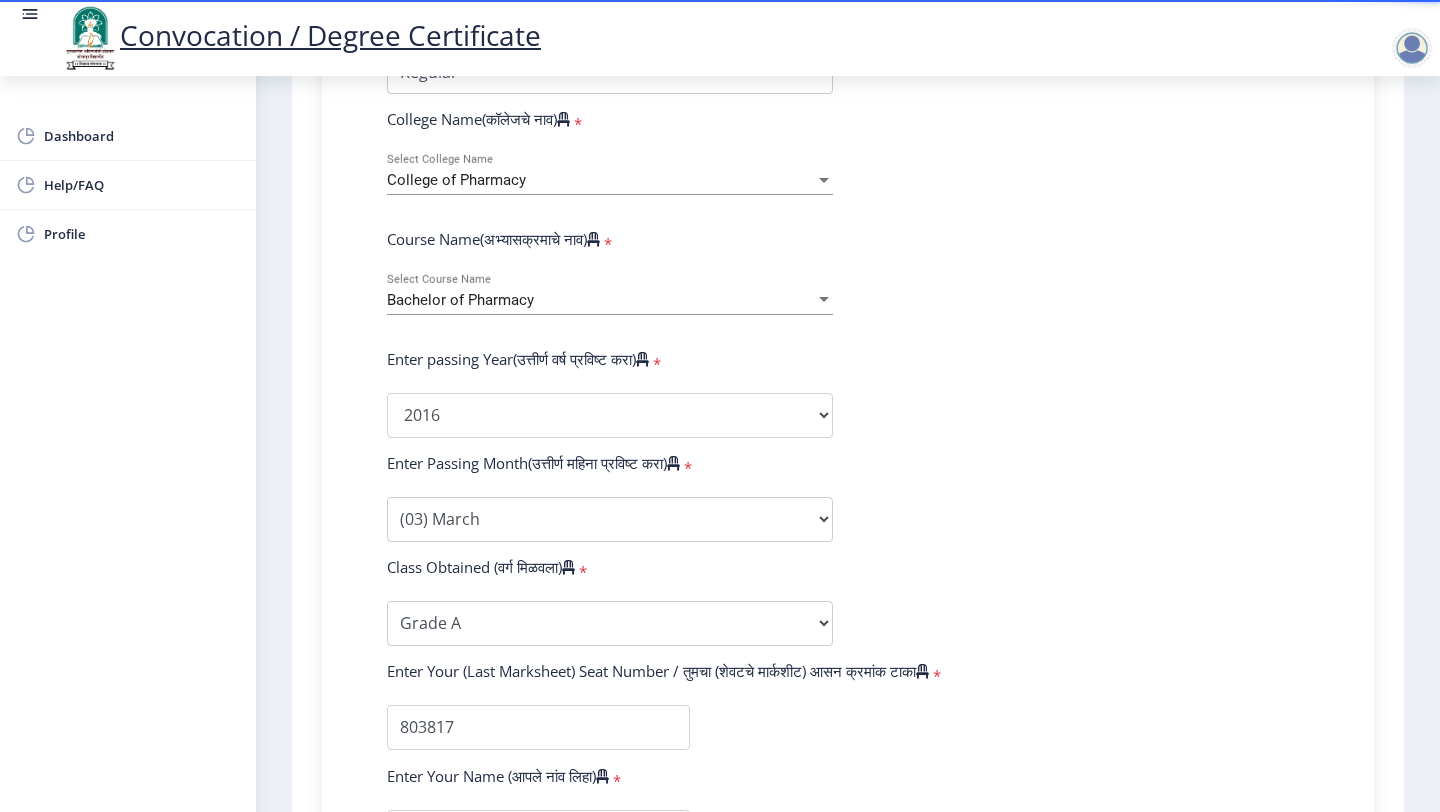 scroll, scrollTop: 738, scrollLeft: 0, axis: vertical 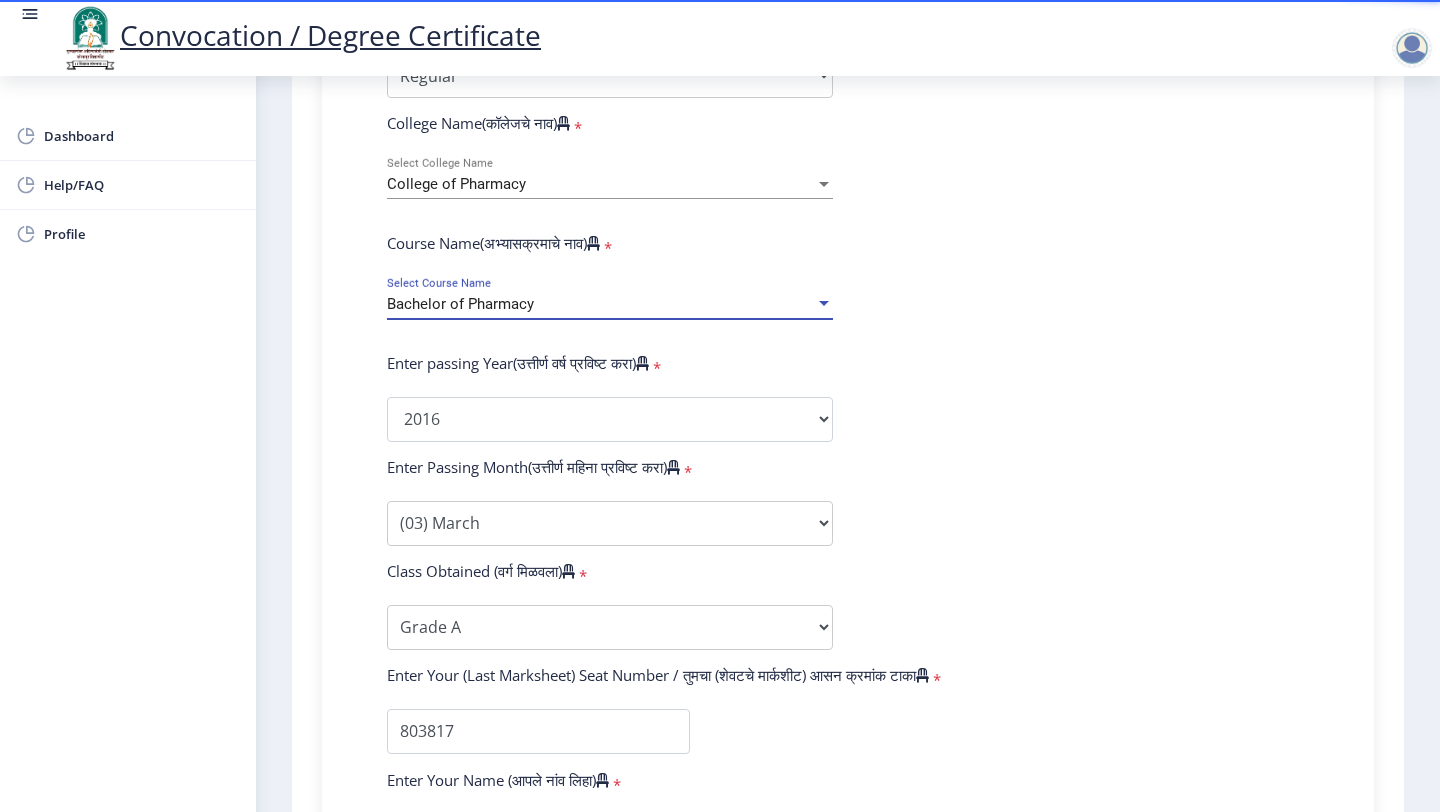 click on "Bachelor of Pharmacy" at bounding box center (460, 304) 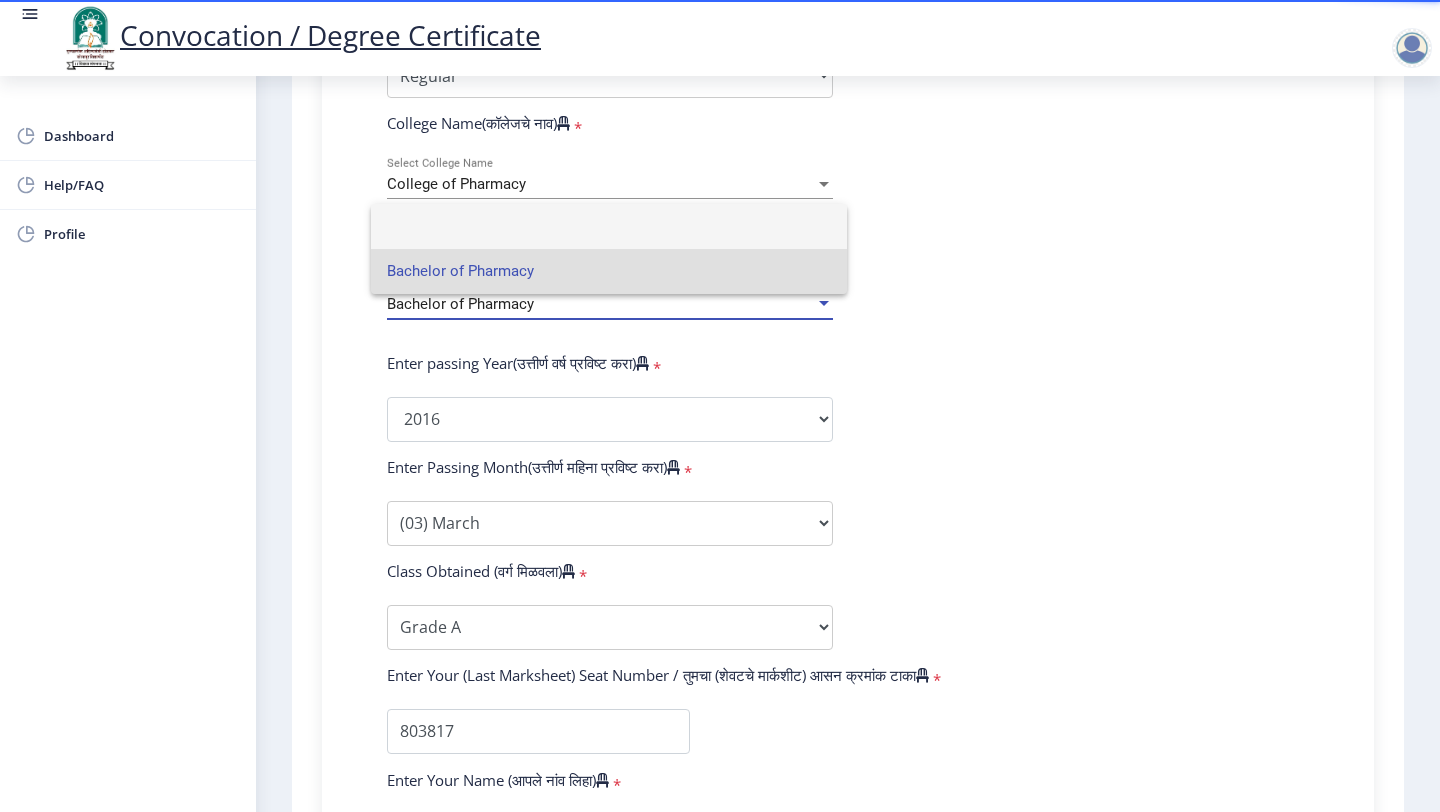 click at bounding box center (609, 226) 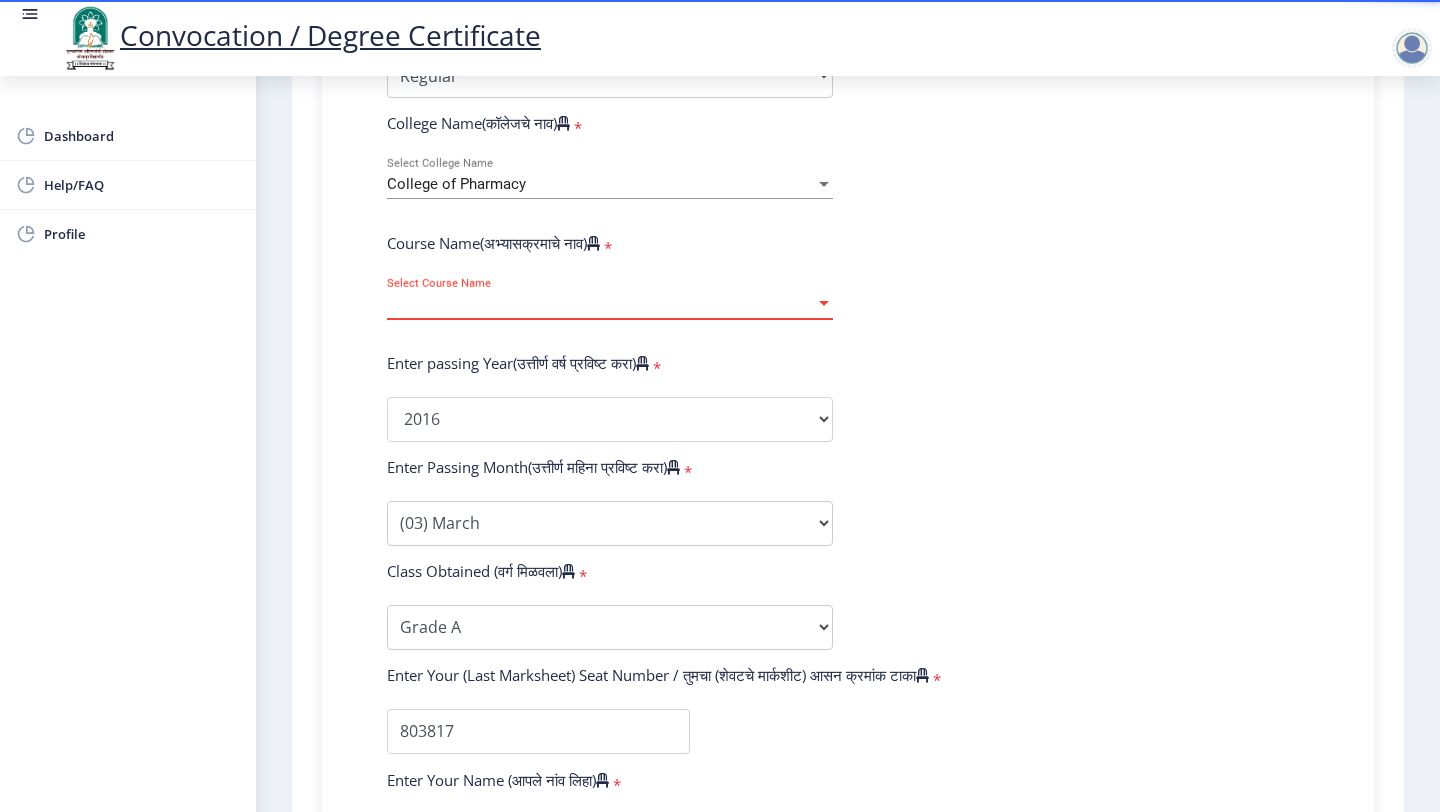 click on "Select Course Name Select Course Name" 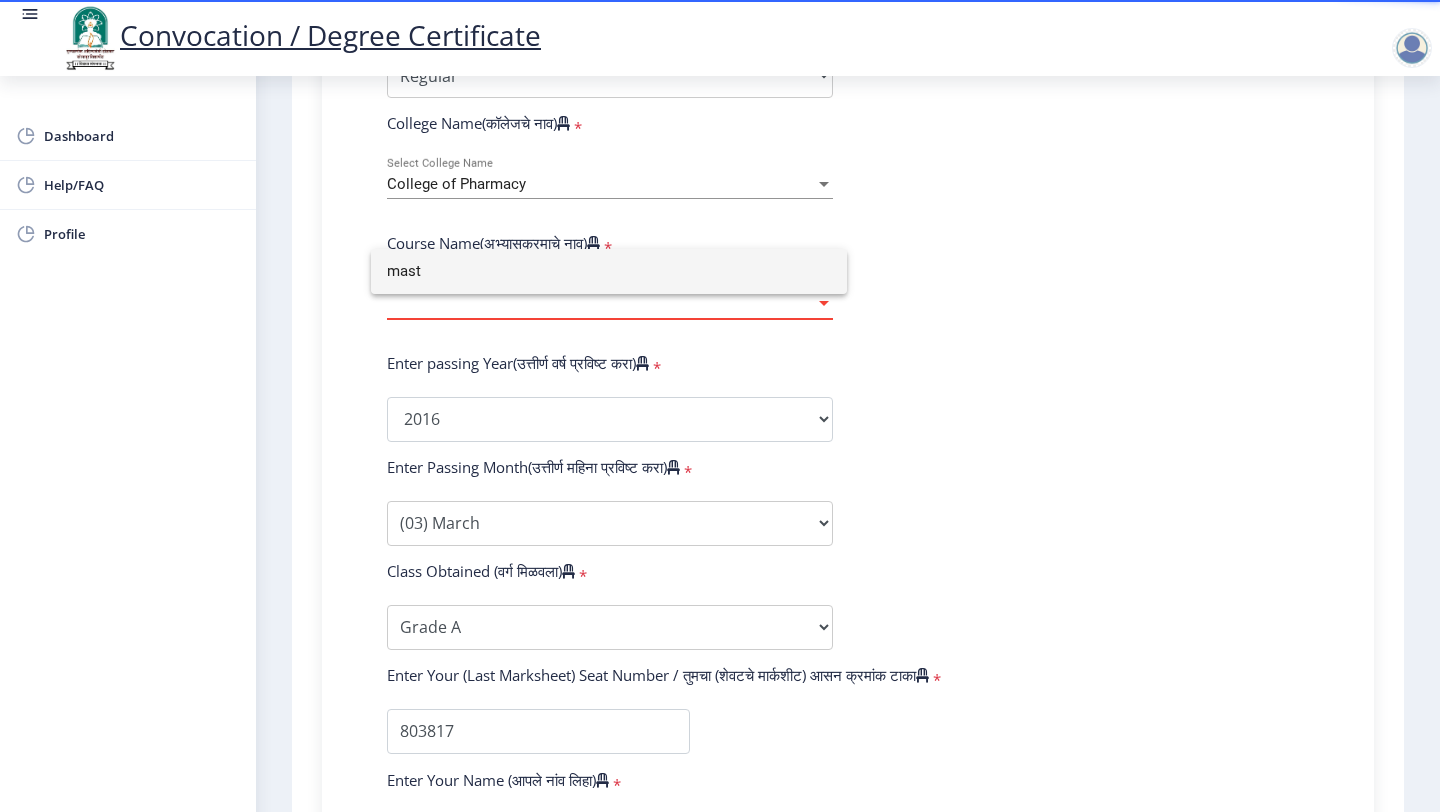 type on "mast" 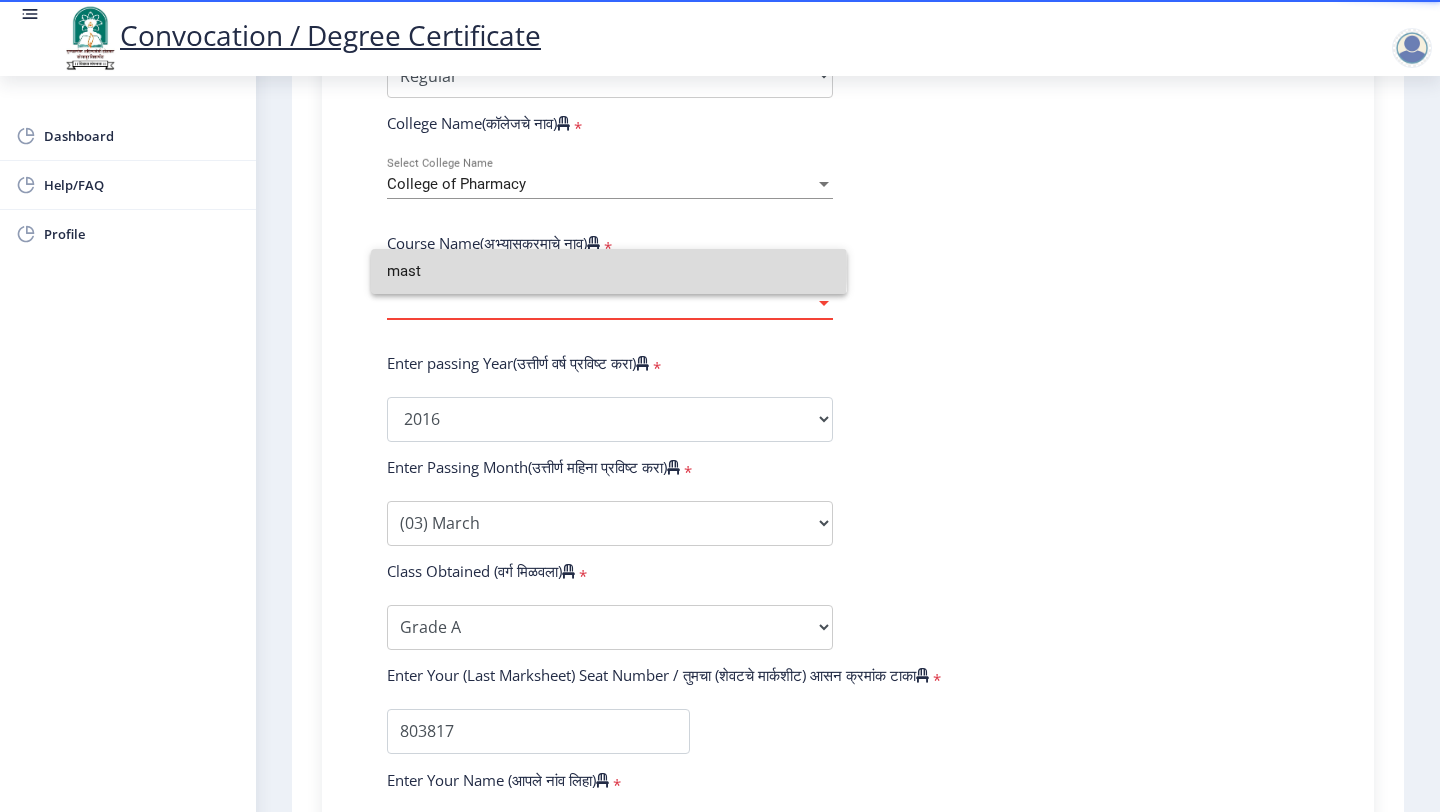 drag, startPoint x: 436, startPoint y: 269, endPoint x: 423, endPoint y: 270, distance: 13.038404 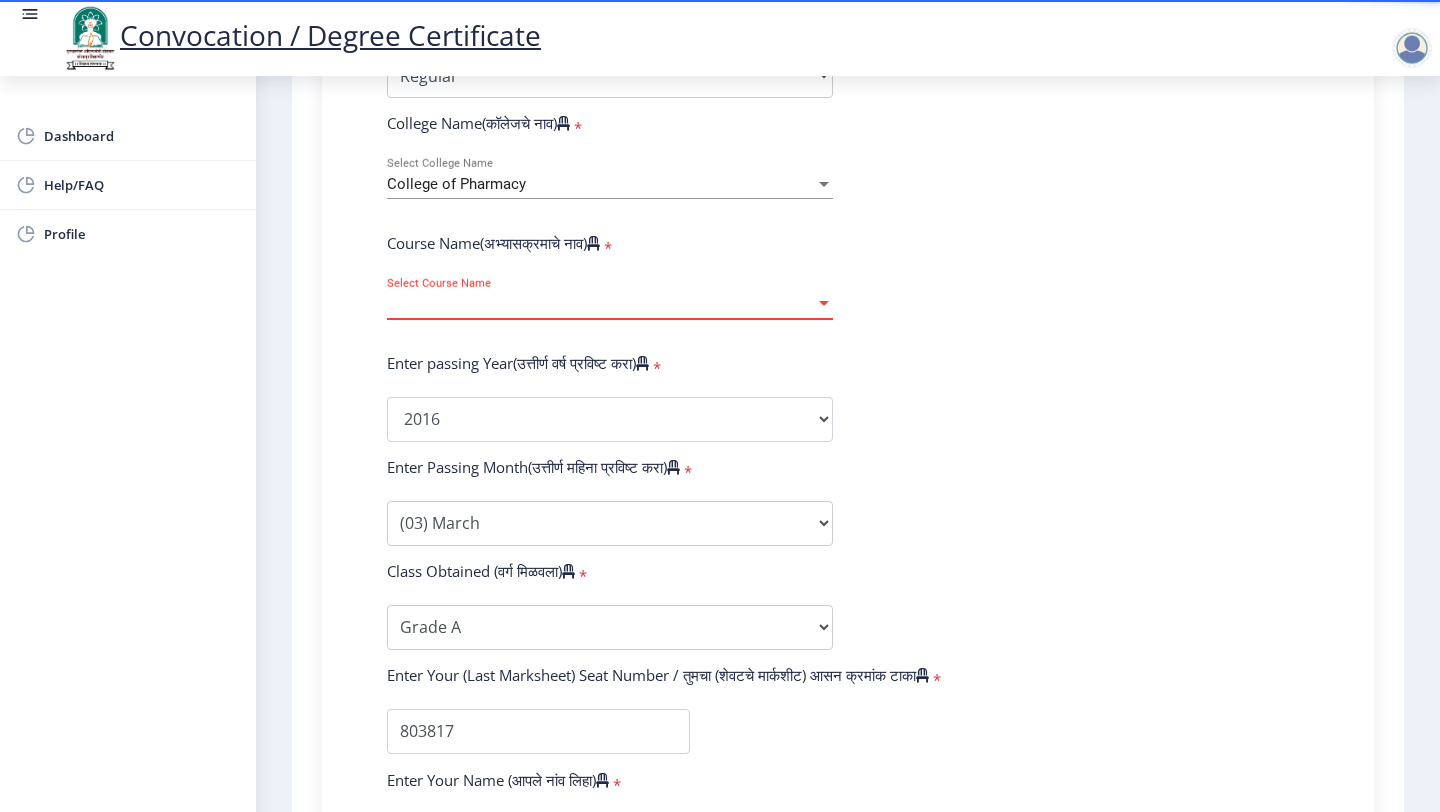 click on "Select Course Name" at bounding box center (601, 304) 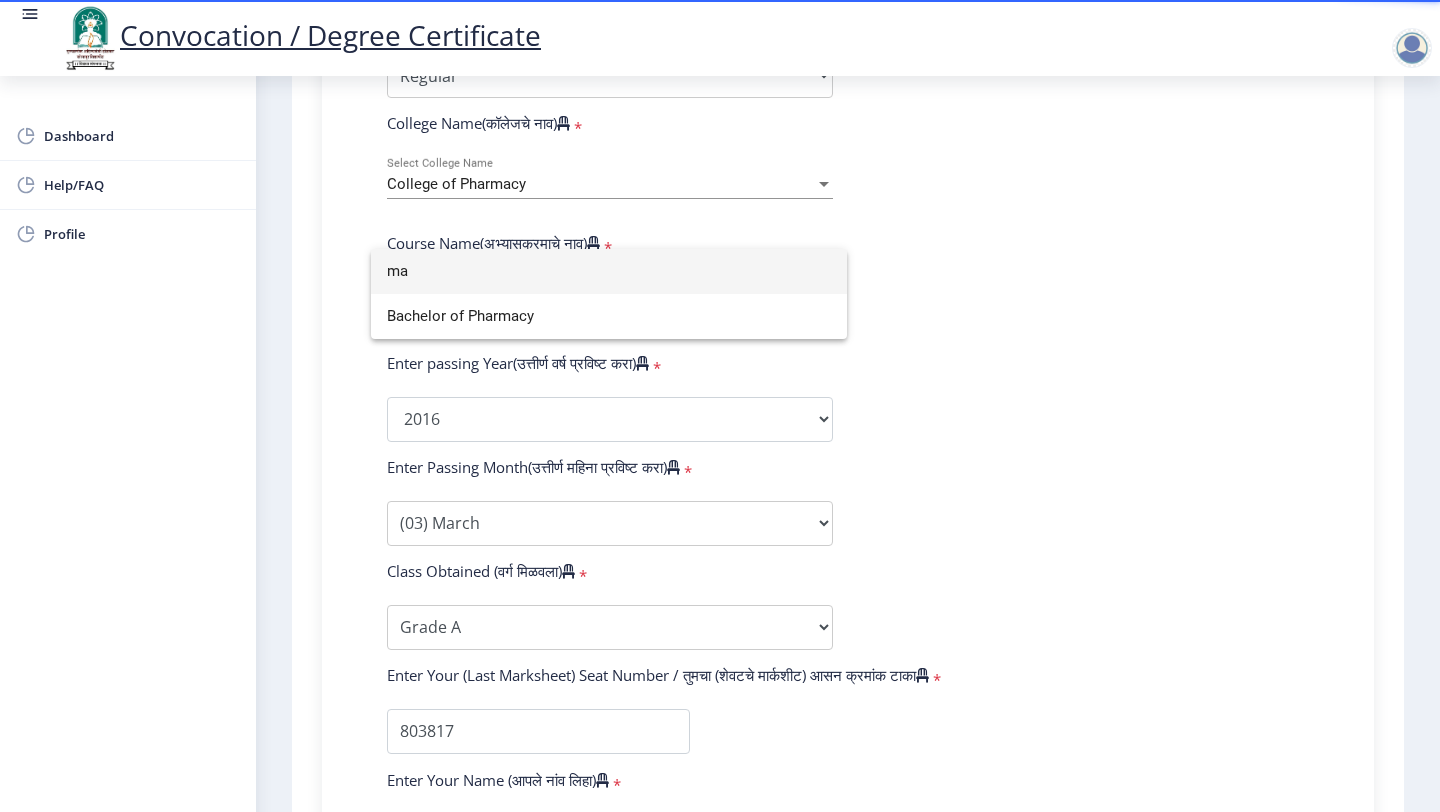 type on "m" 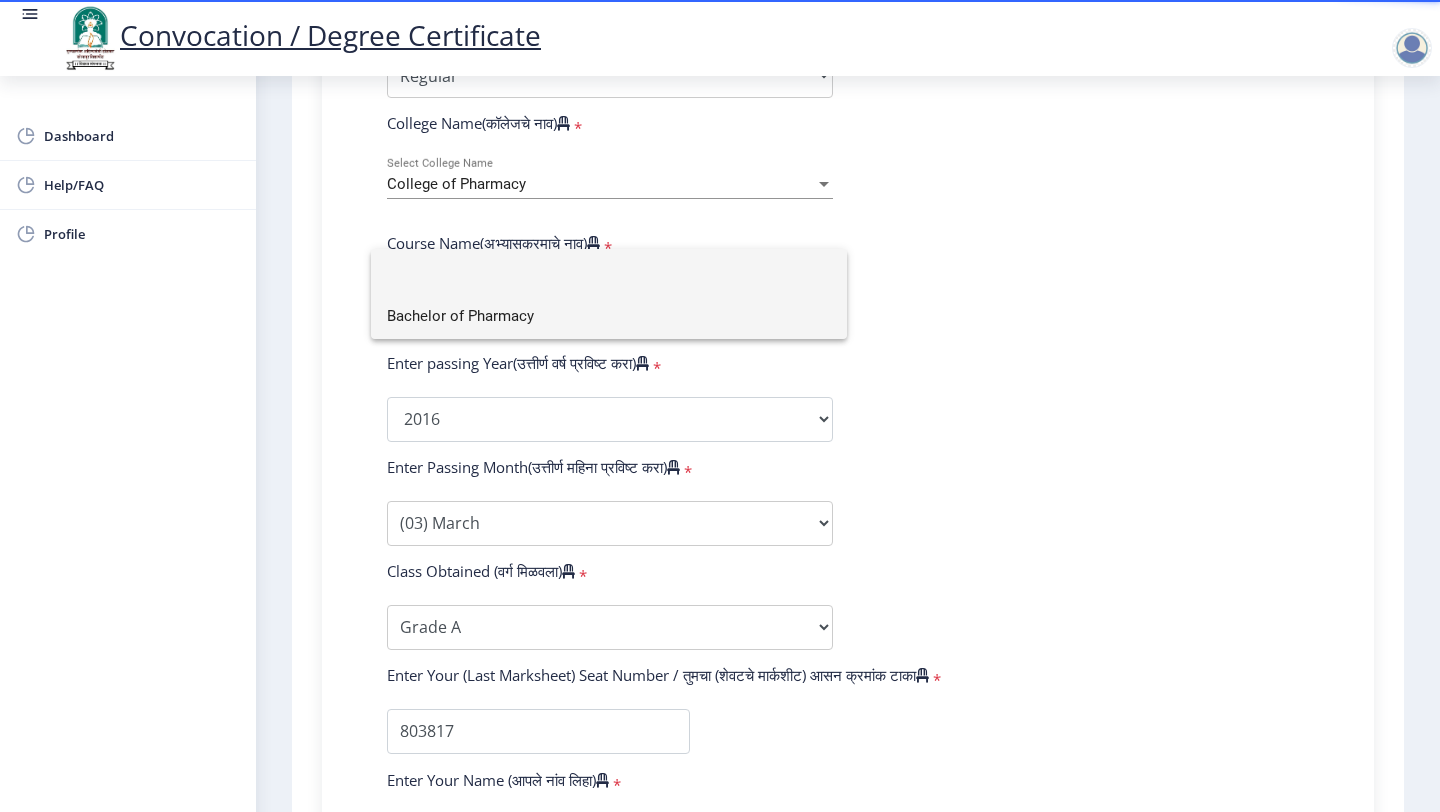 type 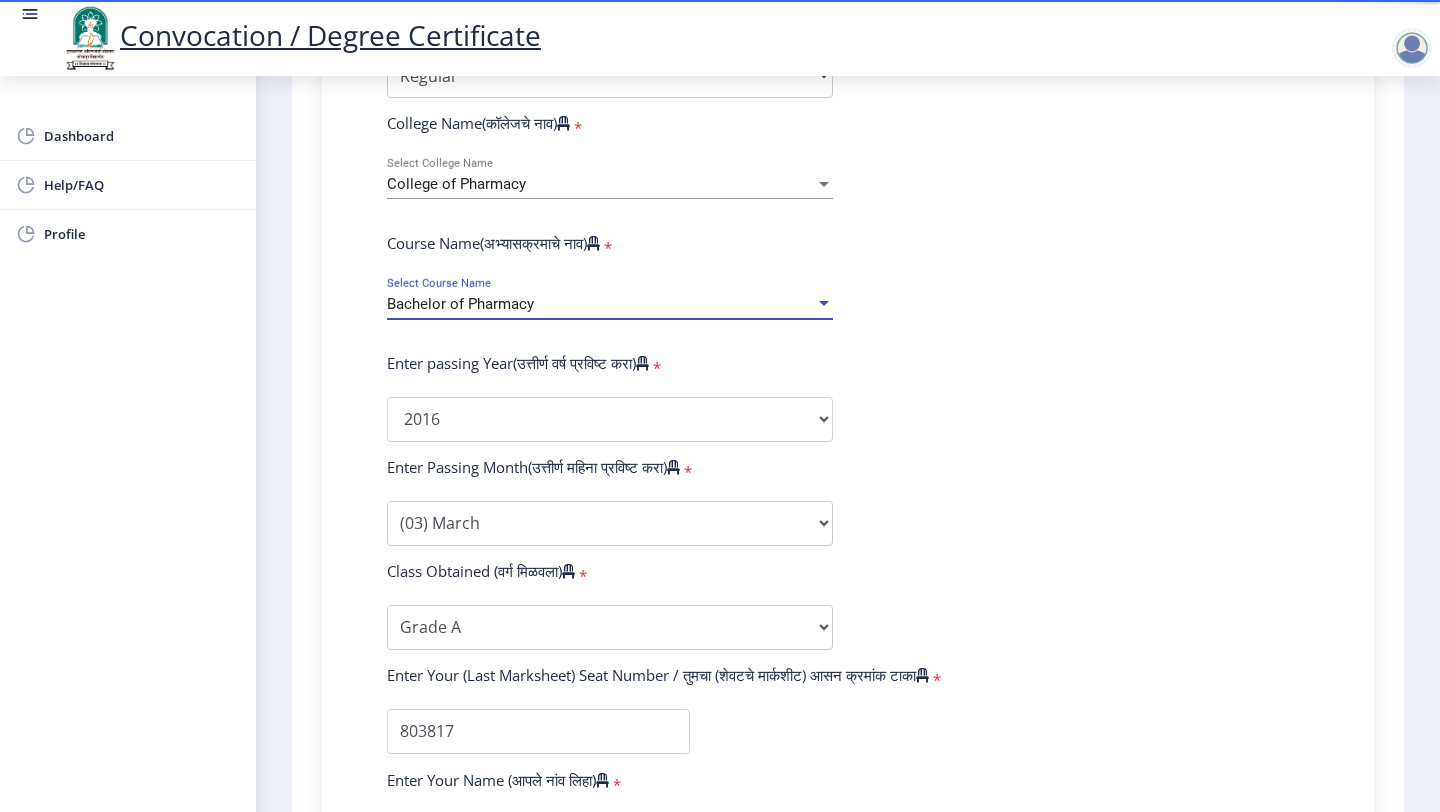 click on "Enter Your PRN Number (तुमचा पीआरएन (कायम नोंदणी क्रमांक) एंटर करा)   * Student Type (विद्यार्थी प्रकार)    * Select Student Type Regular External College Name(कॉलेजचे नाव)   * College of Pharmacy Select College Name Course Name(अभ्यासक्रमाचे नाव)   * Bachelor of Pharmacy Select Course Name Enter passing Year(उत्तीर्ण वर्ष प्रविष्ट करा)   *  2025   2024   2023   2022   2021   2020   2019   2018   2017   2016   2015   2014   2013   2012   2011   2010   2009   2008   2007   2006   2005   2004   2003   2002   2001   2000   1999   1998   1997   1996   1995   1994   1993   1992   1991   1990   1989   1988   1987   1986   1985   1984   1983   1982   1981   1980   1979   1978   1977   1976  Enter Passing Month(उत्तीर्ण महिना प्रविष्ट करा)   * (01) January * *" 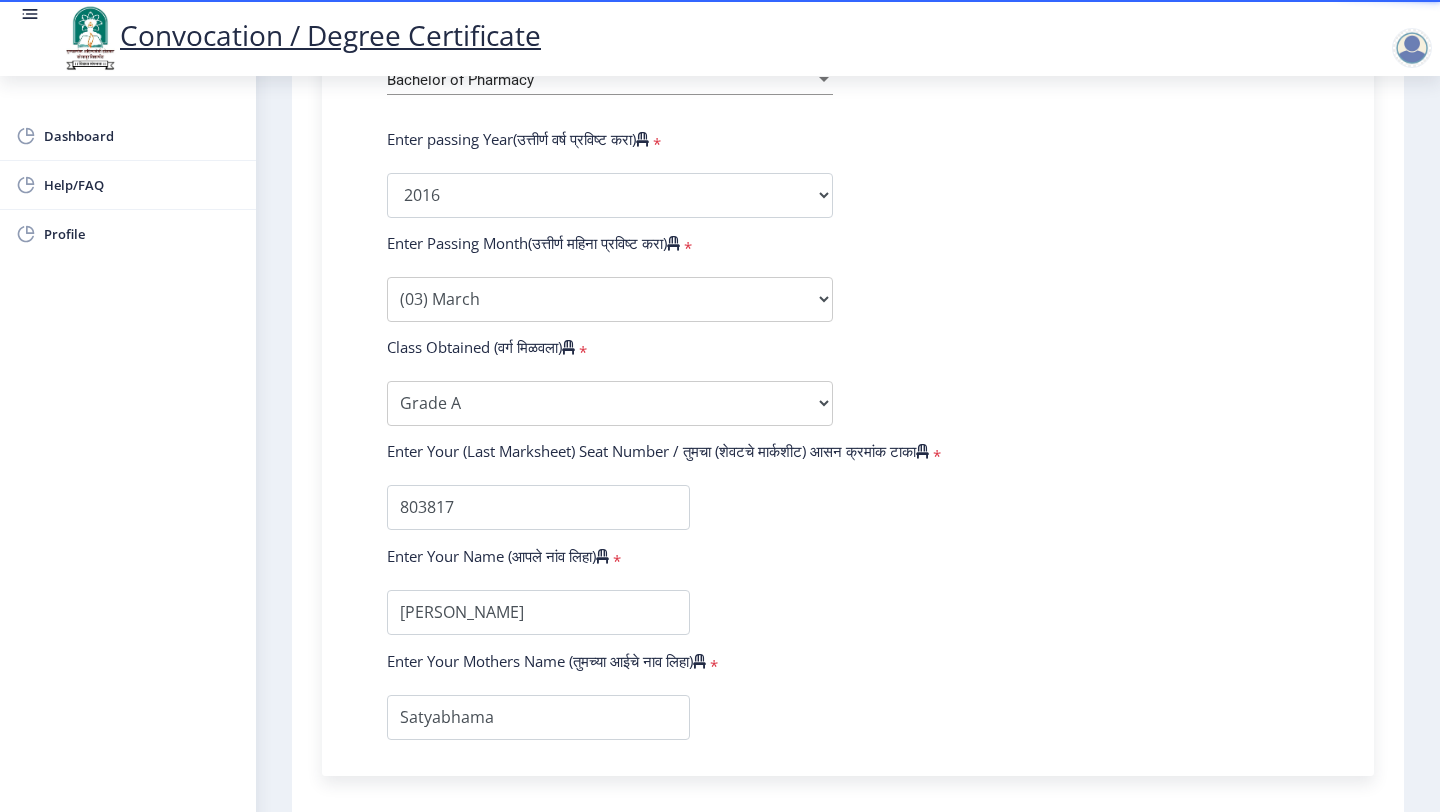 scroll, scrollTop: 1114, scrollLeft: 0, axis: vertical 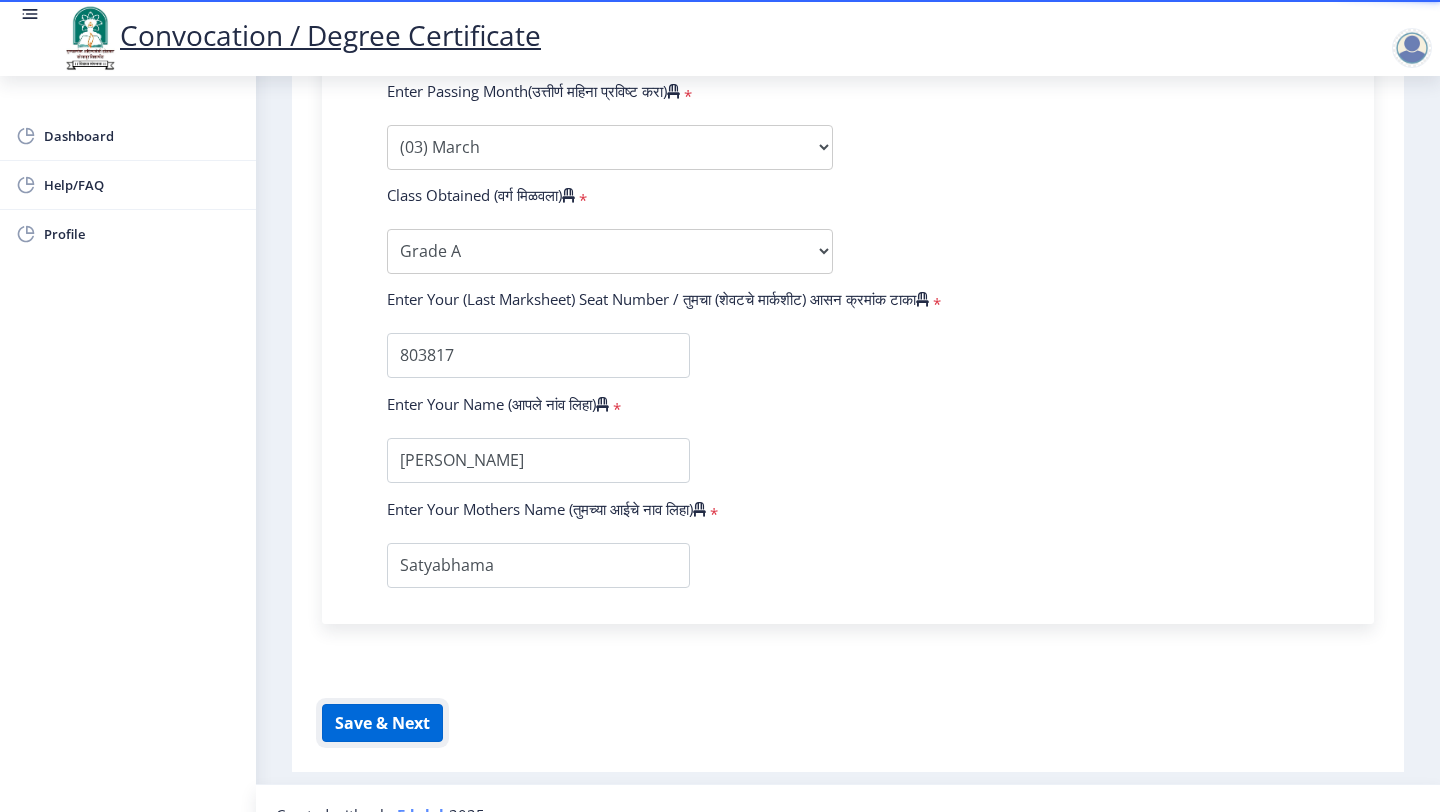 click on "Save & Next" 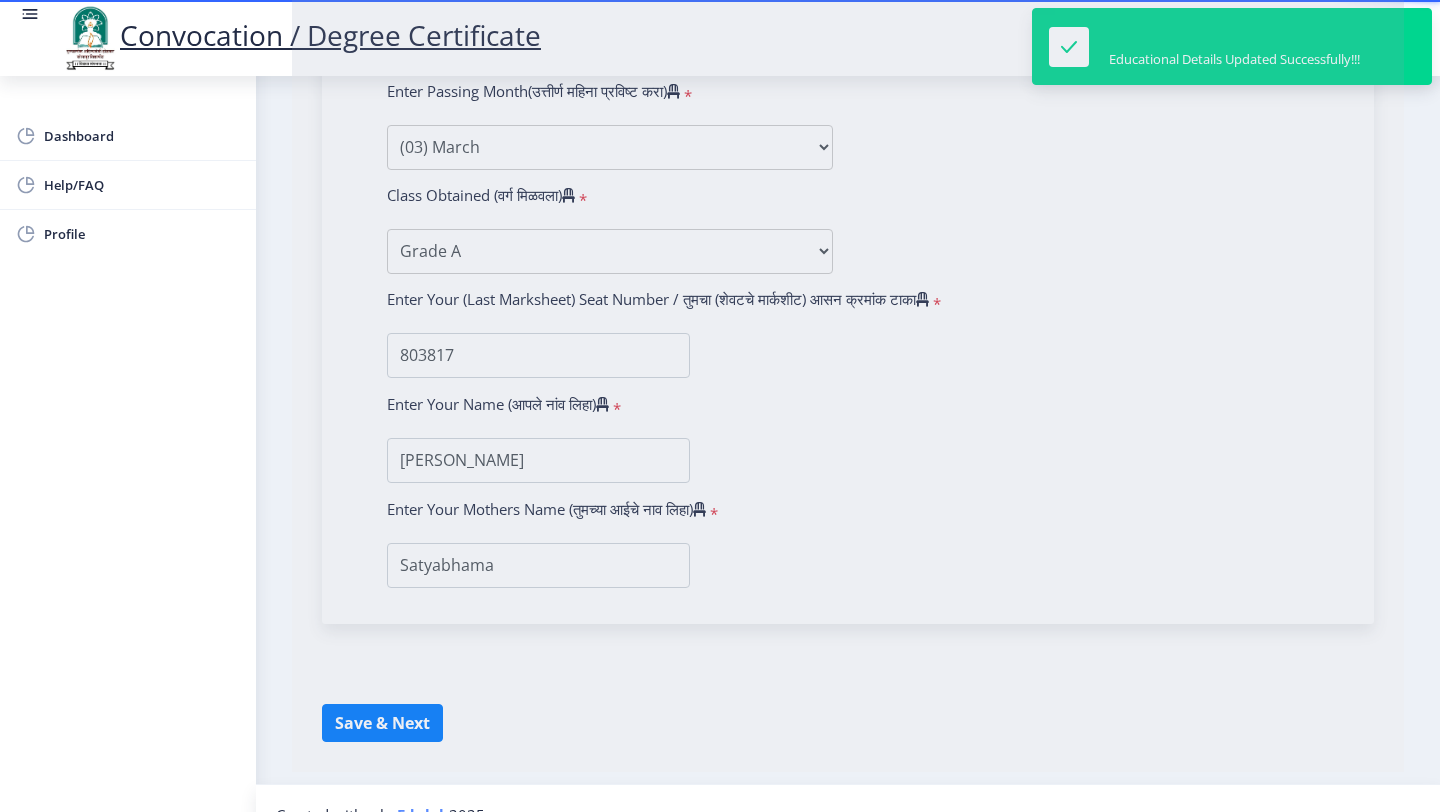 select 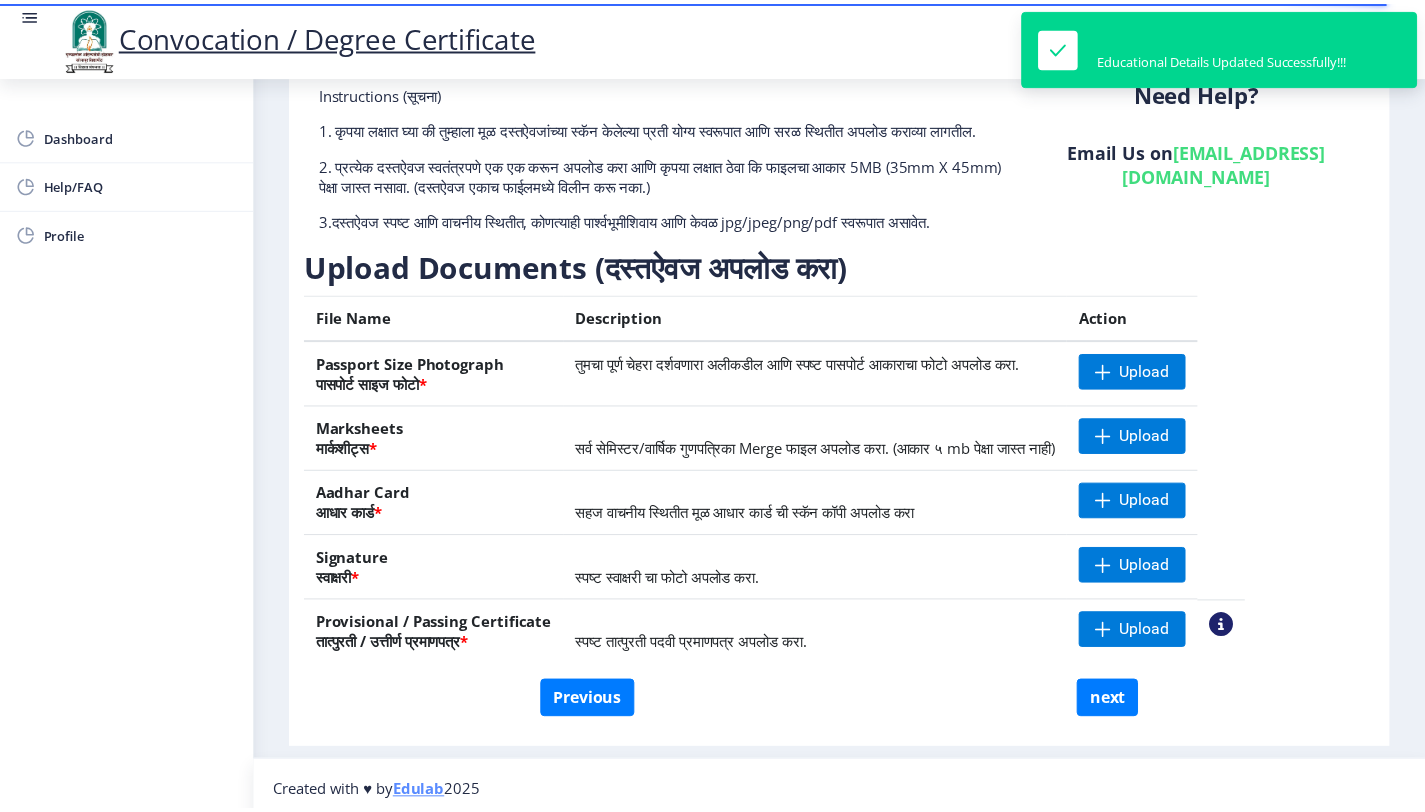 scroll, scrollTop: 128, scrollLeft: 0, axis: vertical 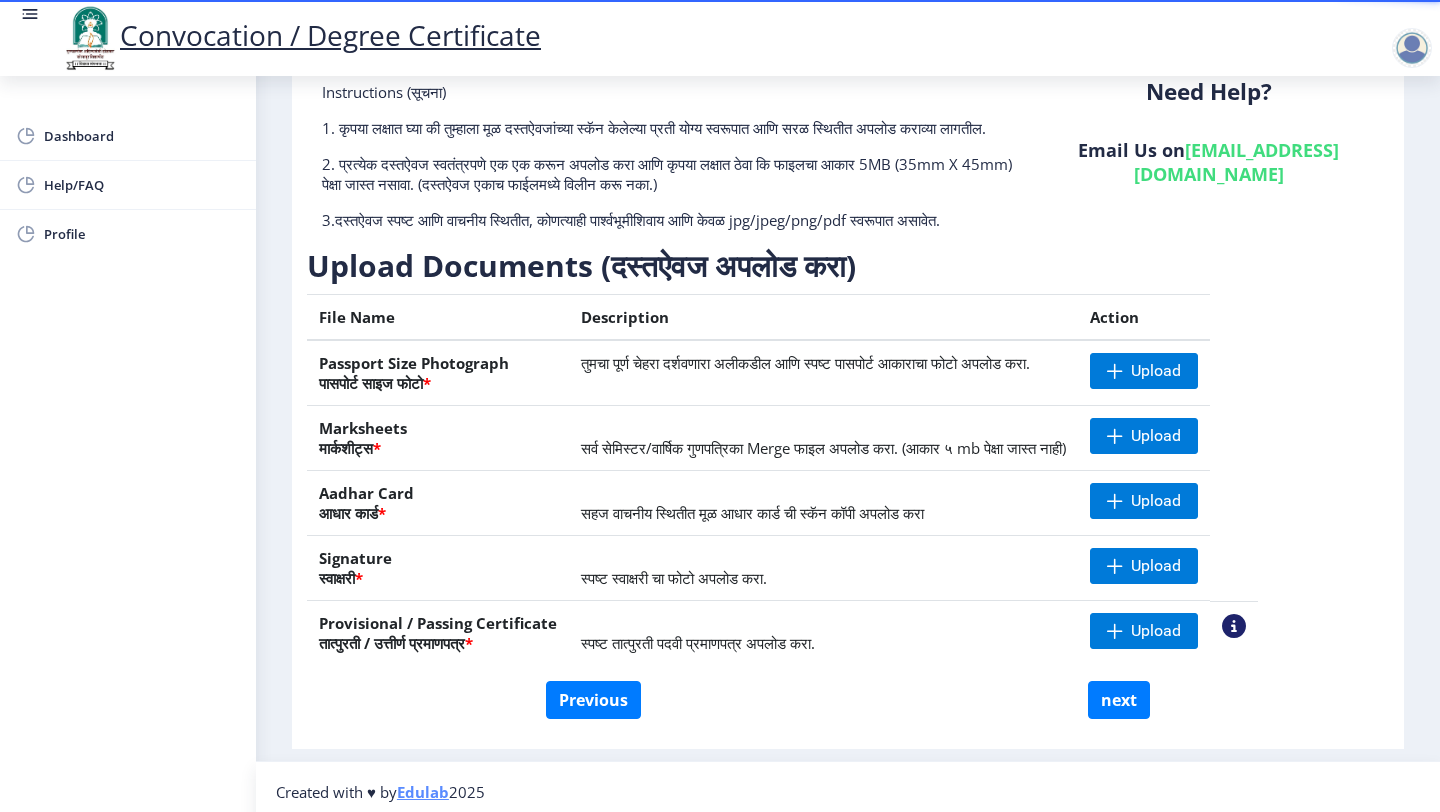 click 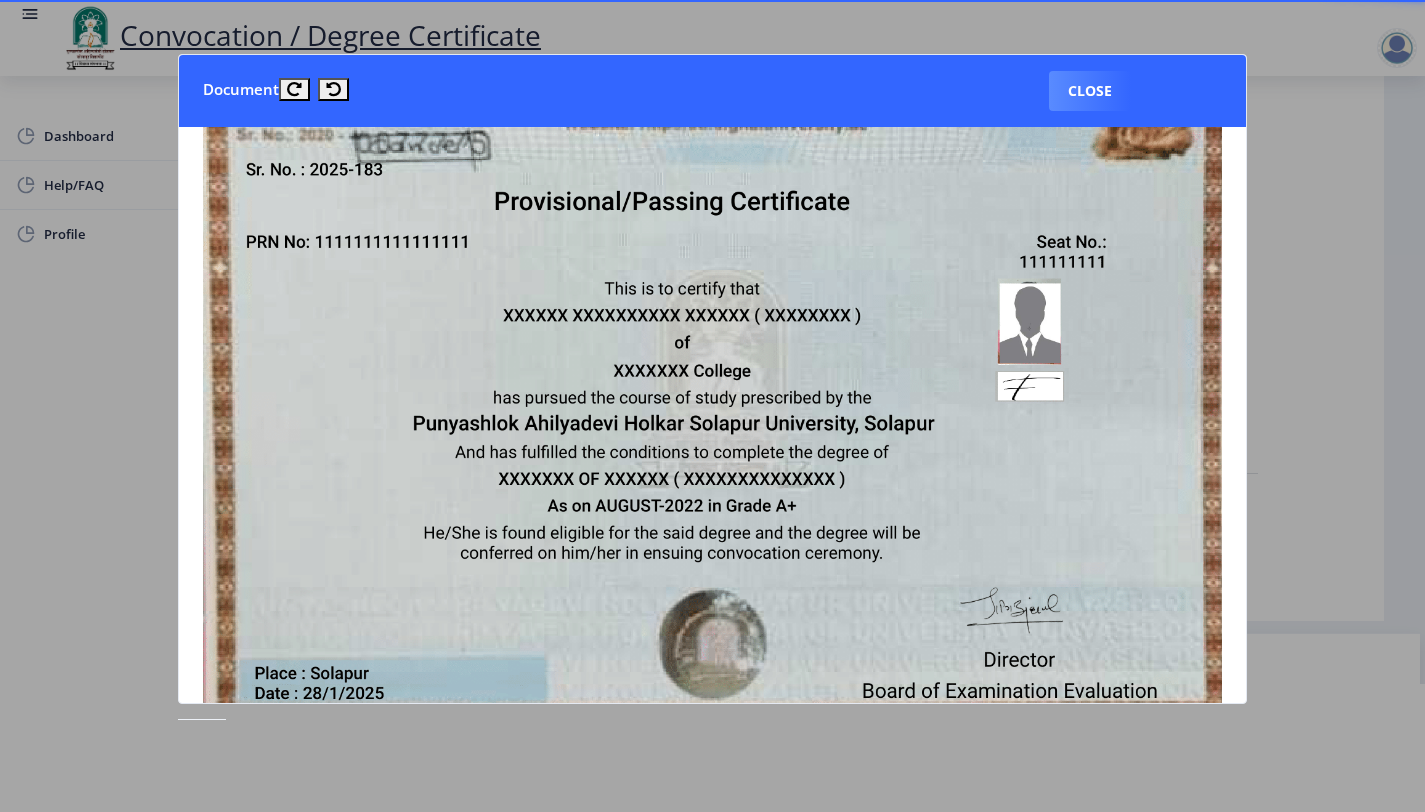scroll, scrollTop: 0, scrollLeft: 0, axis: both 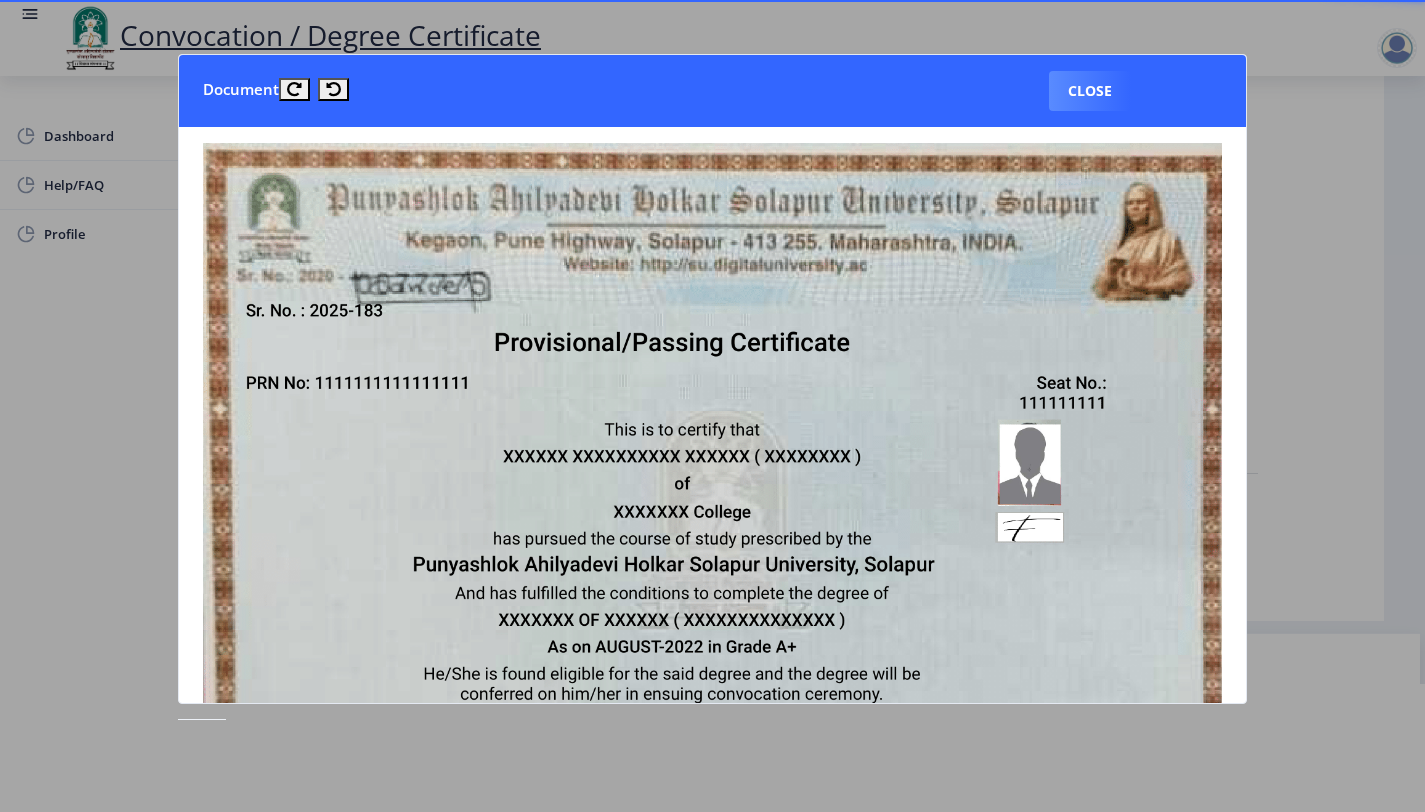 type 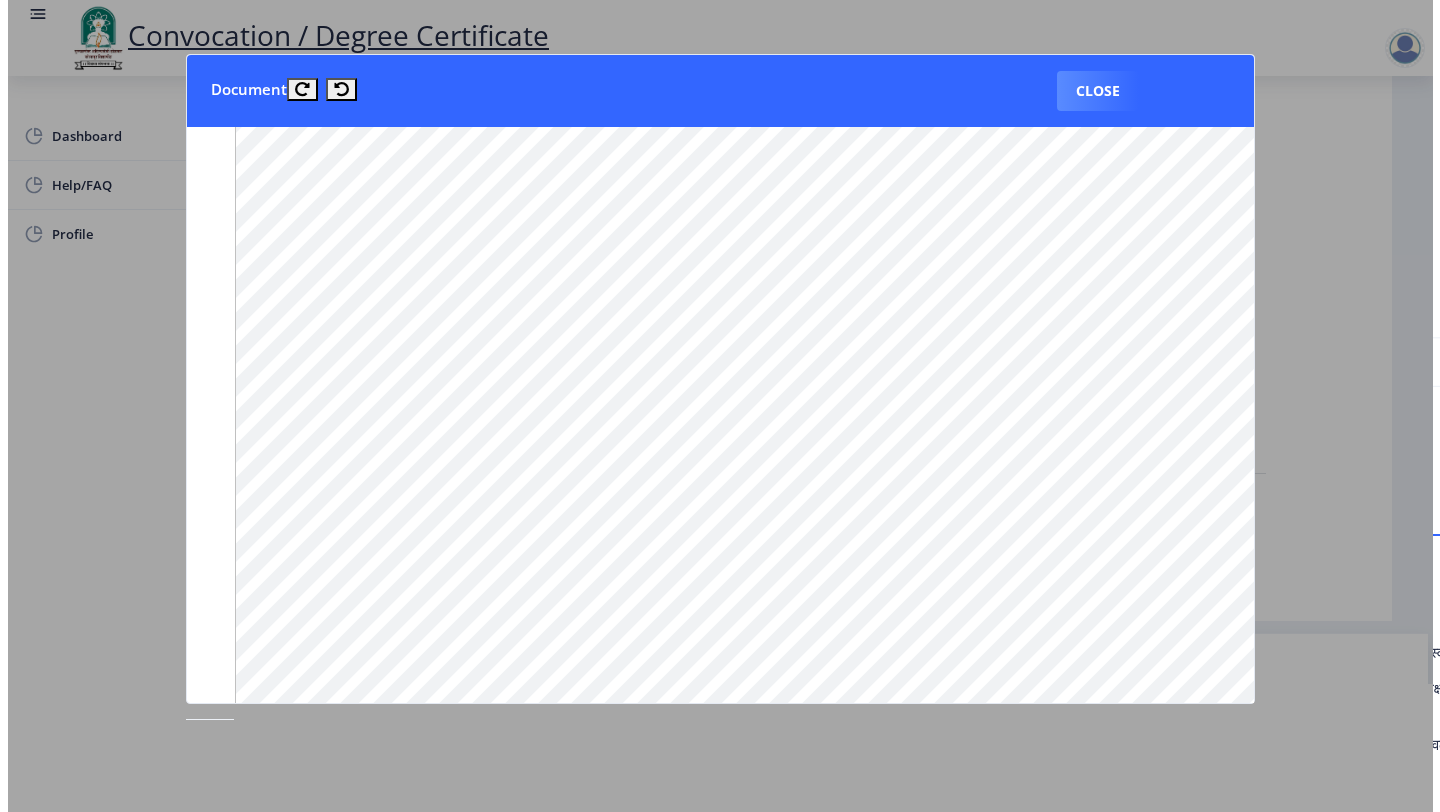 scroll, scrollTop: 888, scrollLeft: 0, axis: vertical 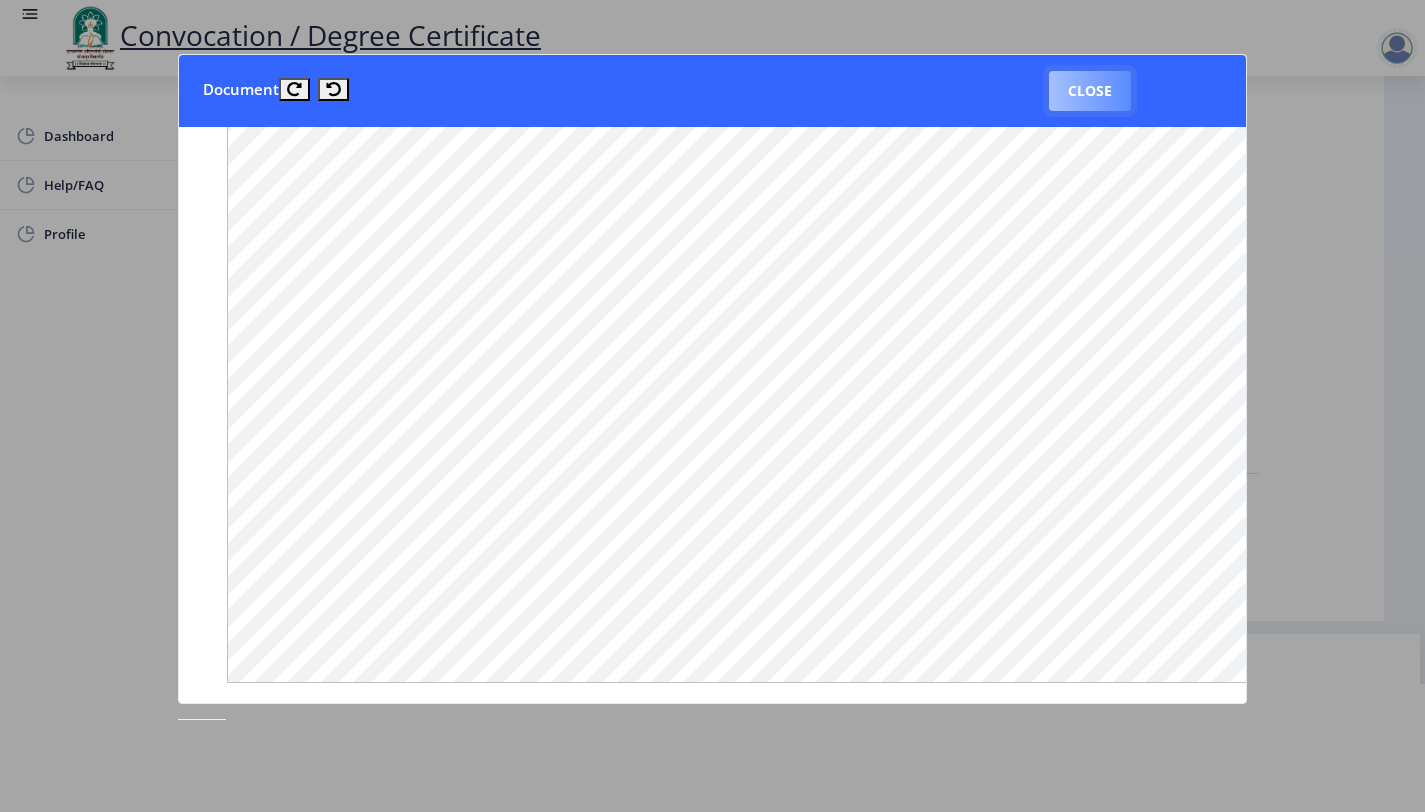 click on "Close" at bounding box center [1090, 91] 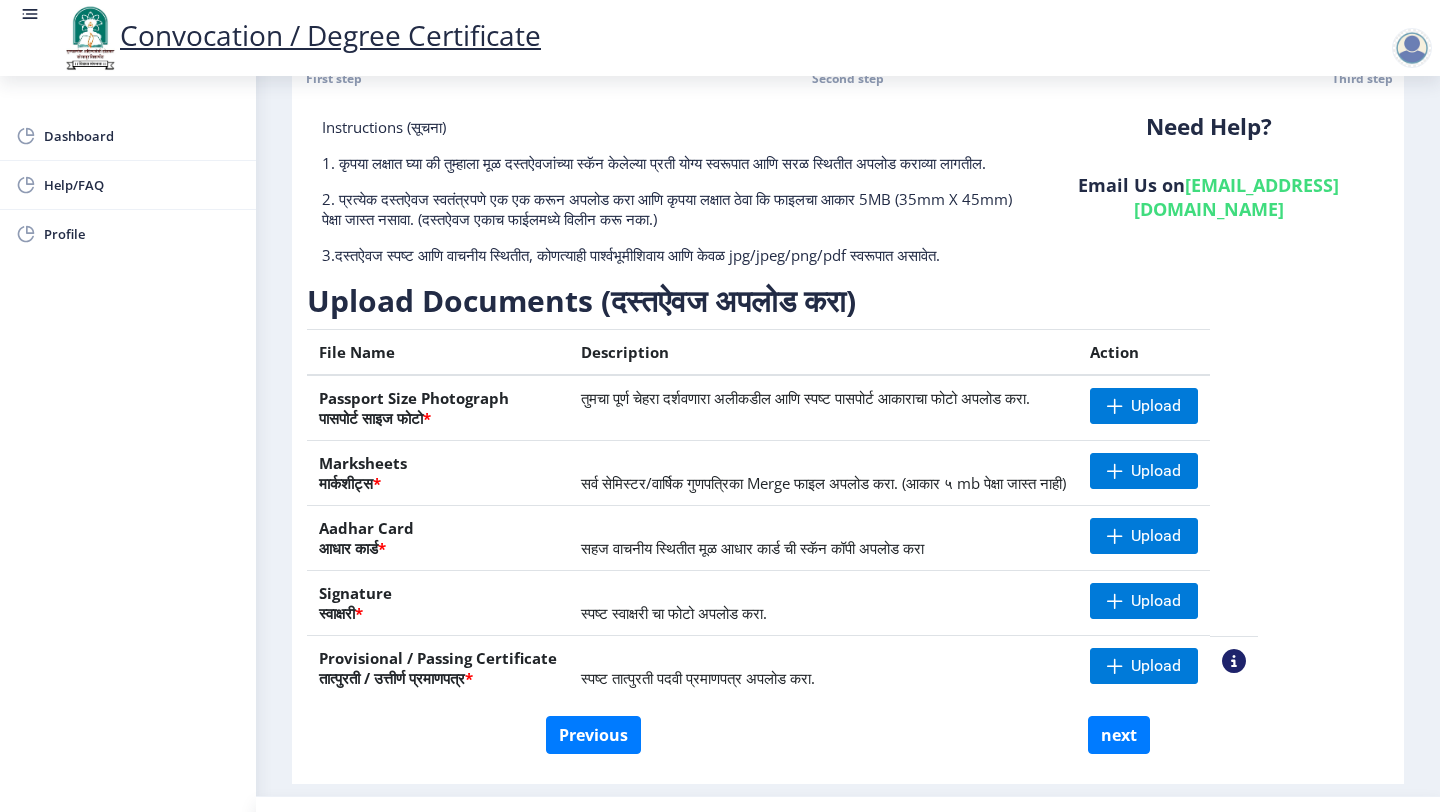 scroll, scrollTop: 158, scrollLeft: 0, axis: vertical 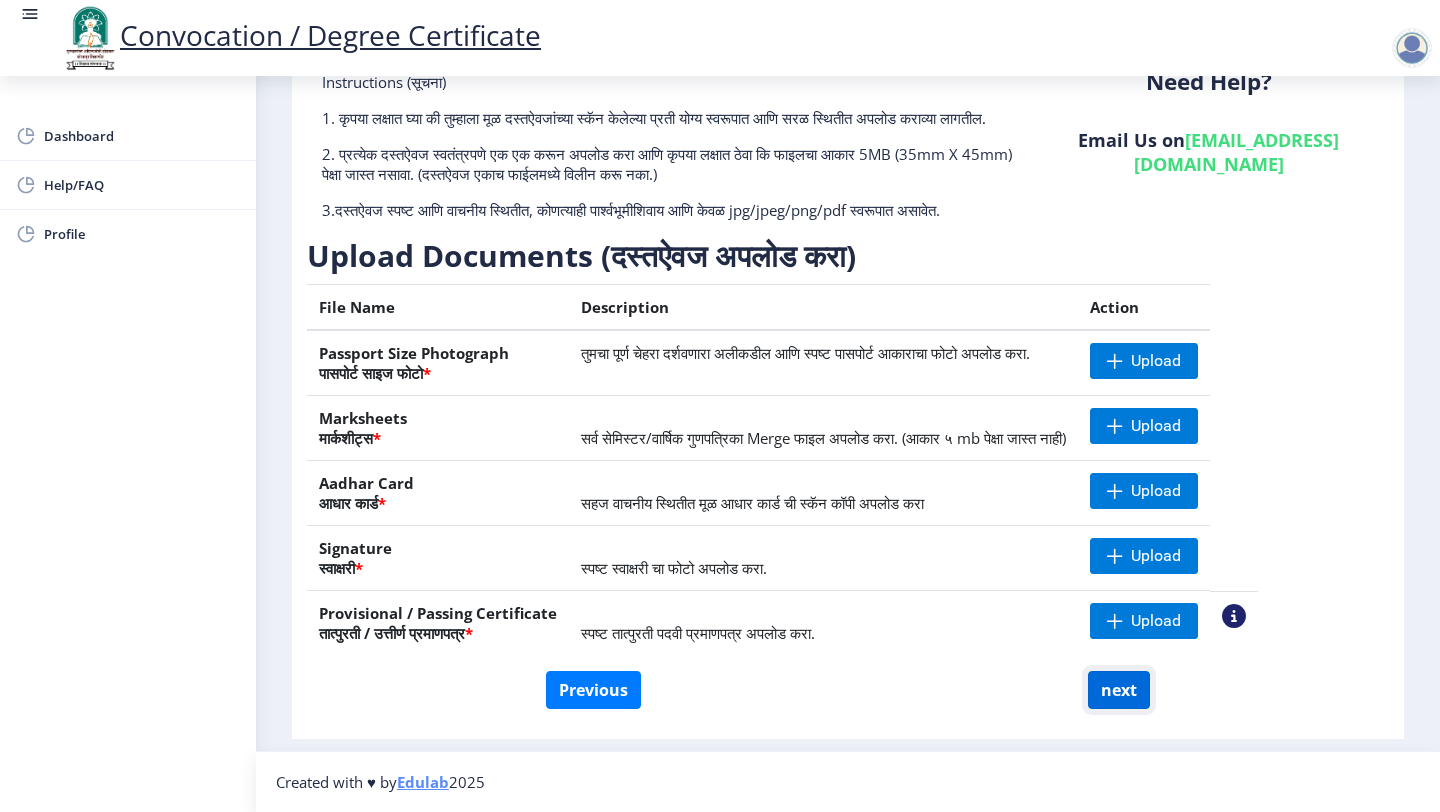 click on "next" 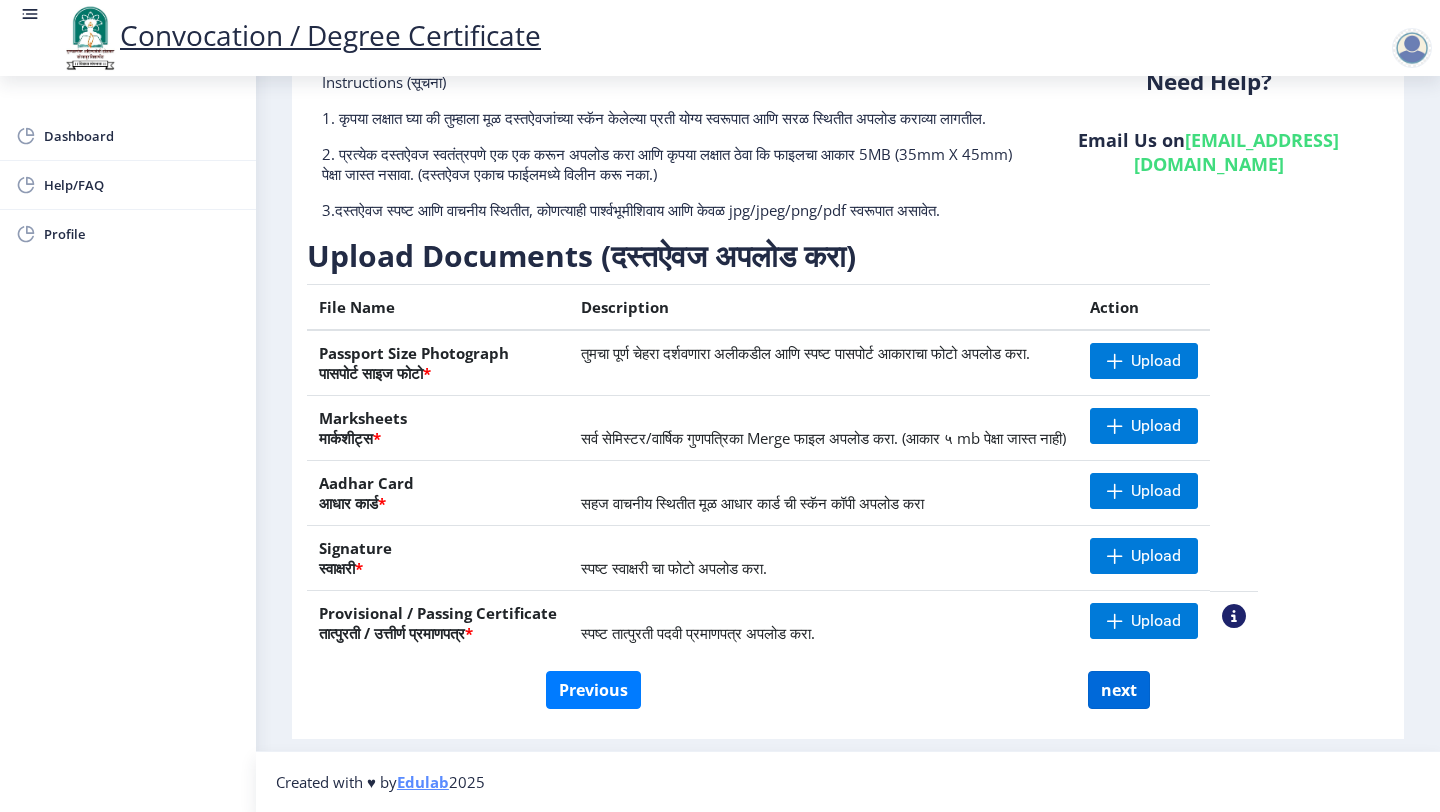 select 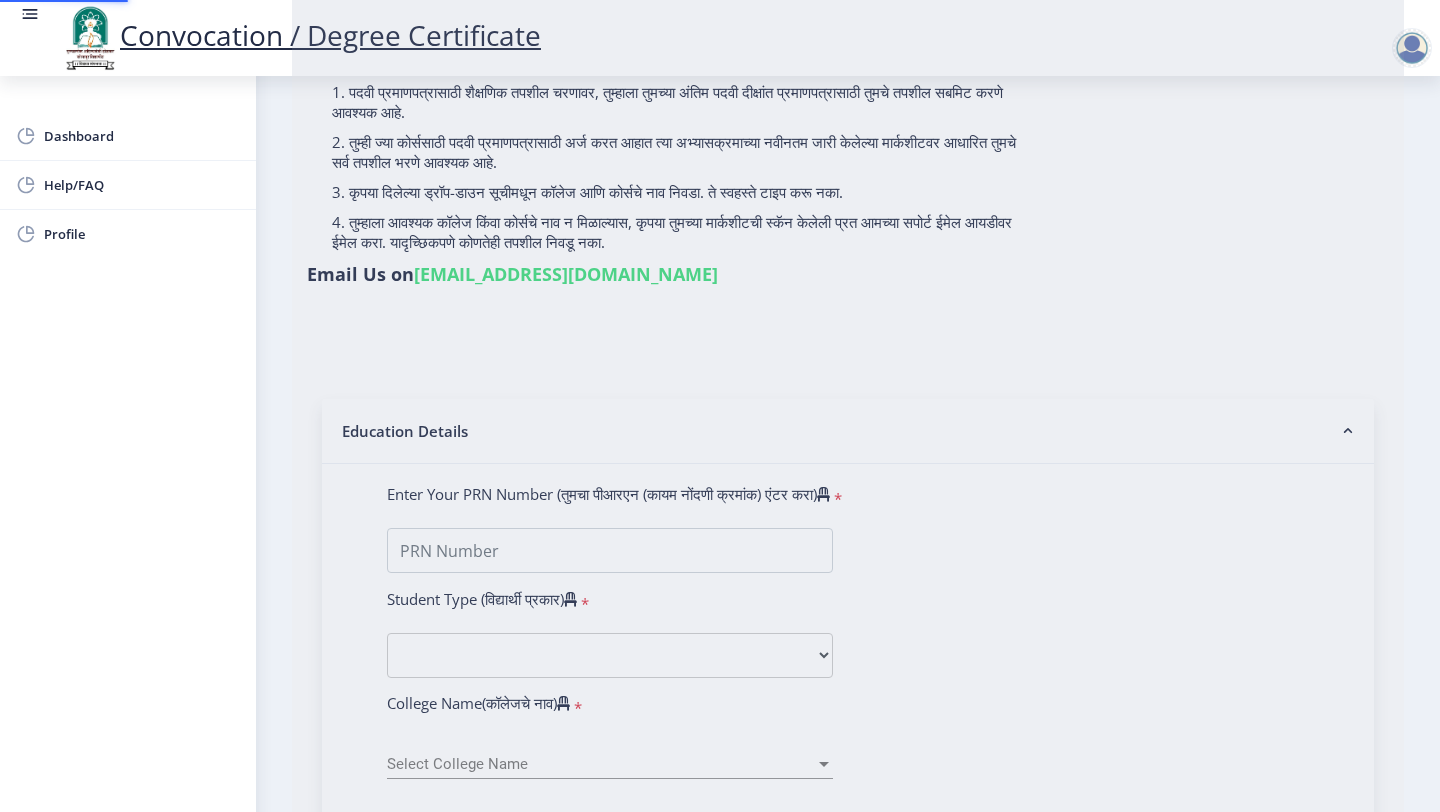 scroll, scrollTop: 0, scrollLeft: 0, axis: both 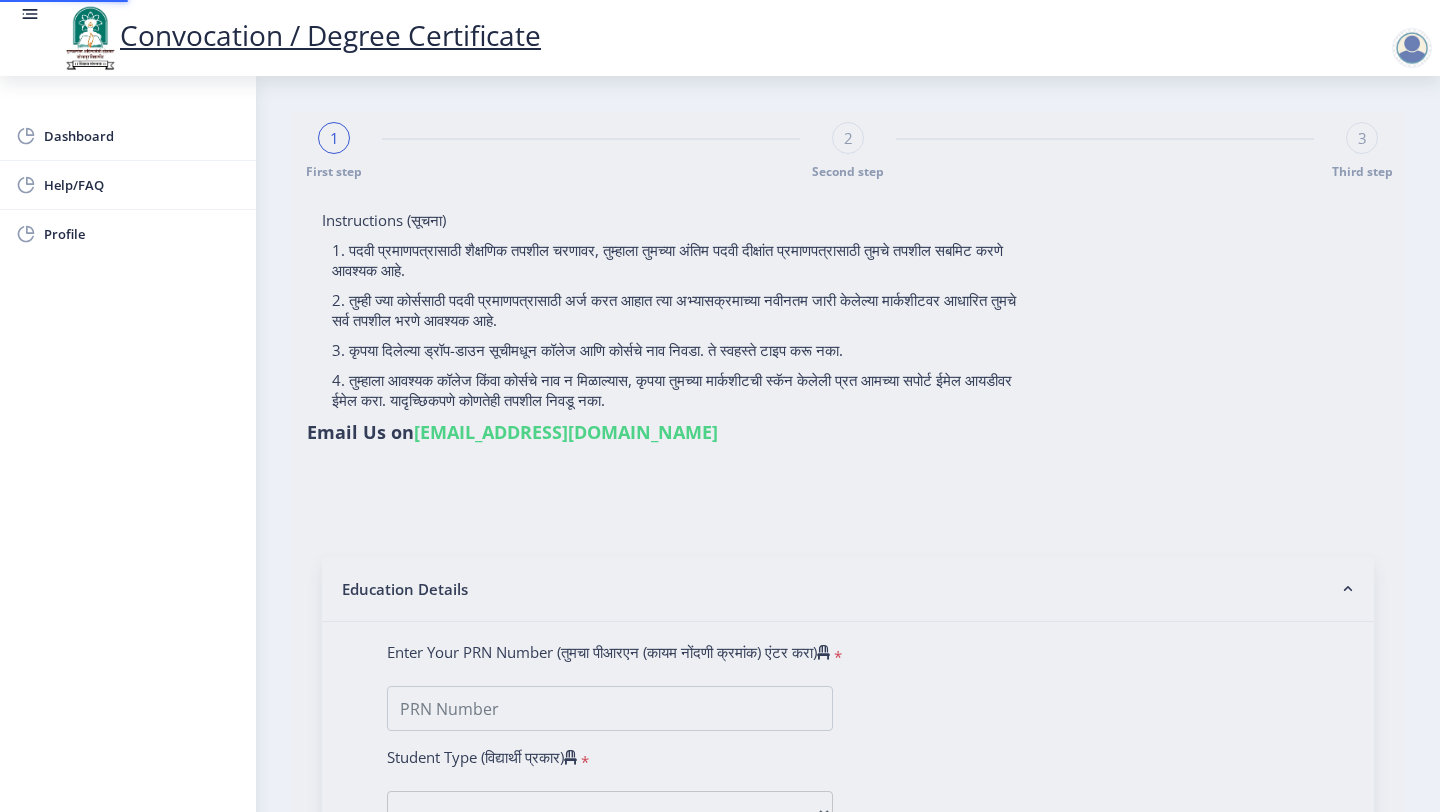 type on "[PERSON_NAME]" 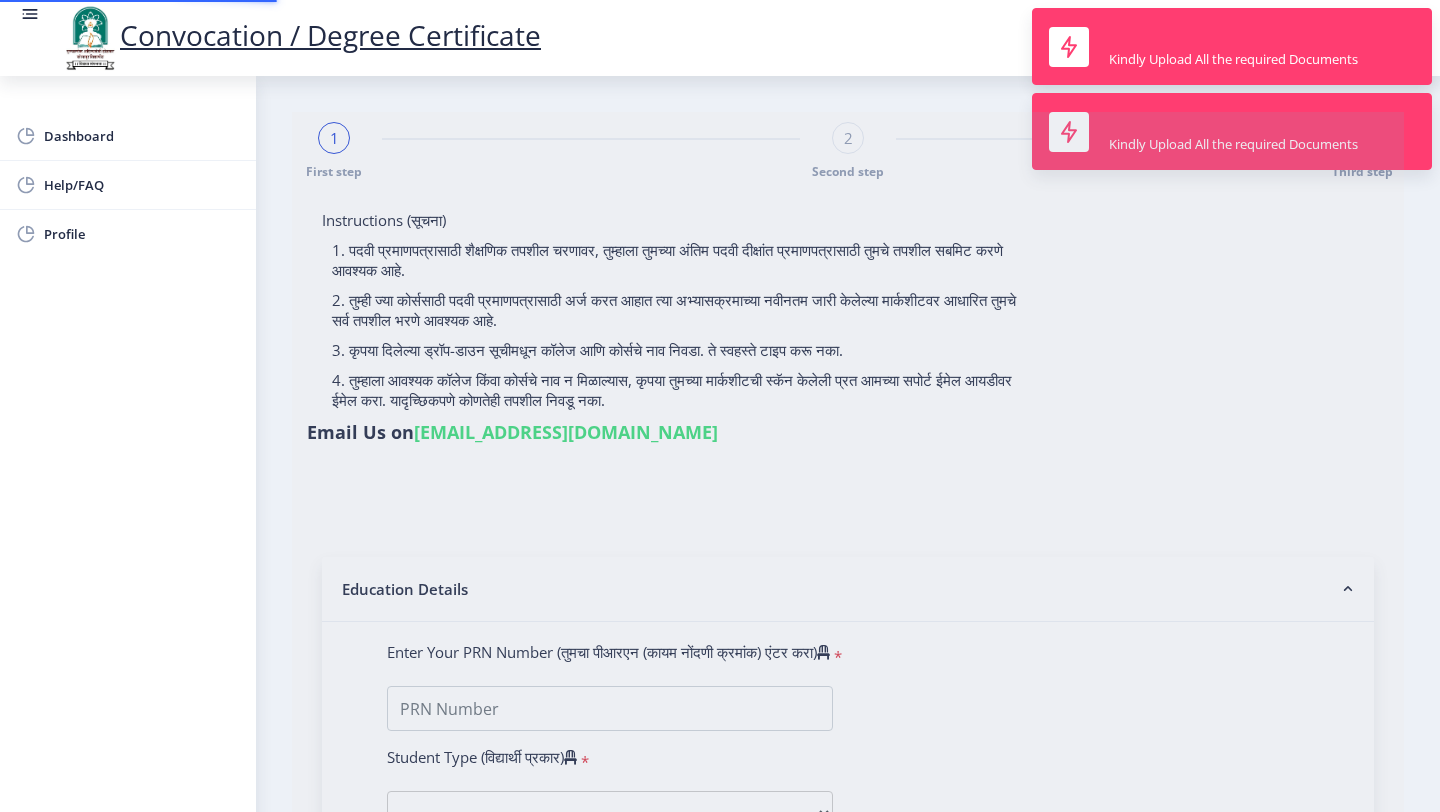 type on "2014032500266097" 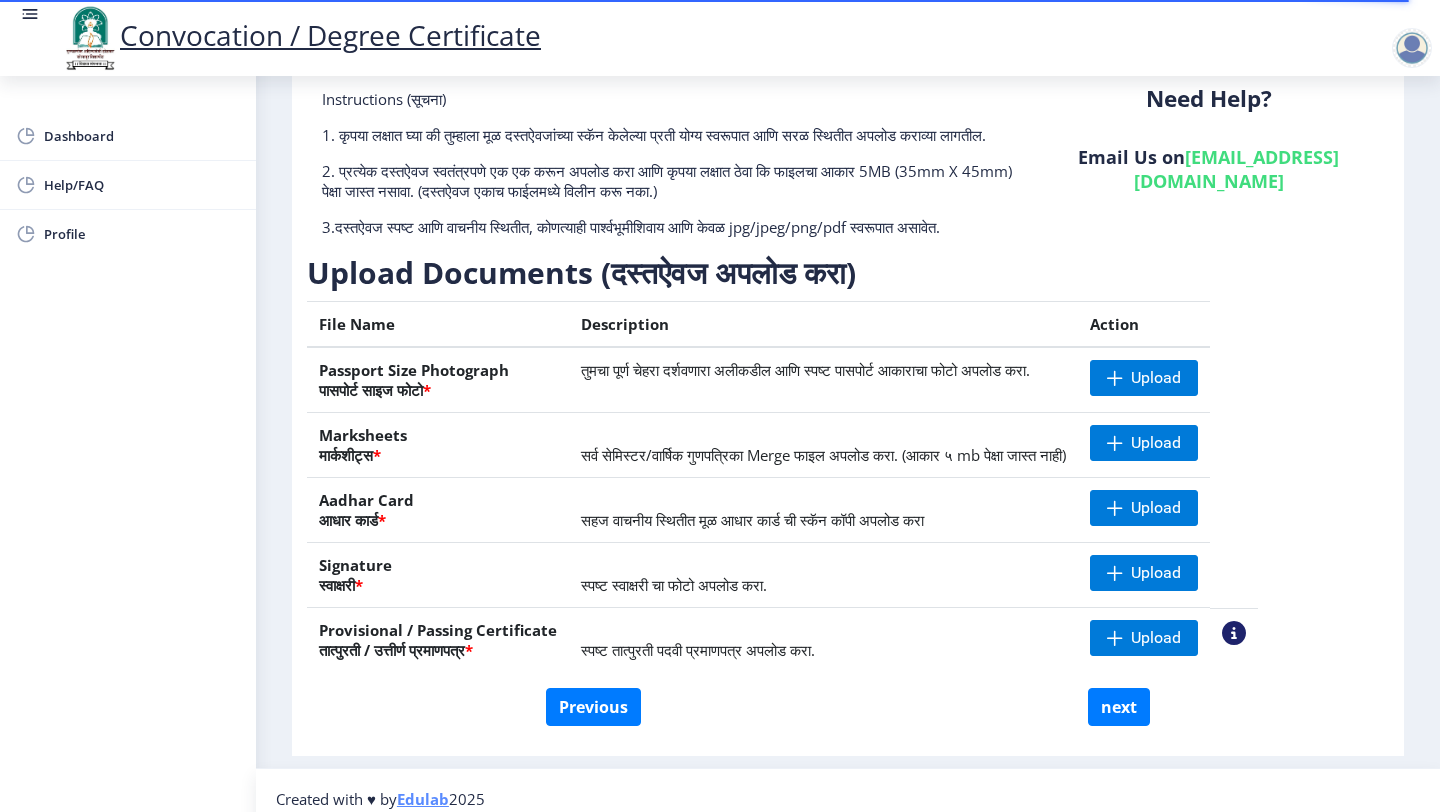 scroll, scrollTop: 158, scrollLeft: 0, axis: vertical 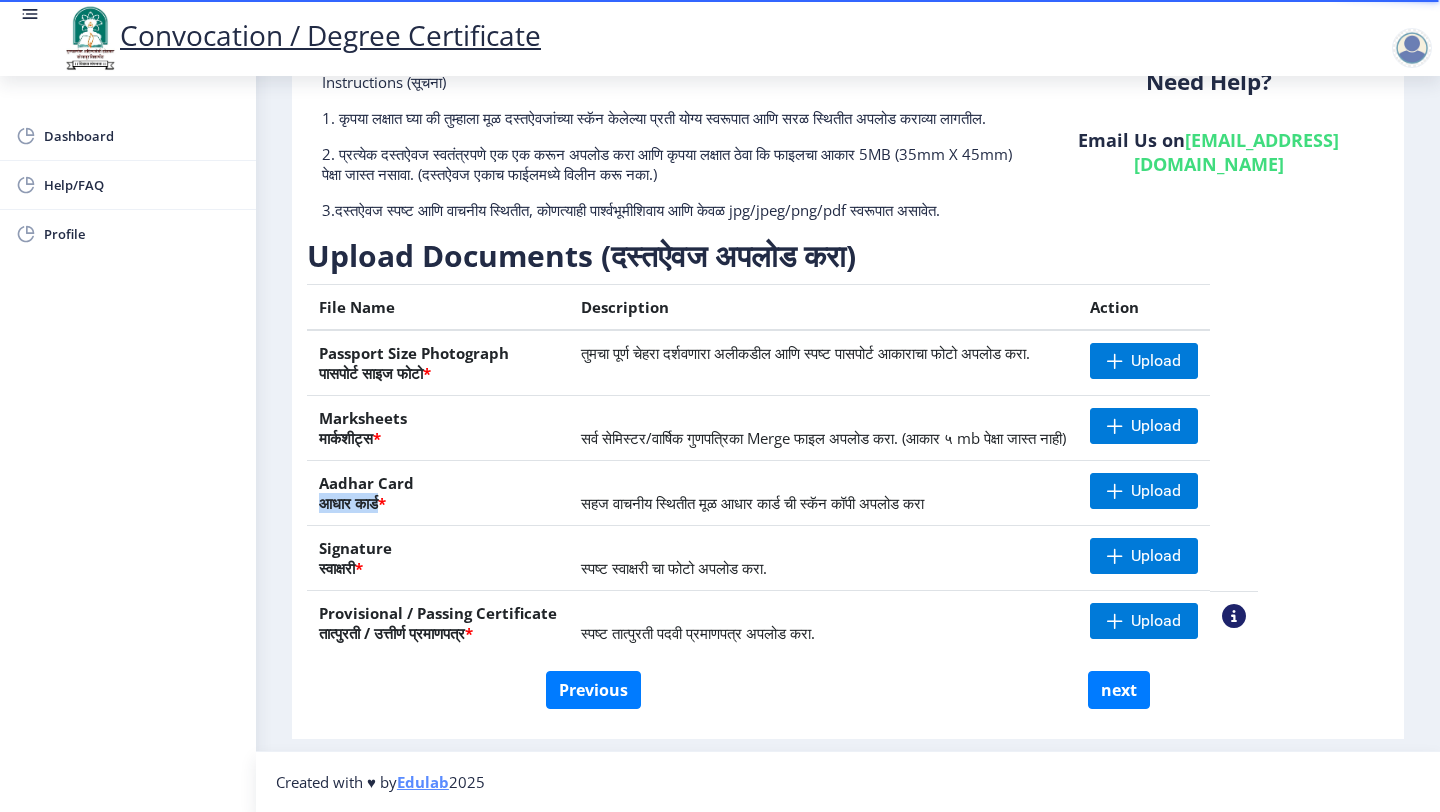 drag, startPoint x: 322, startPoint y: 500, endPoint x: 385, endPoint y: 500, distance: 63 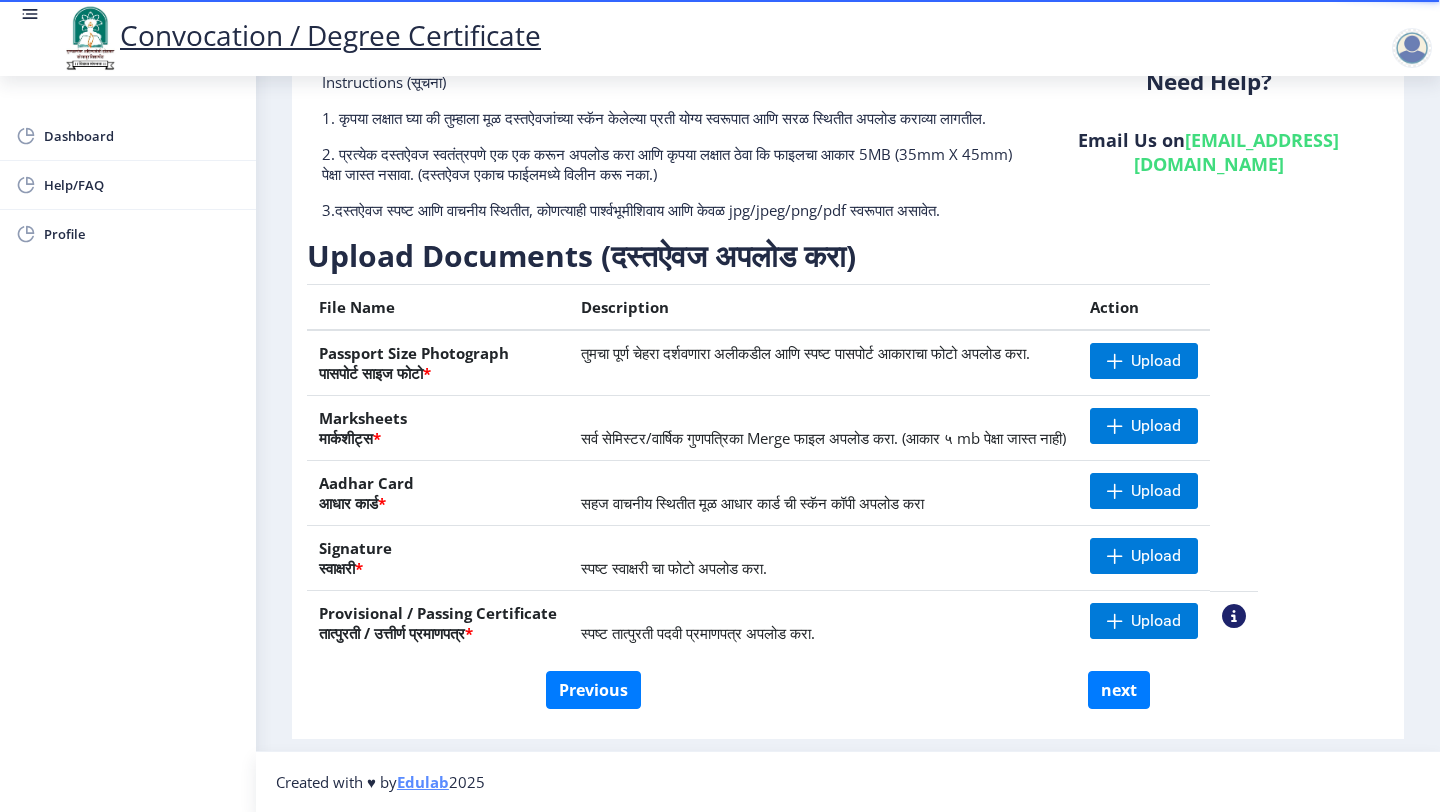 click on "Signature  स्वाक्षरी  *" 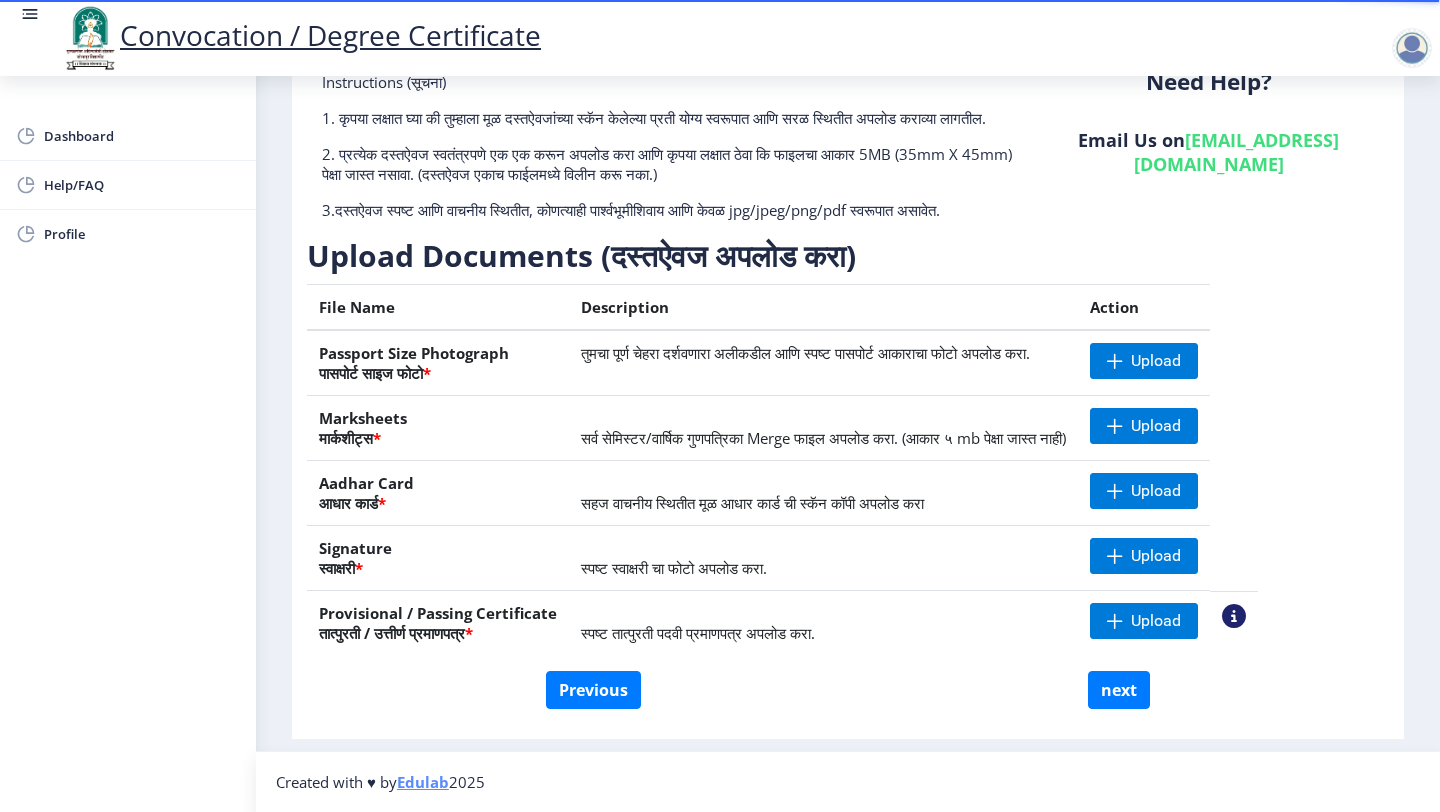 click on "Signature  स्वाक्षरी  *" 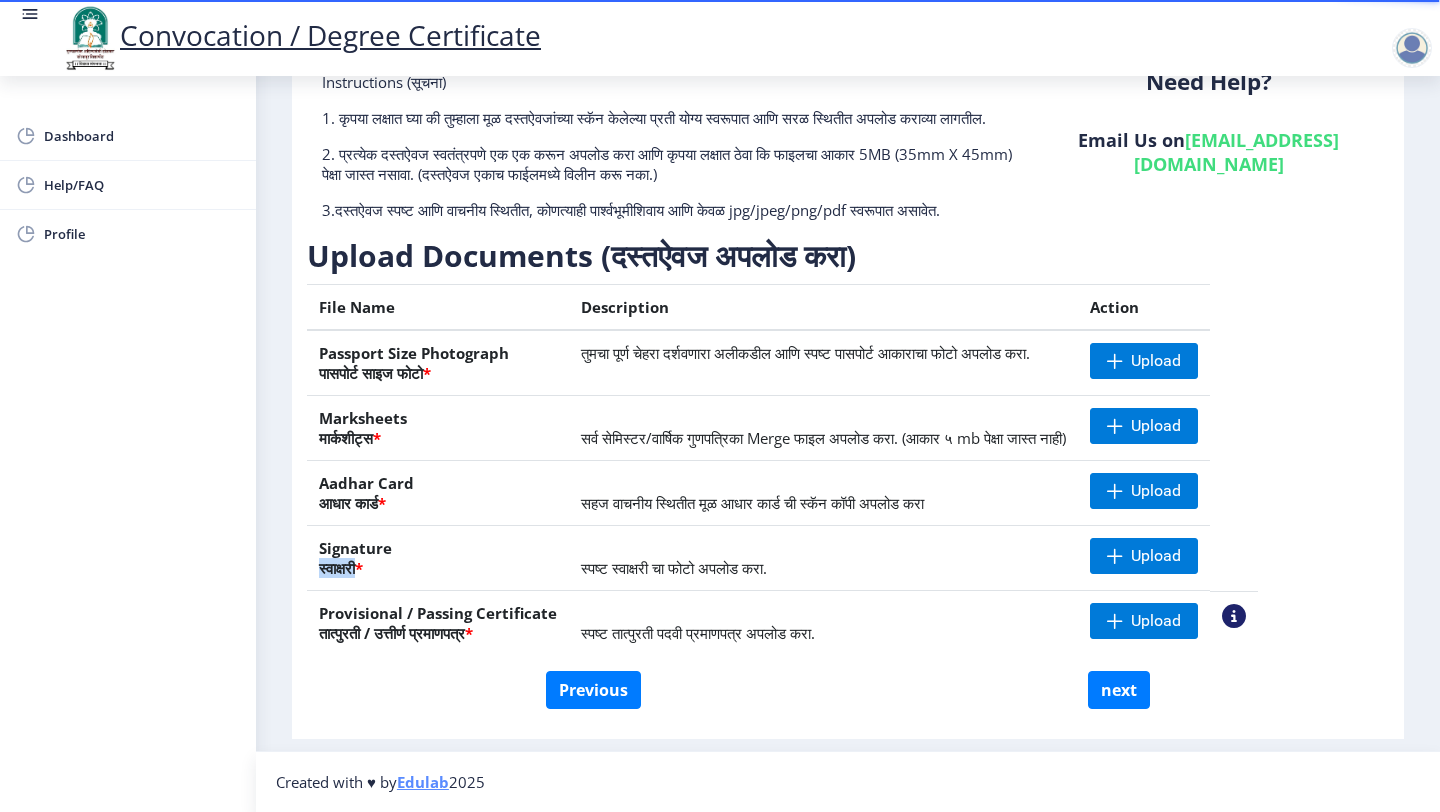 click on "Signature  स्वाक्षरी  *" 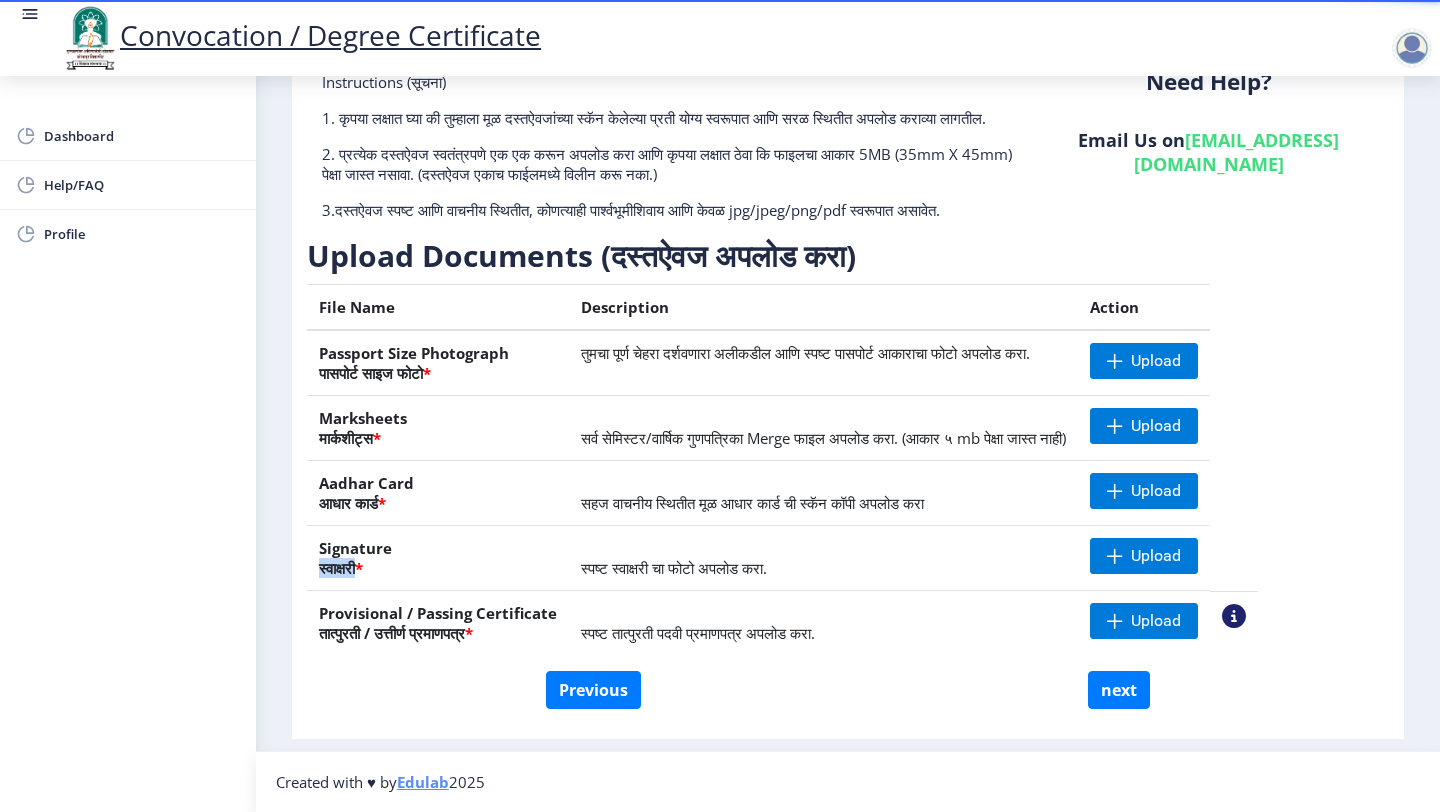 scroll, scrollTop: 158, scrollLeft: 0, axis: vertical 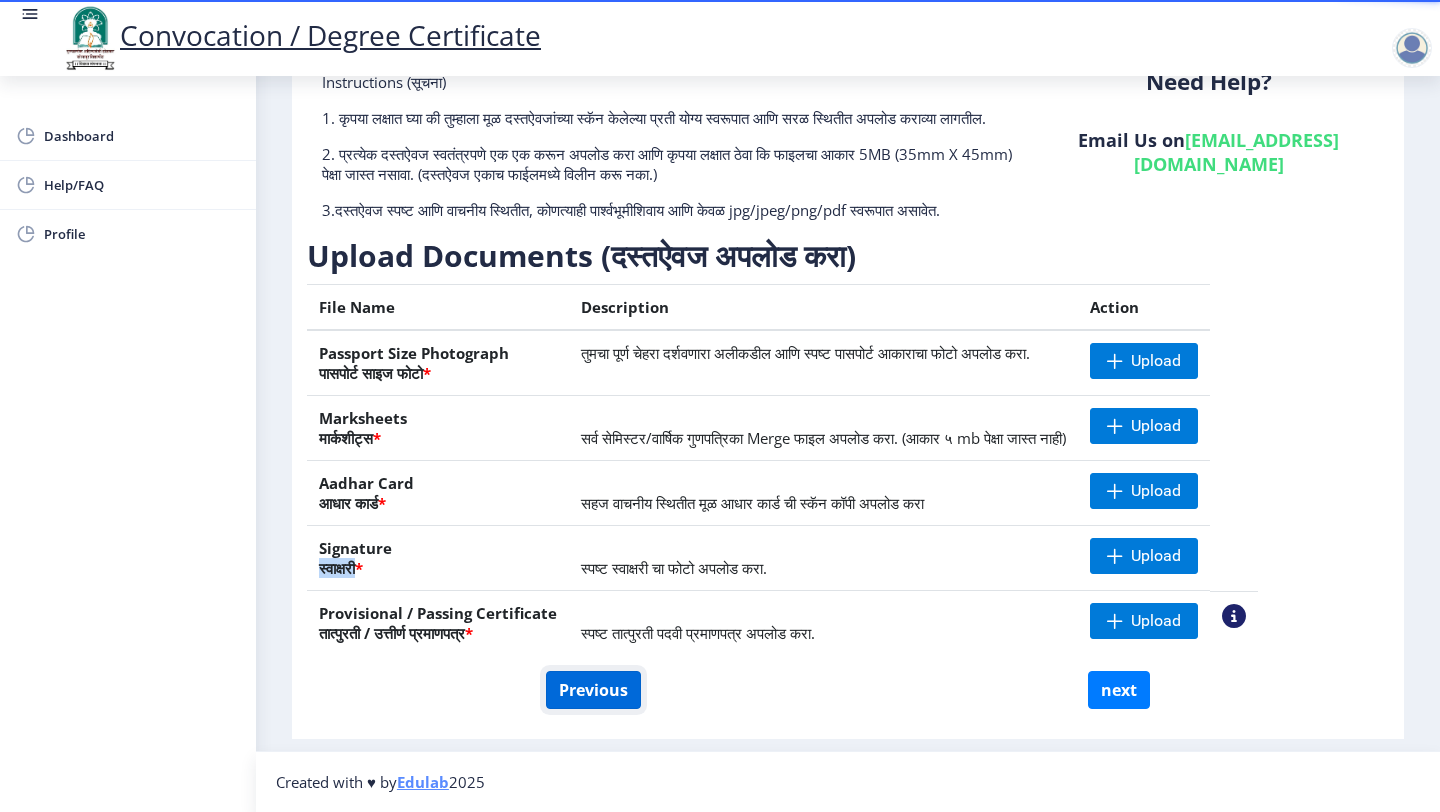 click on "Previous" 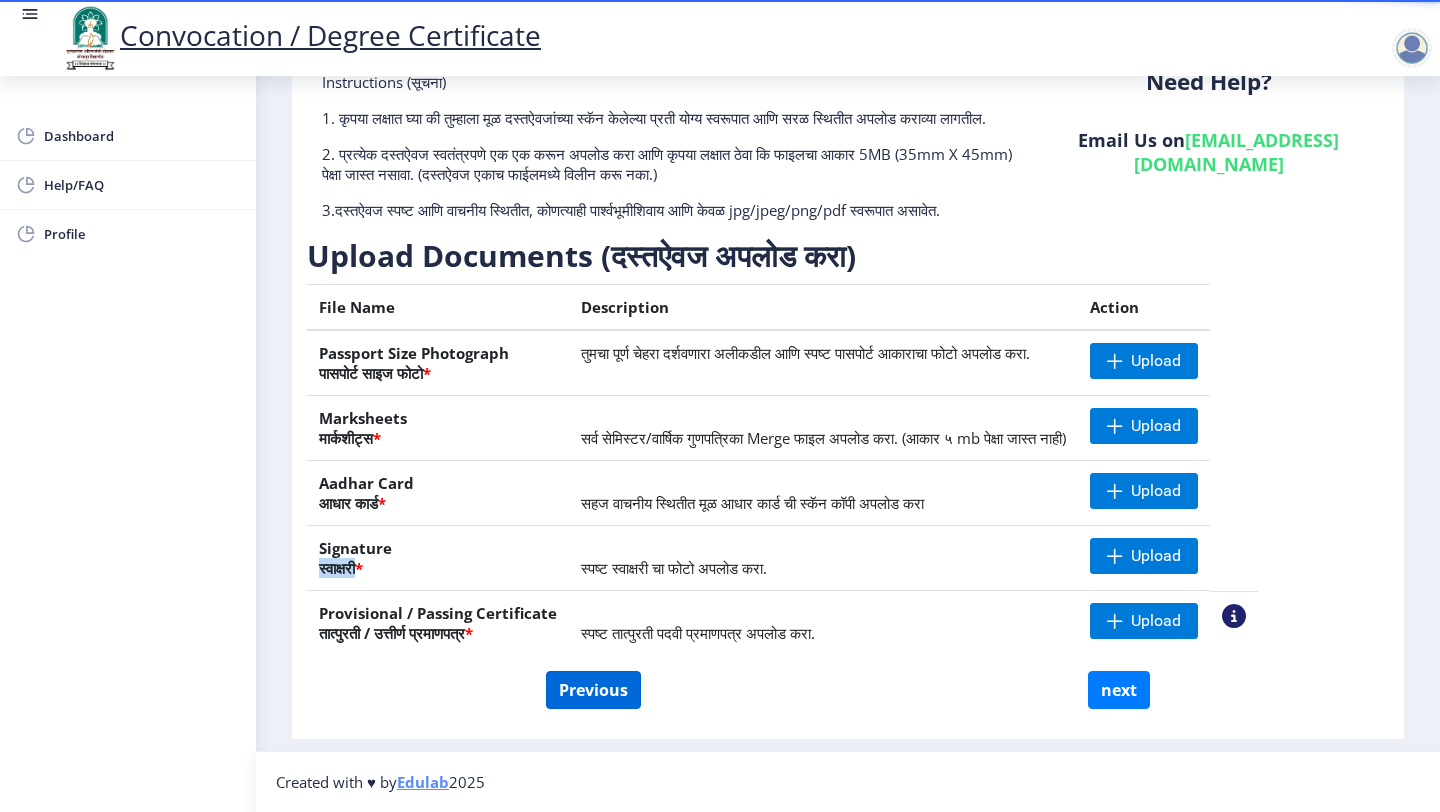select on "Regular" 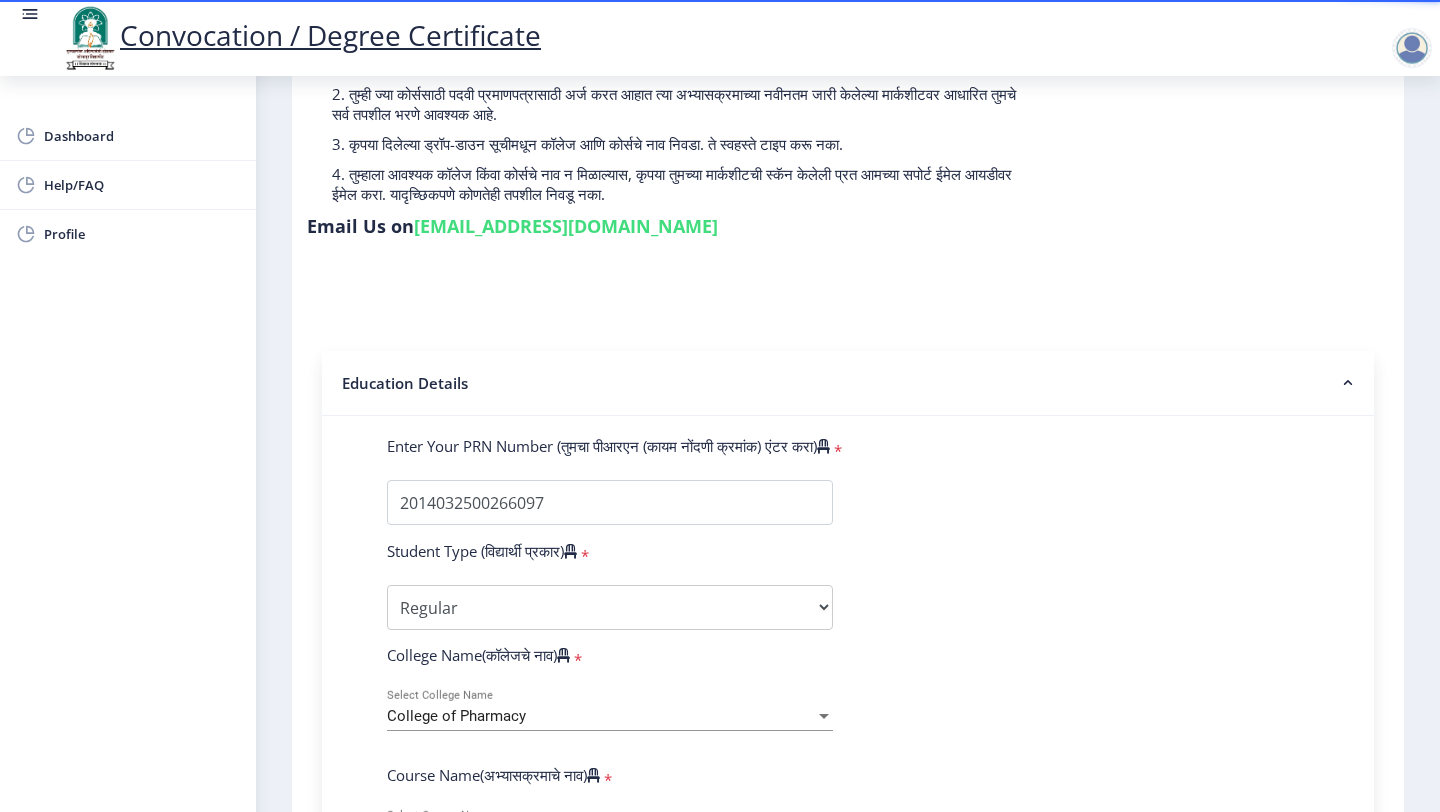 scroll, scrollTop: 0, scrollLeft: 0, axis: both 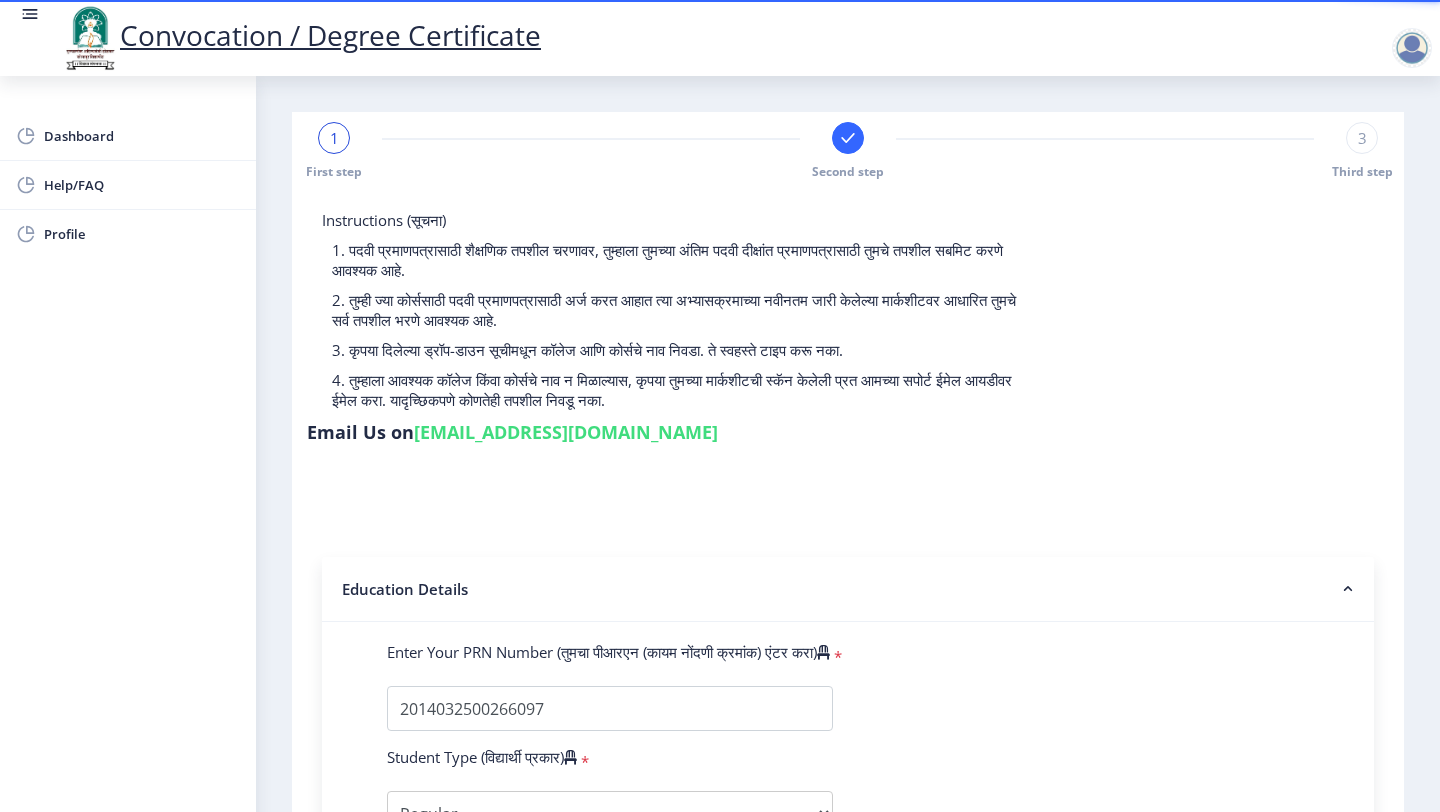 click 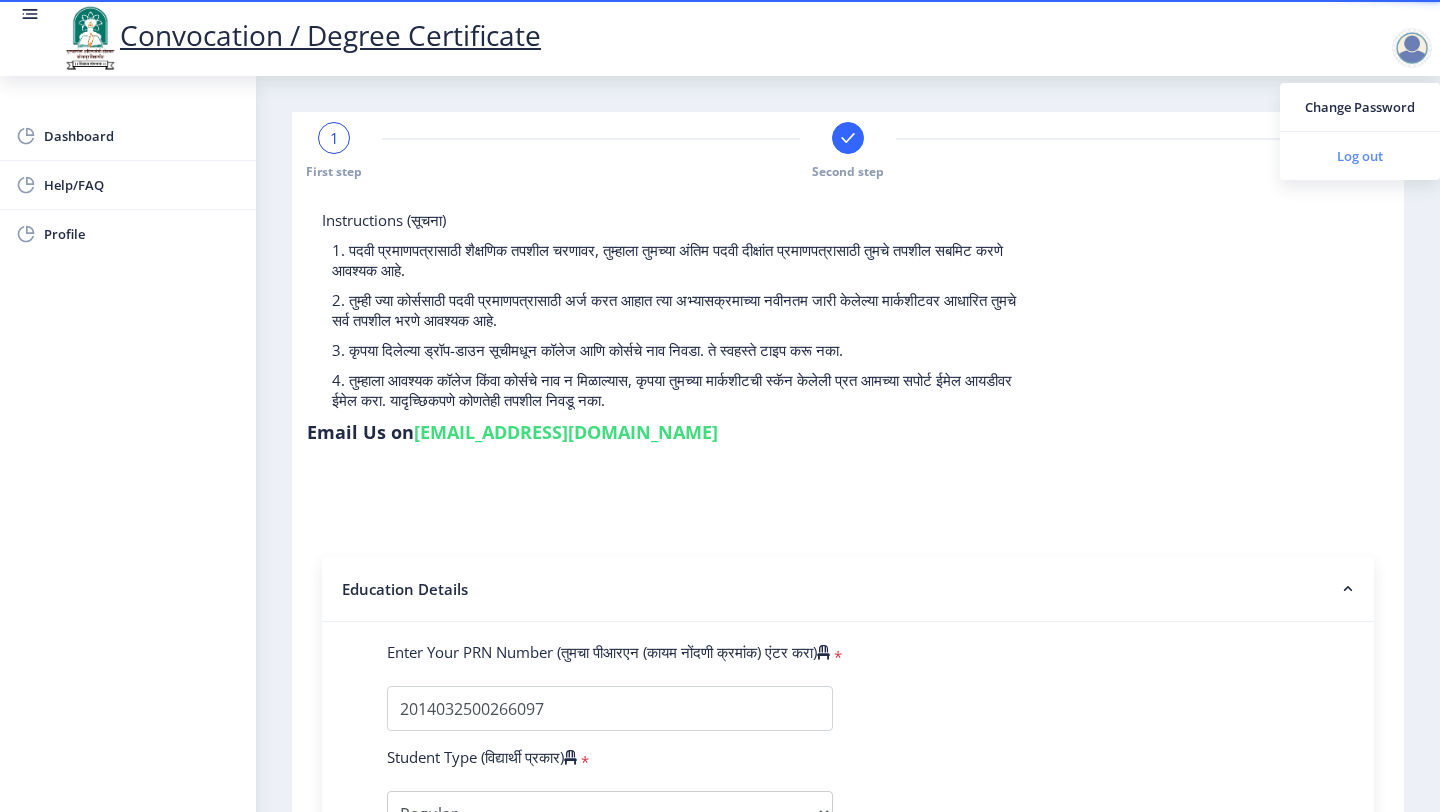 click on "Log out" at bounding box center (1360, 156) 